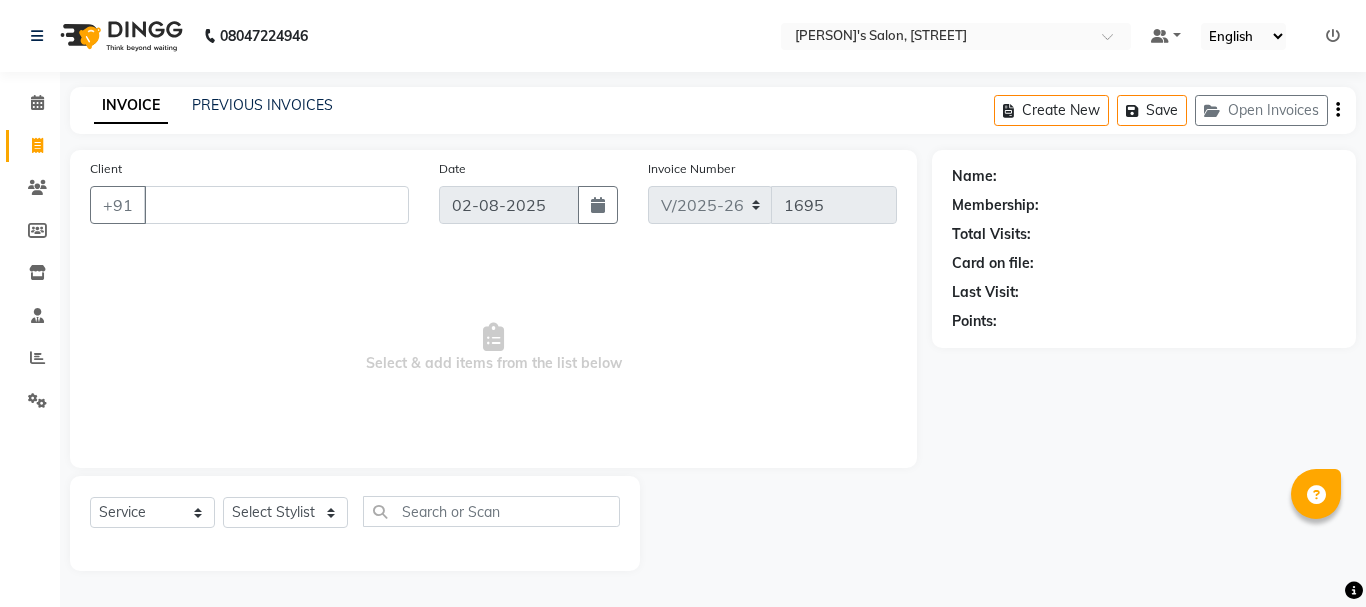 select on "3810" 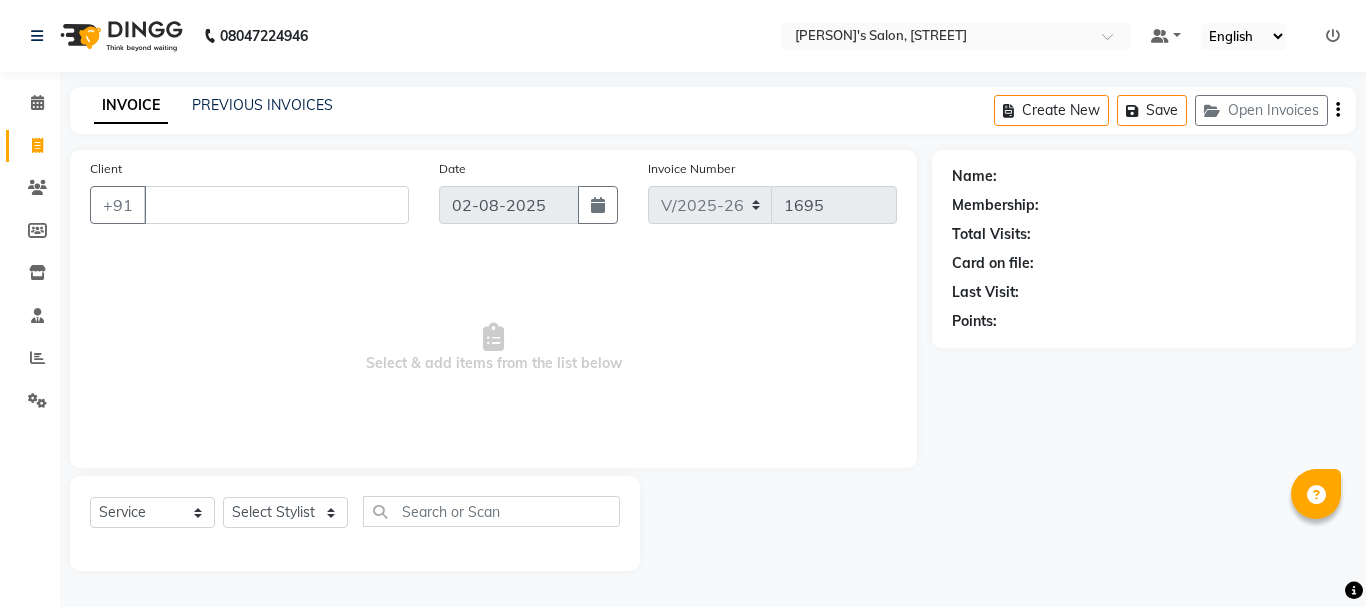select on "service" 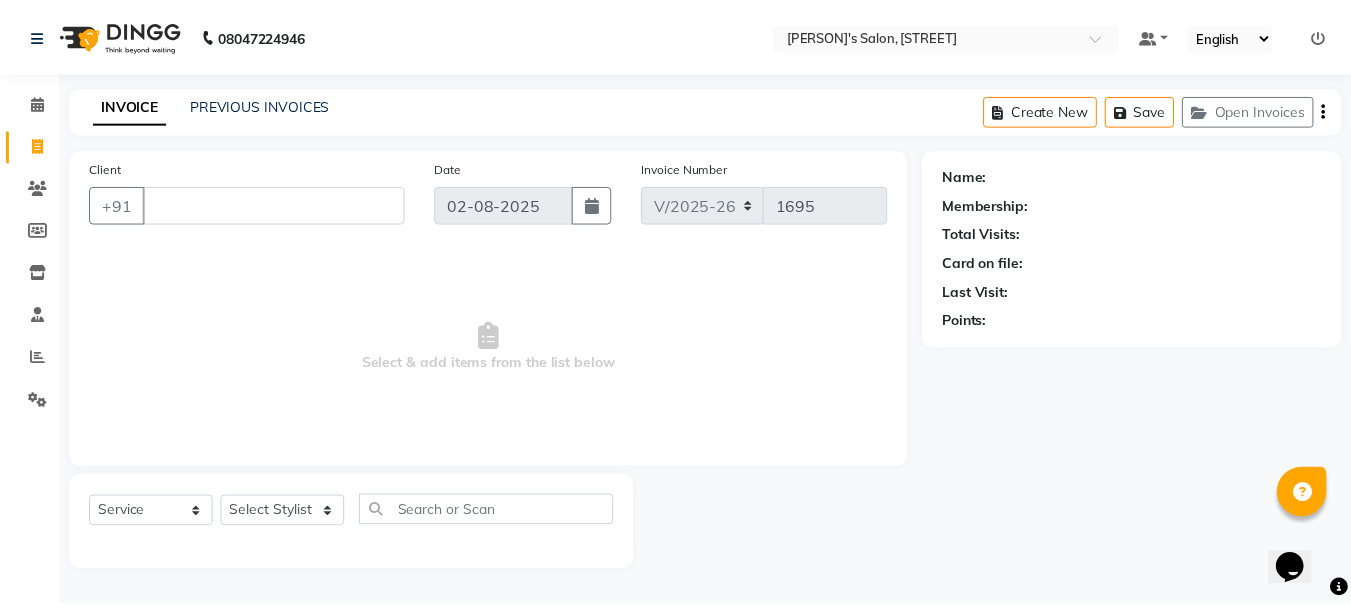 scroll, scrollTop: 0, scrollLeft: 0, axis: both 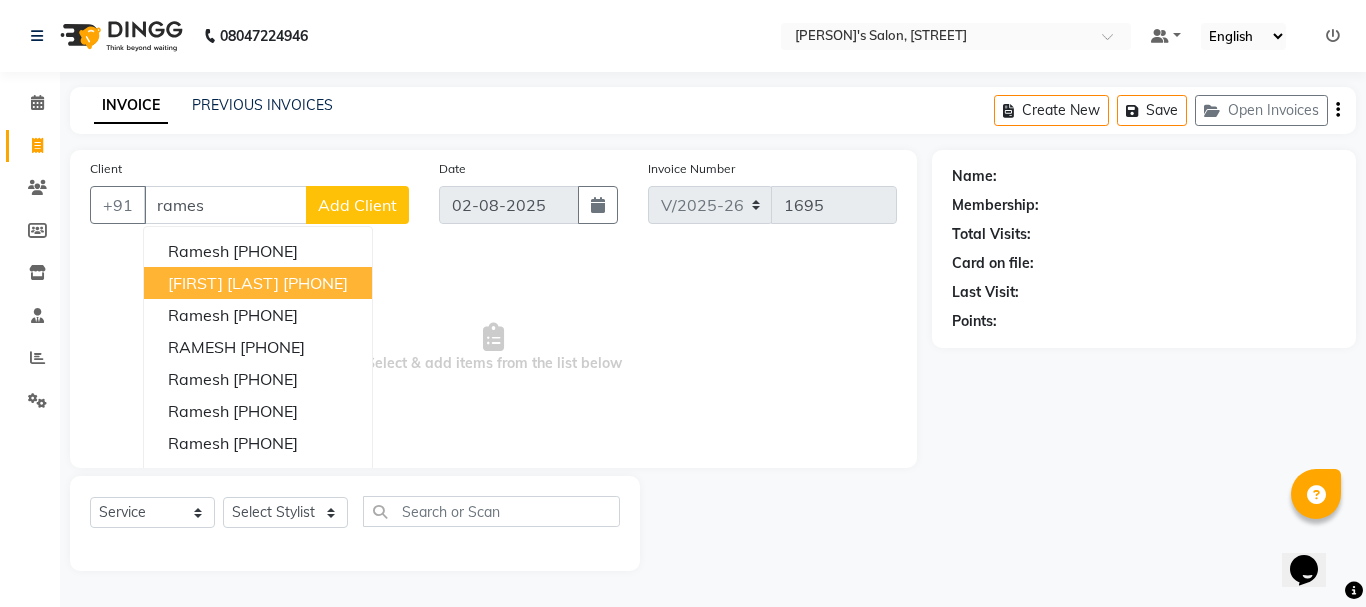 click on "[PHONE]" at bounding box center (315, 283) 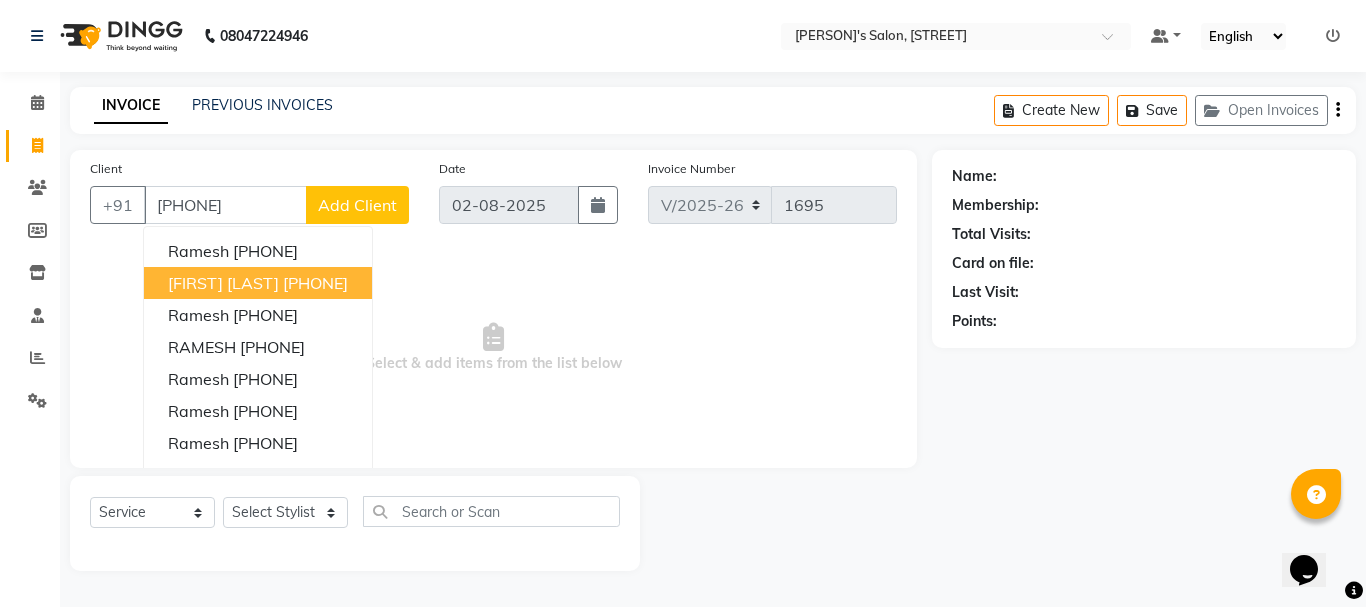 type on "[PHONE]" 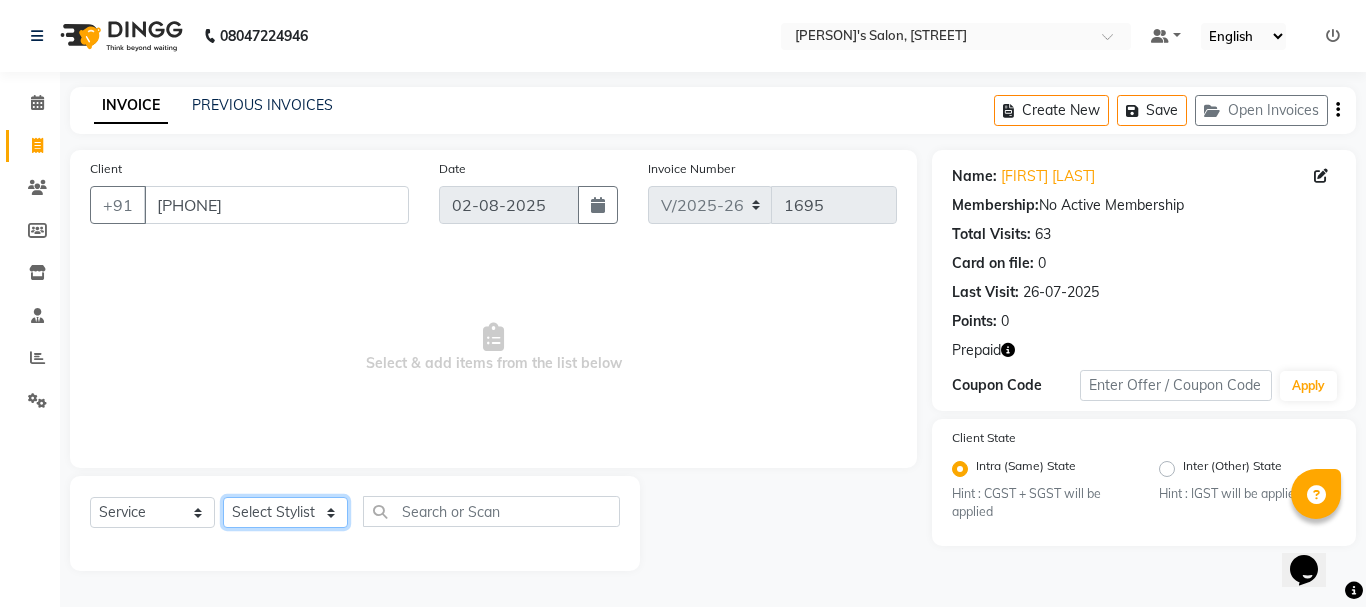 click on "Select Stylist Anil arshiya C Ameer Manager manik Salma Sameer Shaban Suma Suraj Taniya" 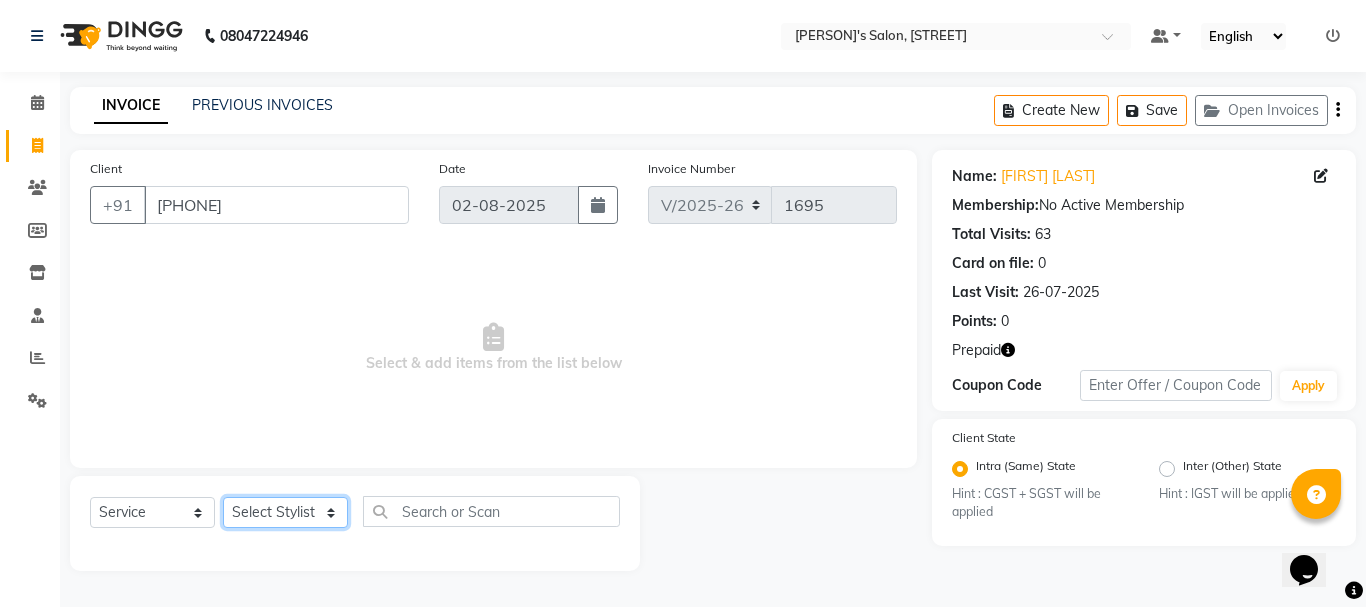 select on "19032" 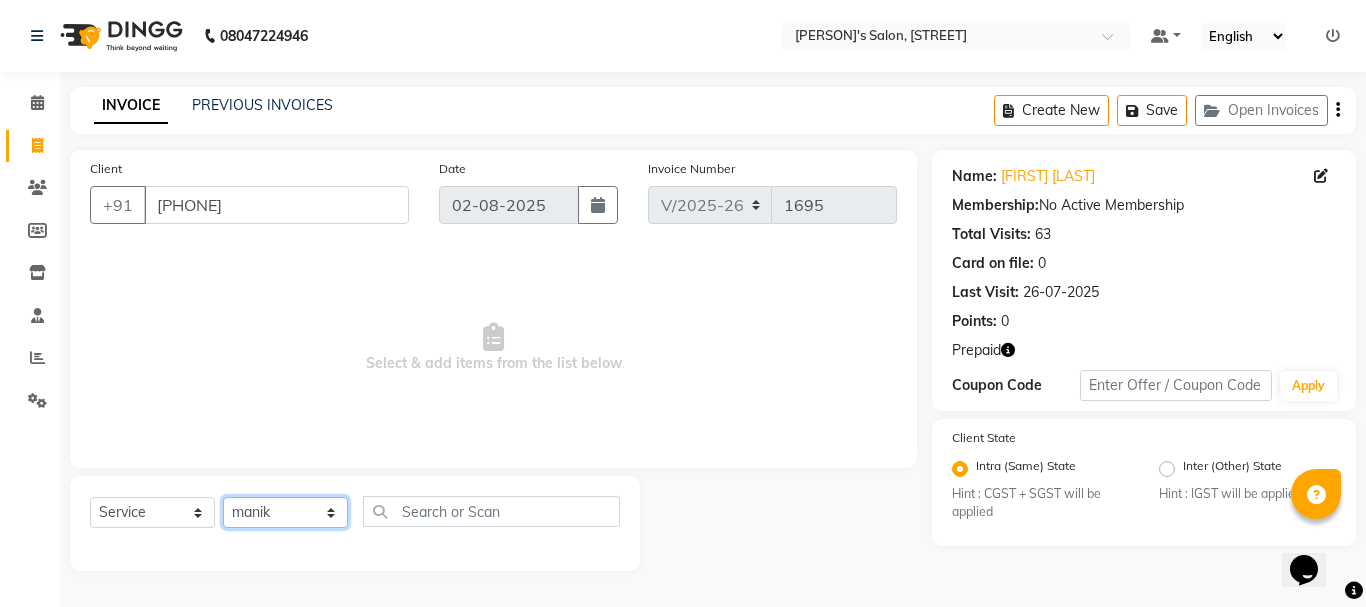 click on "Select Stylist Anil arshiya C Ameer Manager manik Salma Sameer Shaban Suma Suraj Taniya" 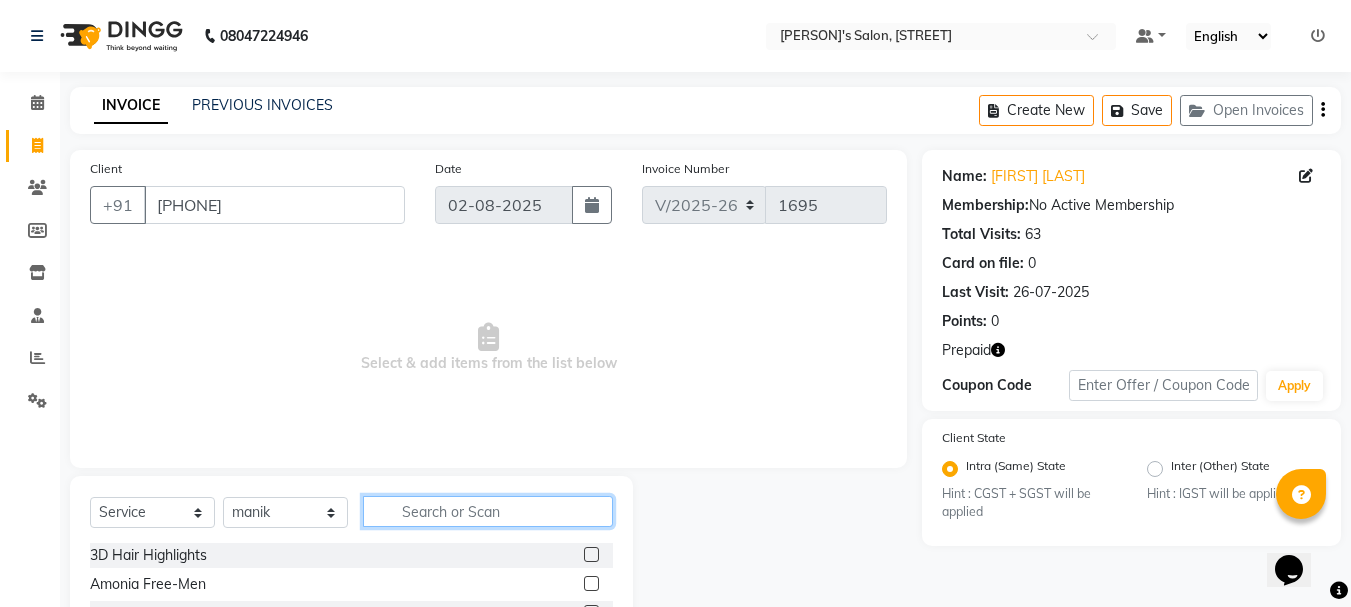 click 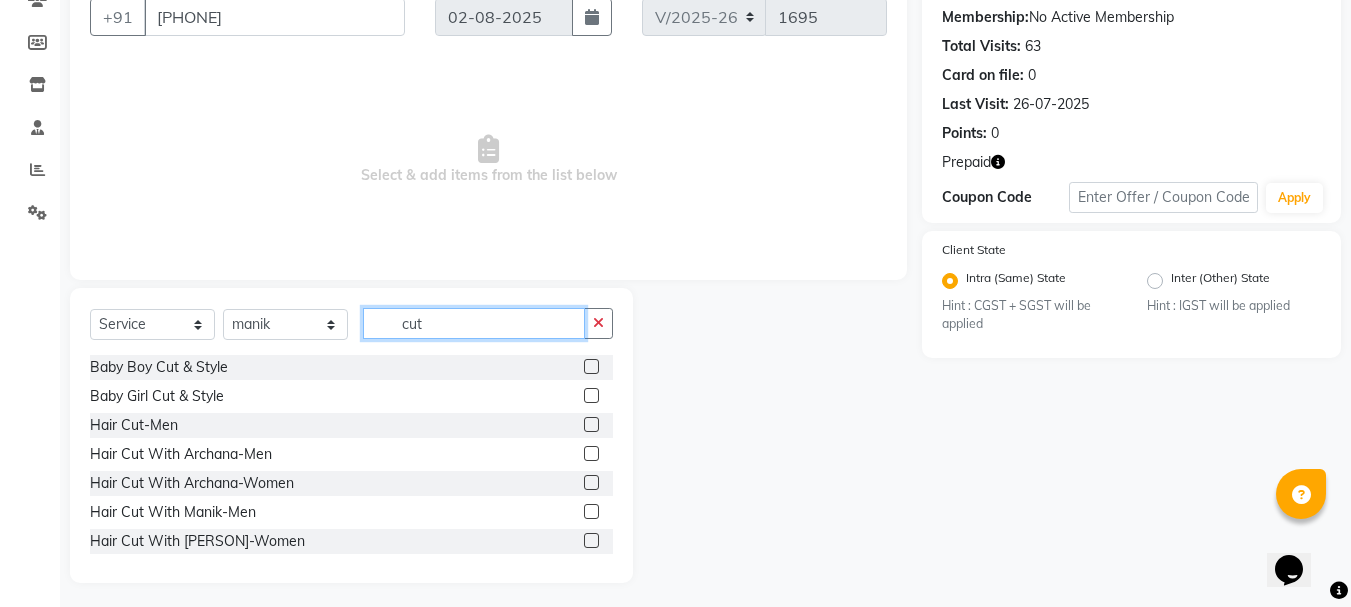 scroll, scrollTop: 194, scrollLeft: 0, axis: vertical 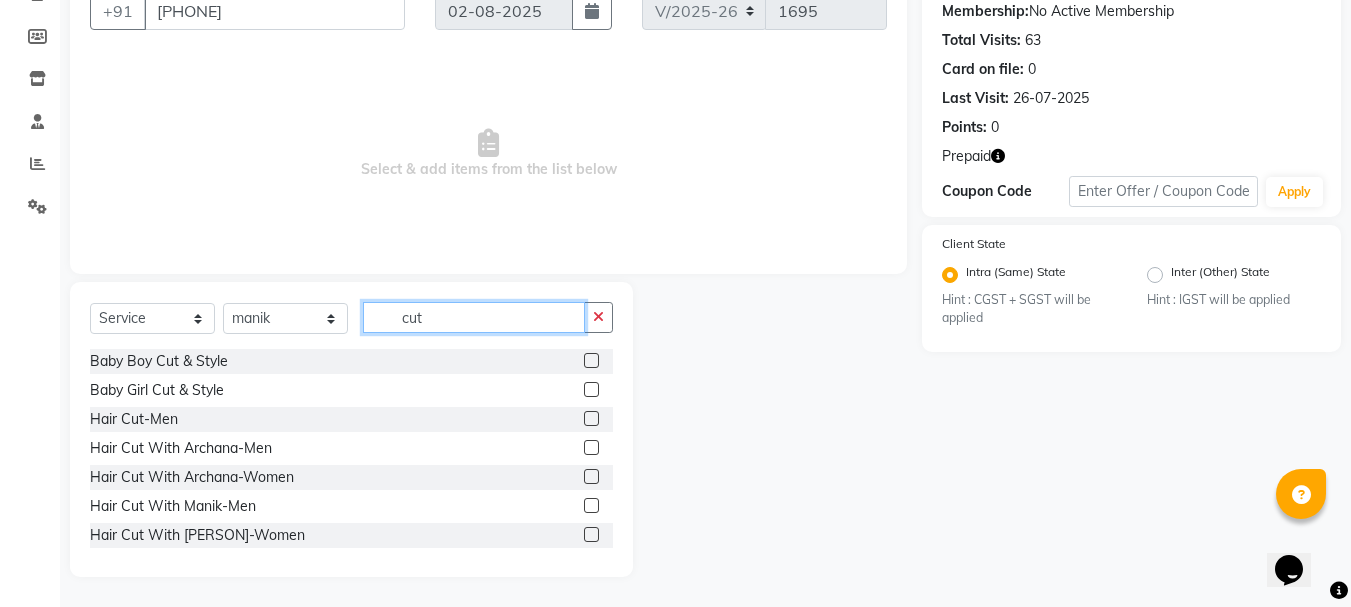 type on "cut" 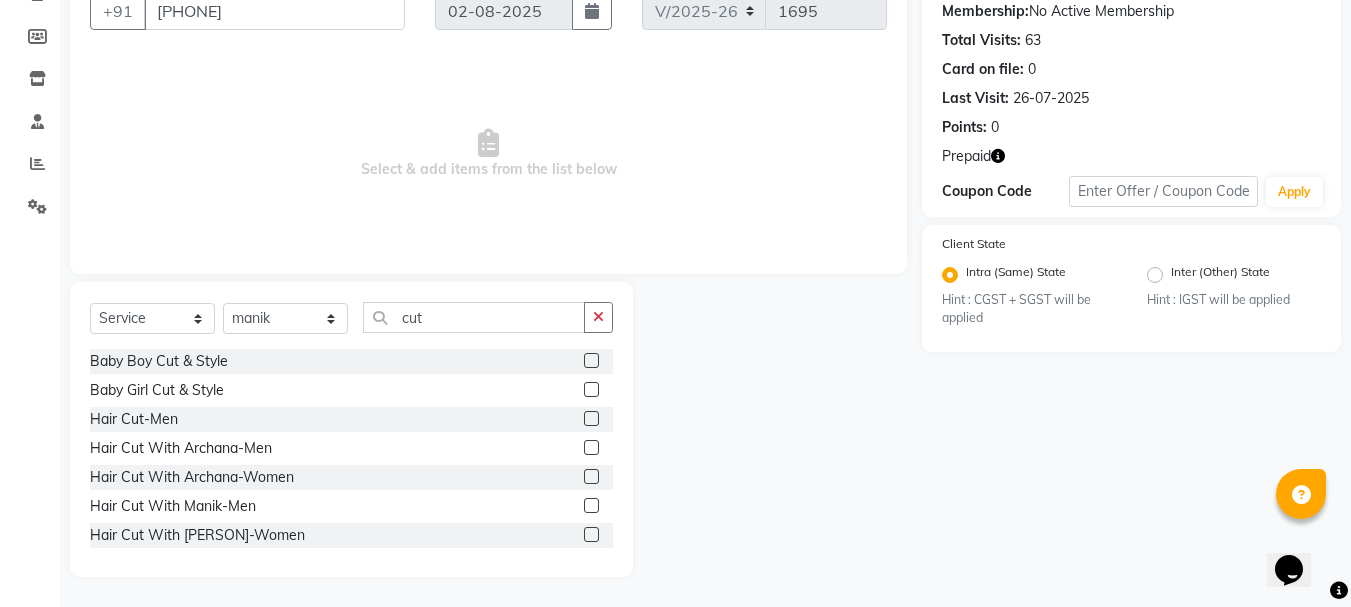 click 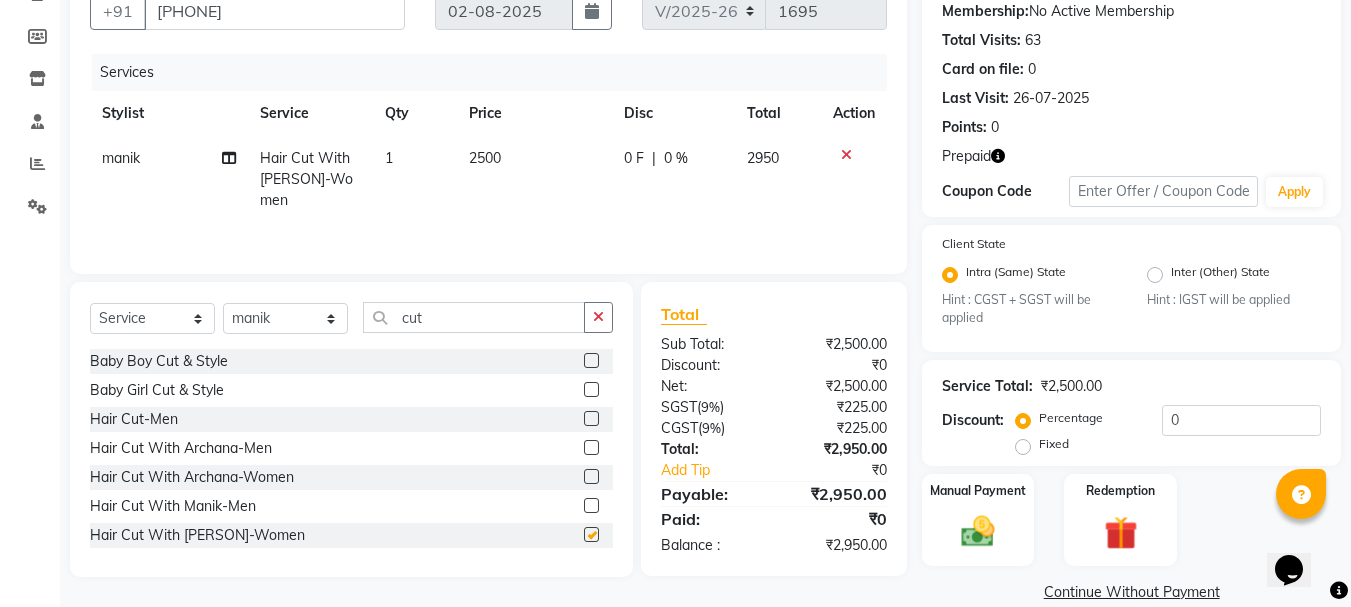 checkbox on "false" 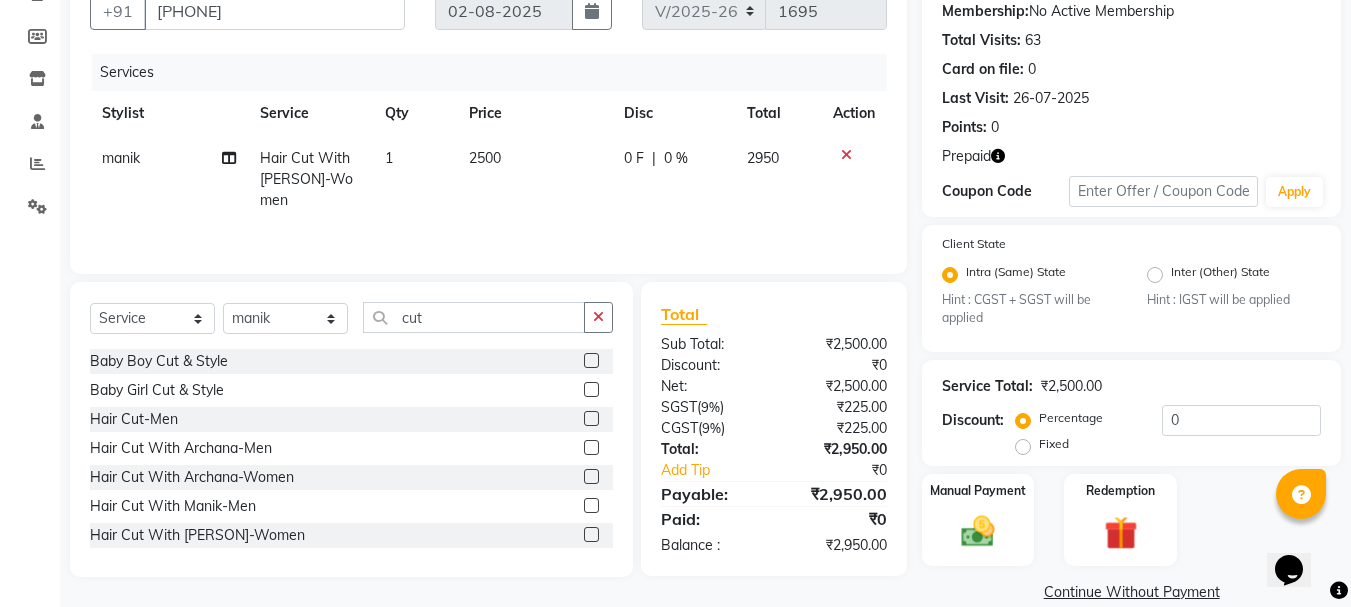 click on "2500" 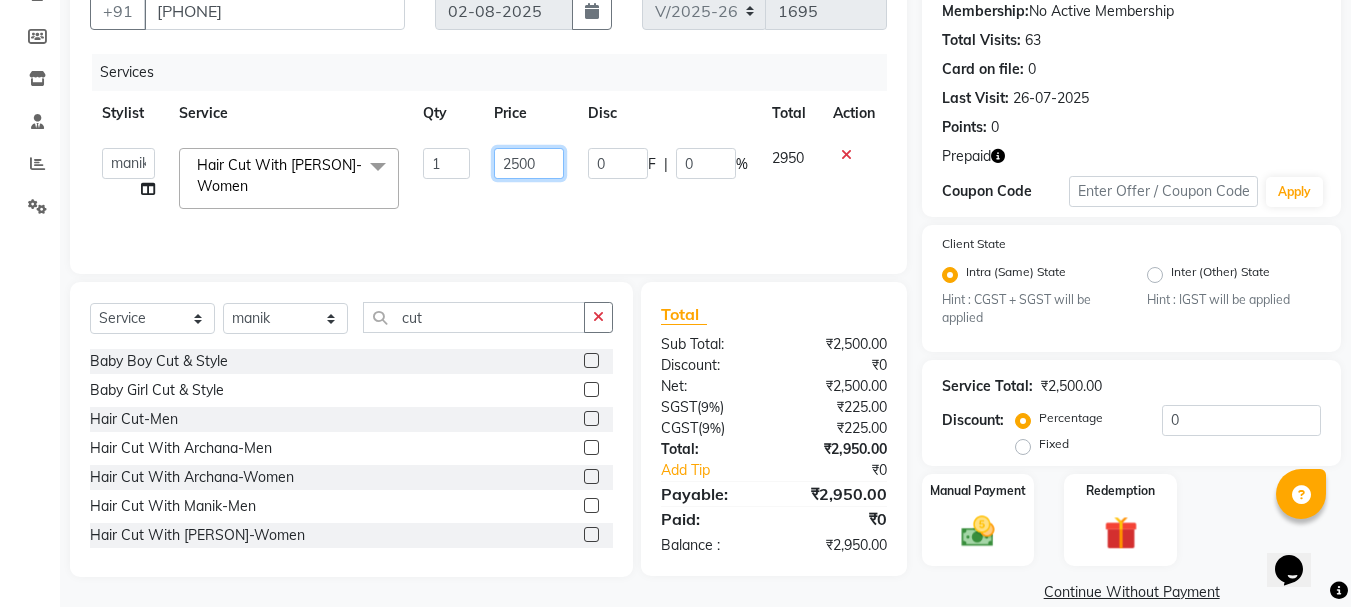 click on "2500" 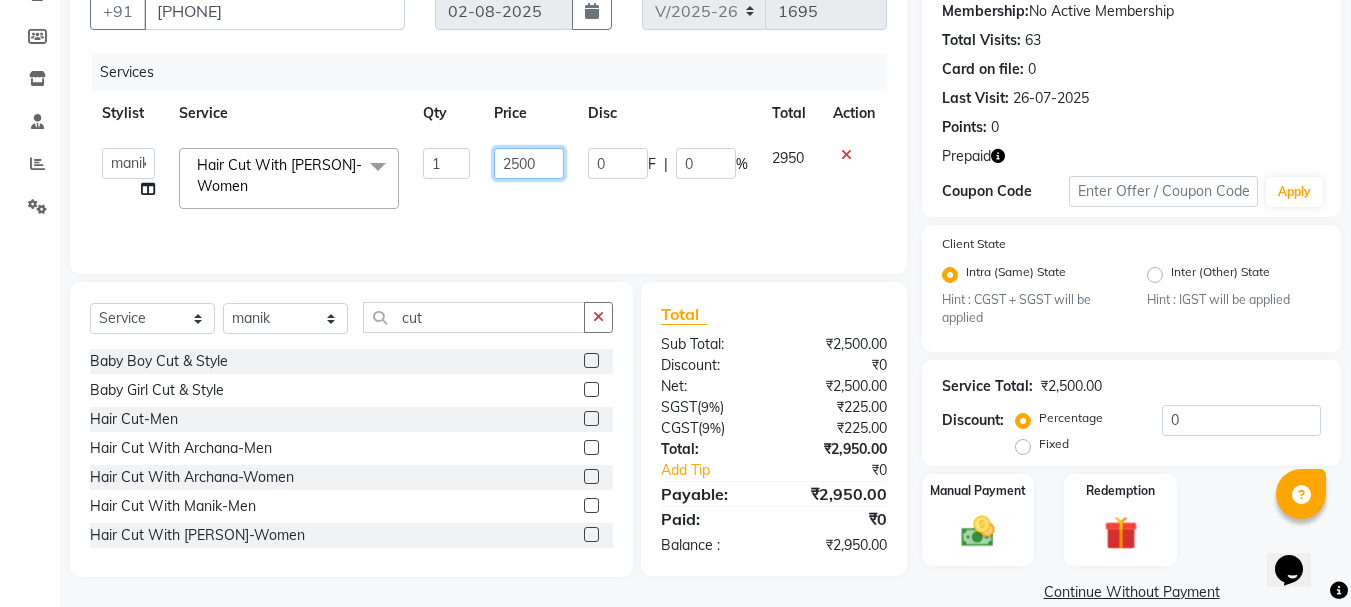 click on "2500" 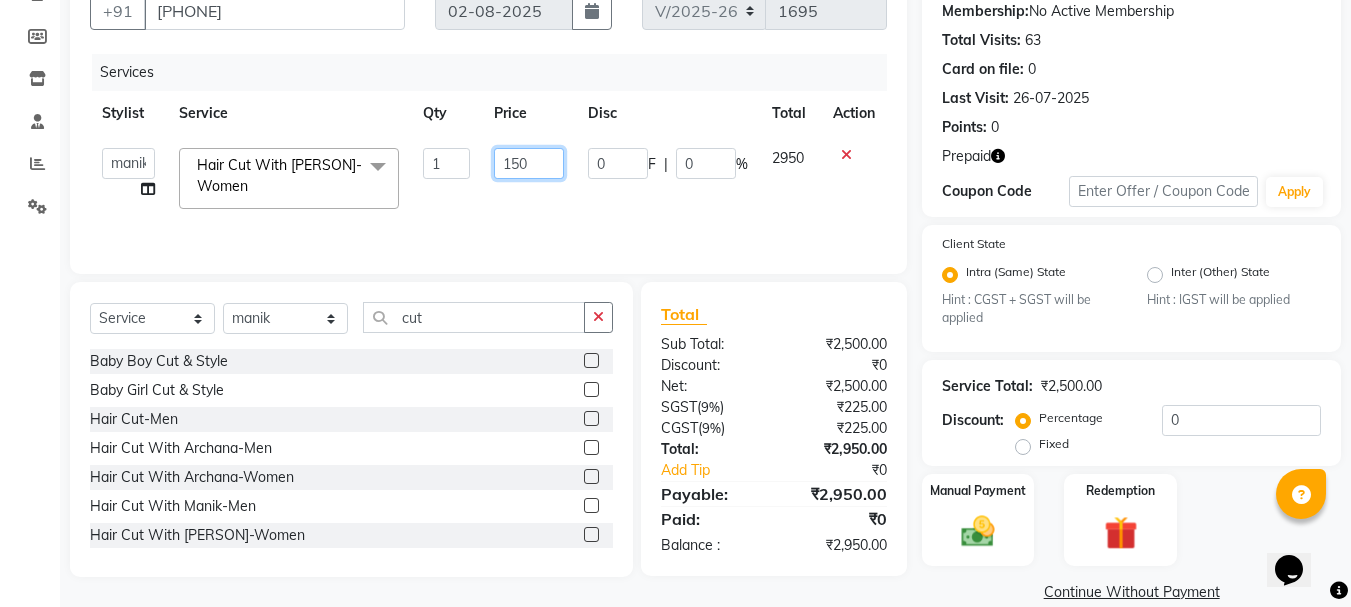type on "1500" 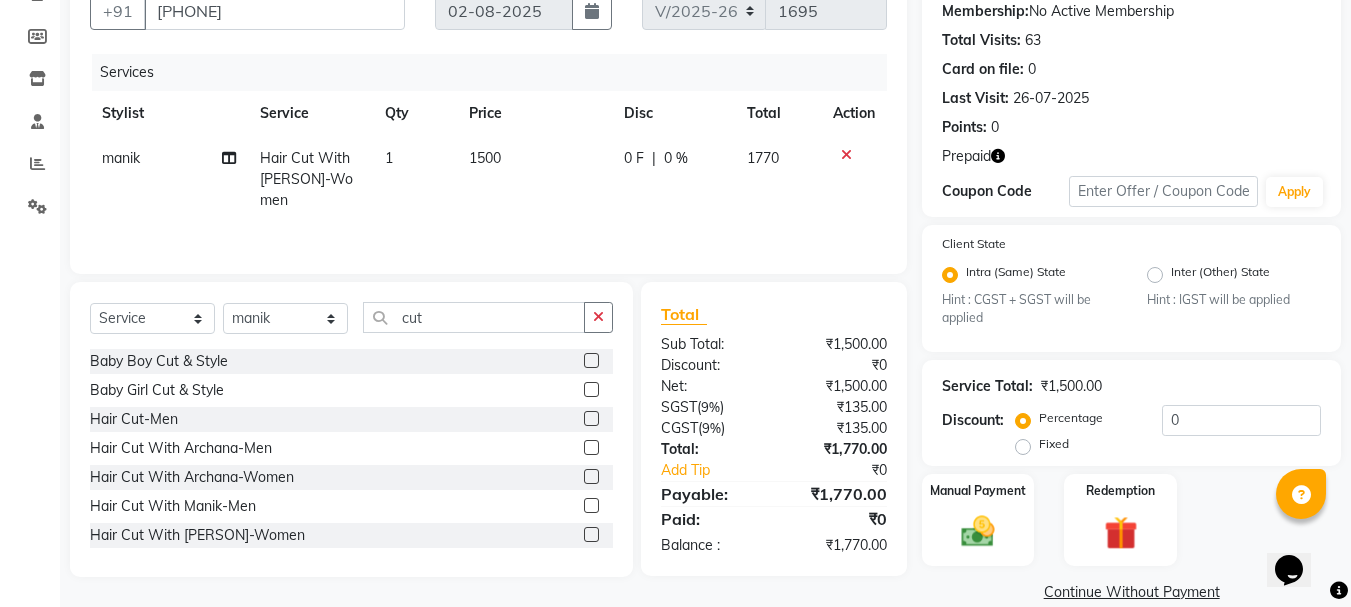click on "[PERSON] Split Commission" 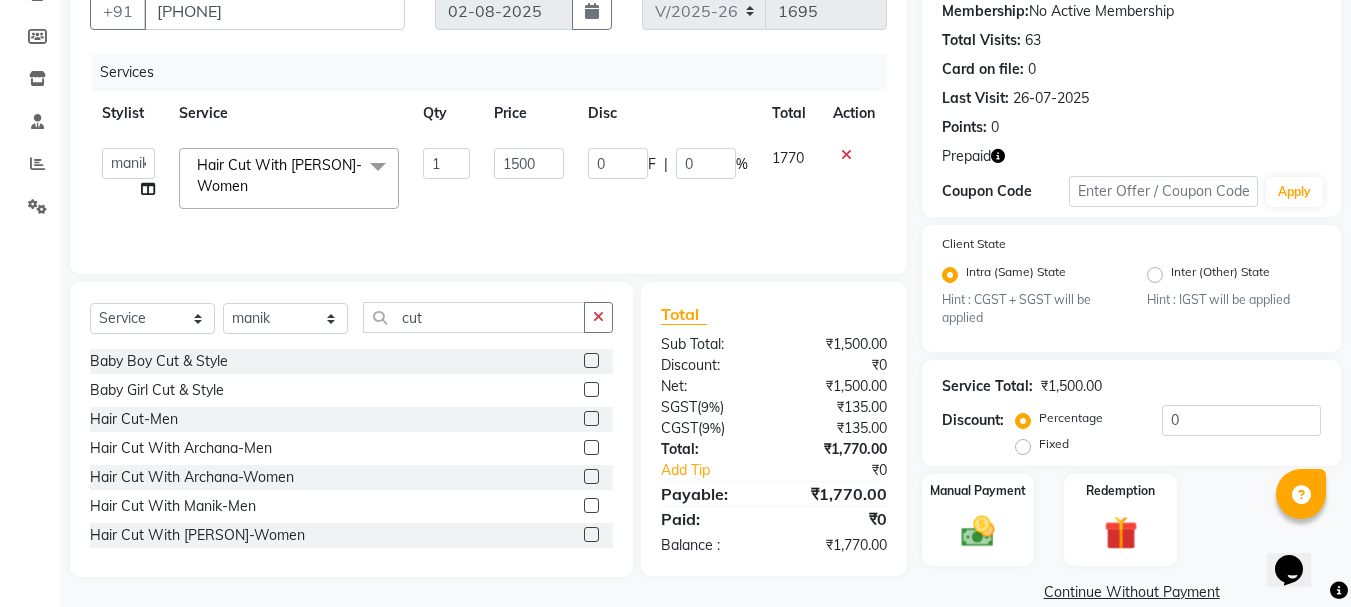 click 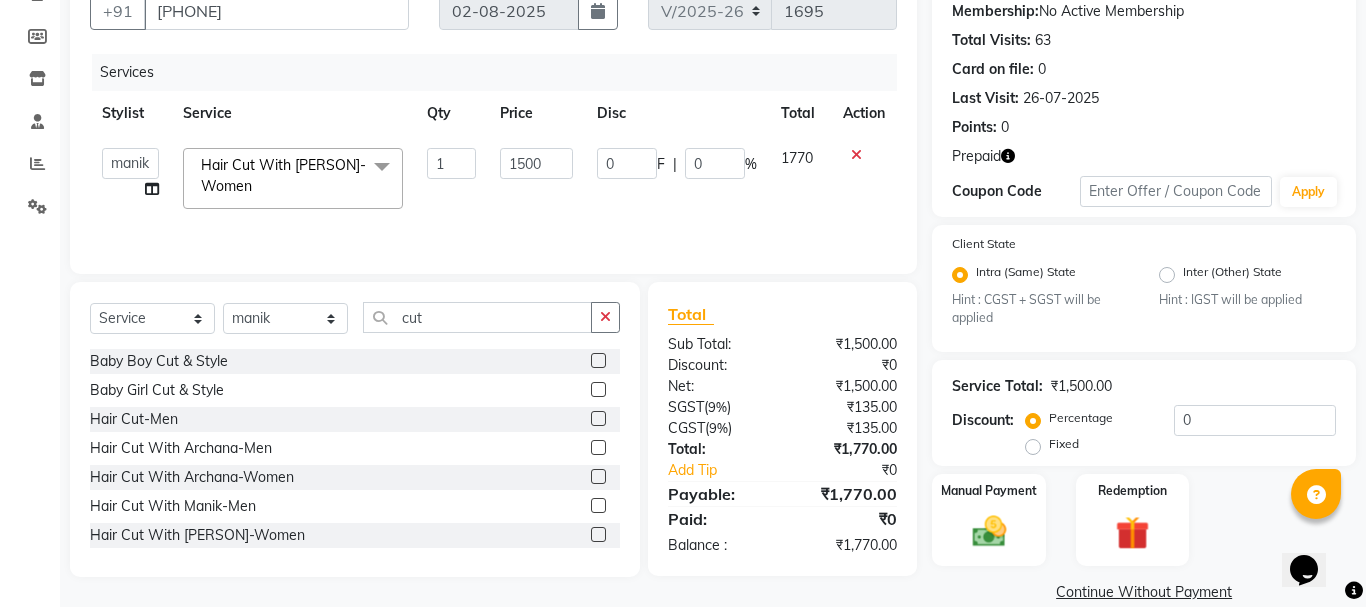 select on "19032" 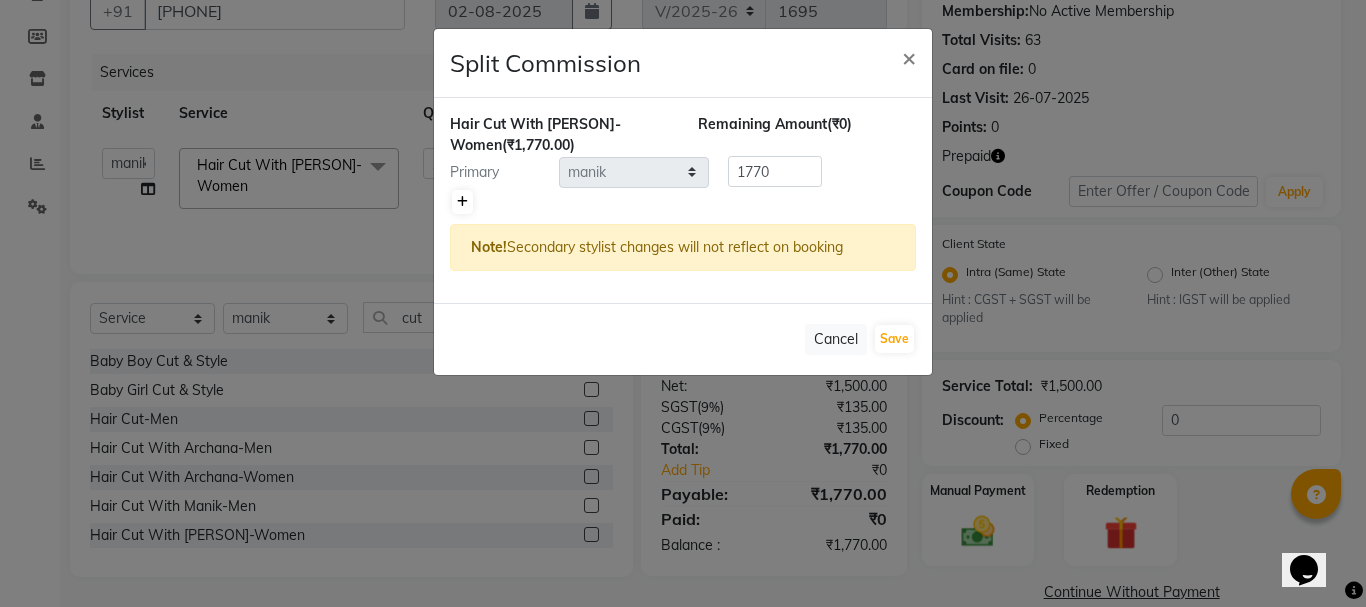 click 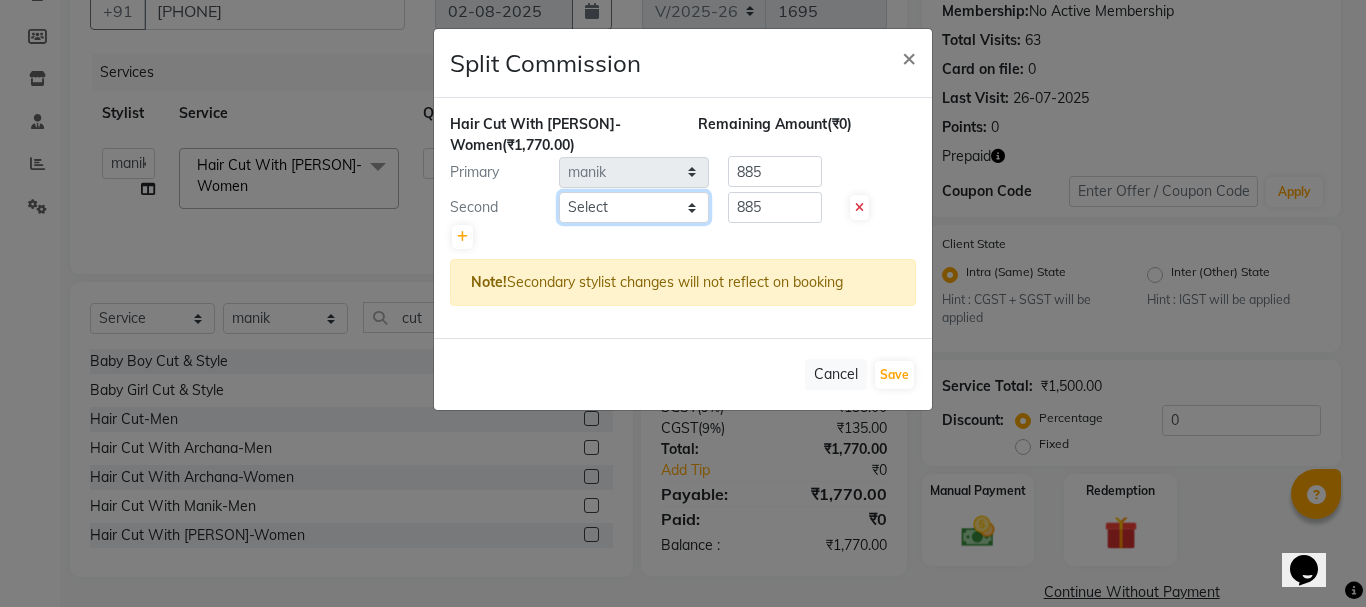 click on "Select  [PERSON]   [PERSON]   C [PERSON]   Manager   [PERSON]   [PERSON]   [PERSON]   [PERSON]   [PERSON]   [PERSON]   [PERSON]" 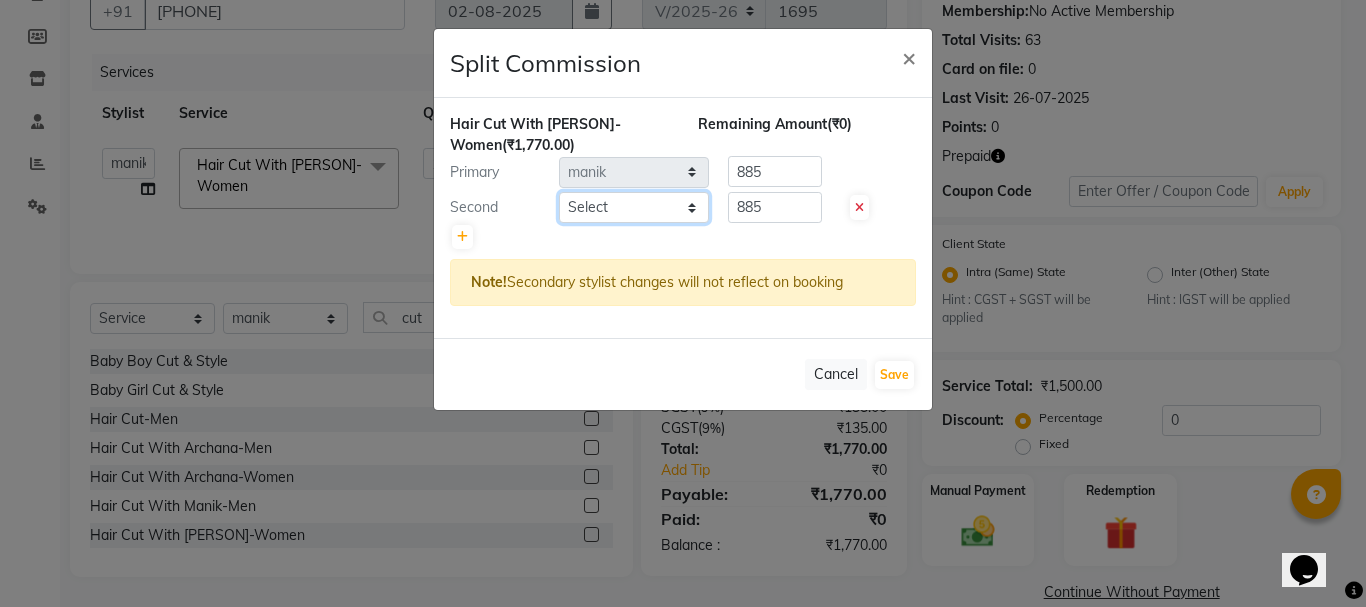 select on "85003" 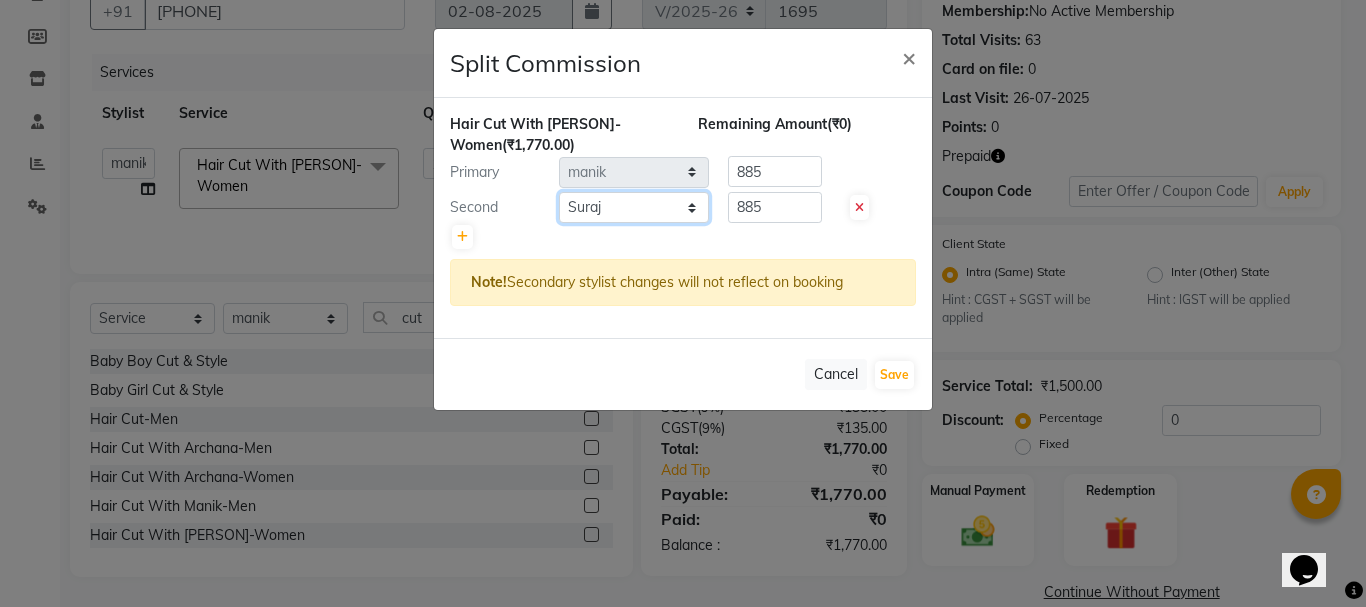 click on "Select  [PERSON]   [PERSON]   C [PERSON]   Manager   [PERSON]   [PERSON]   [PERSON]   [PERSON]   [PERSON]   [PERSON]   [PERSON]" 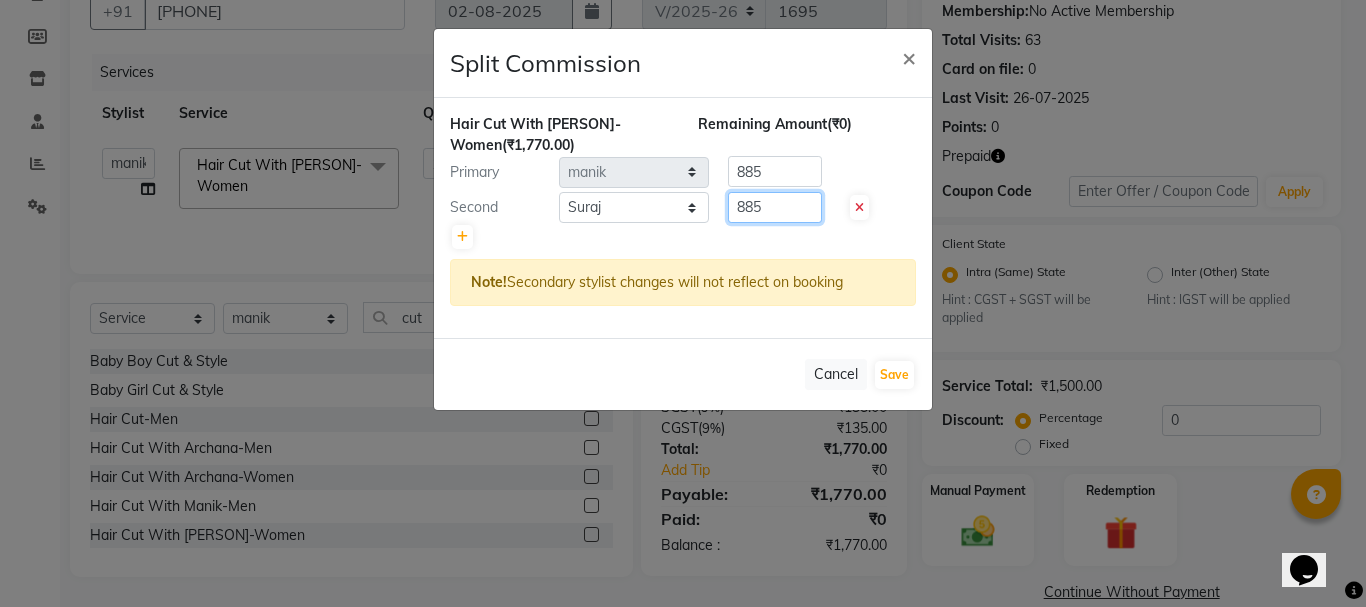 click on "885" 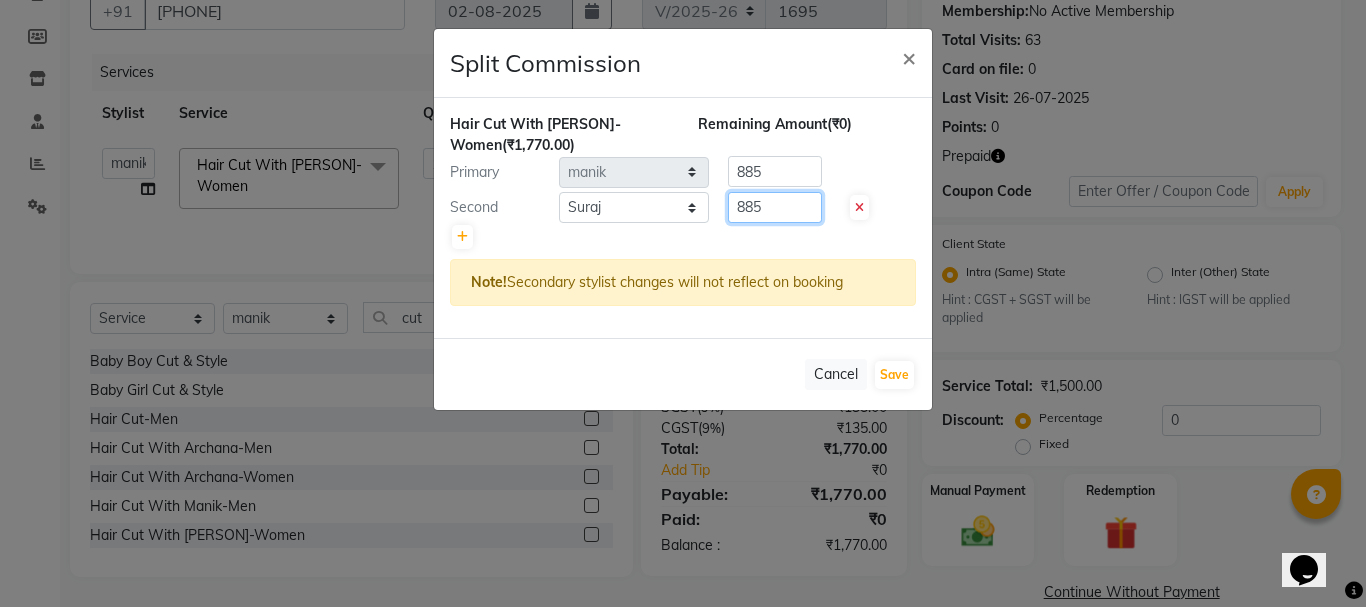 click on "885" 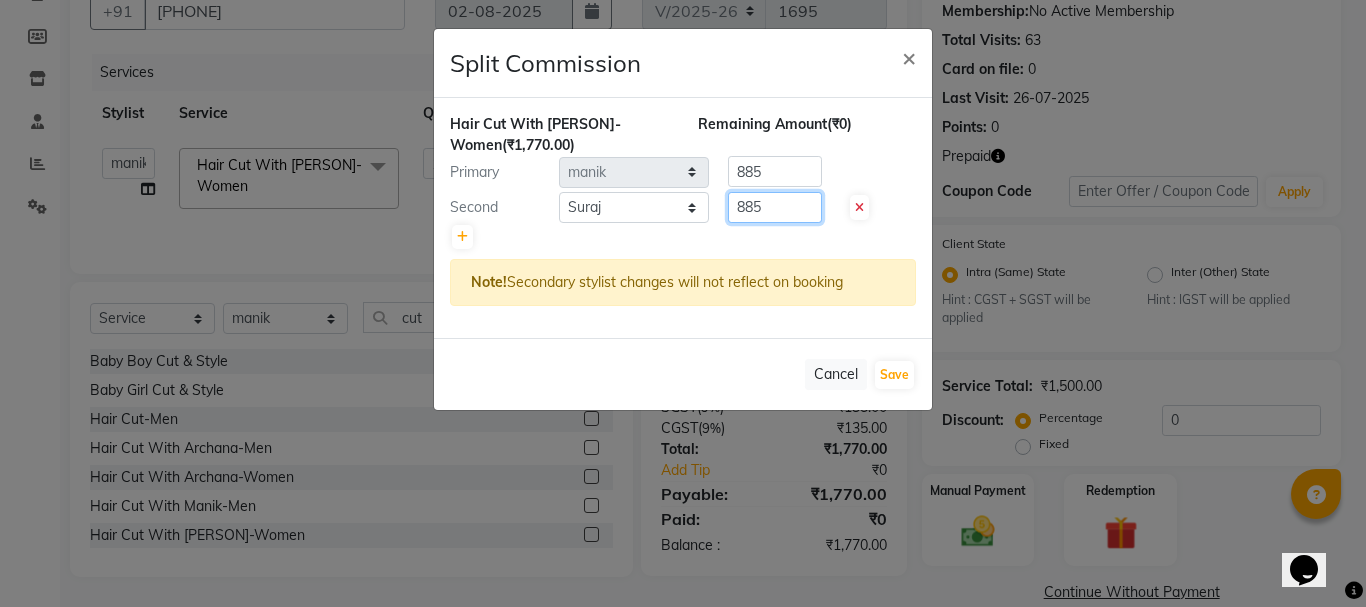click on "885" 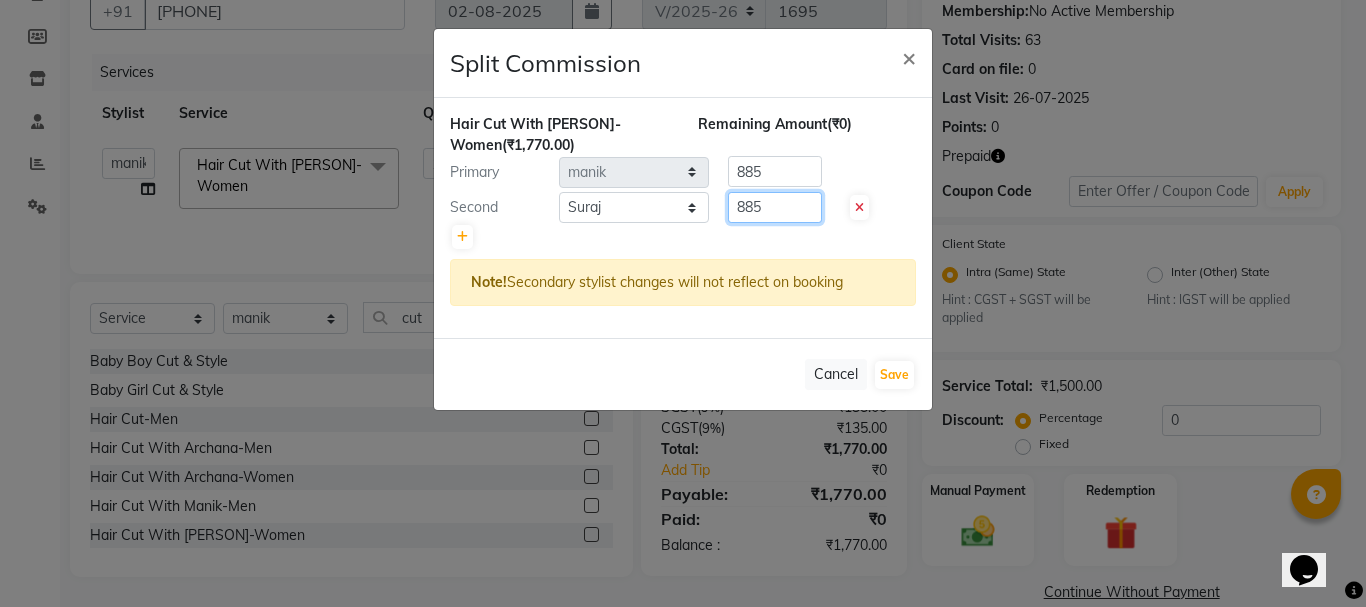click on "885" 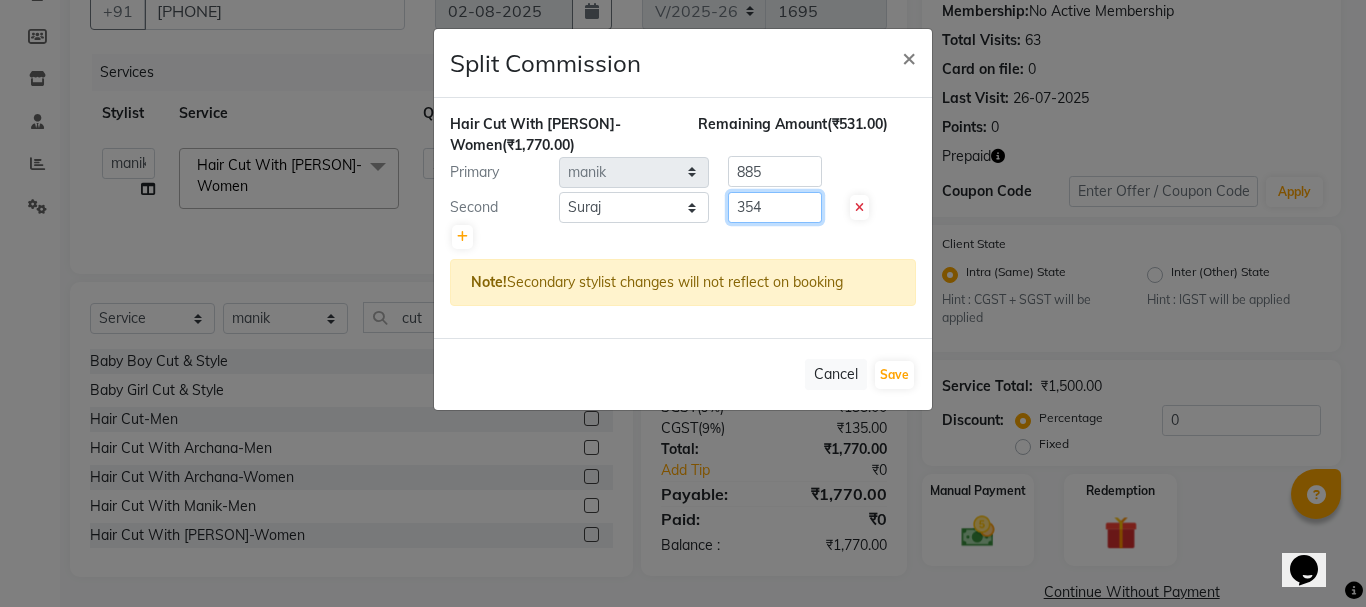 type on "354" 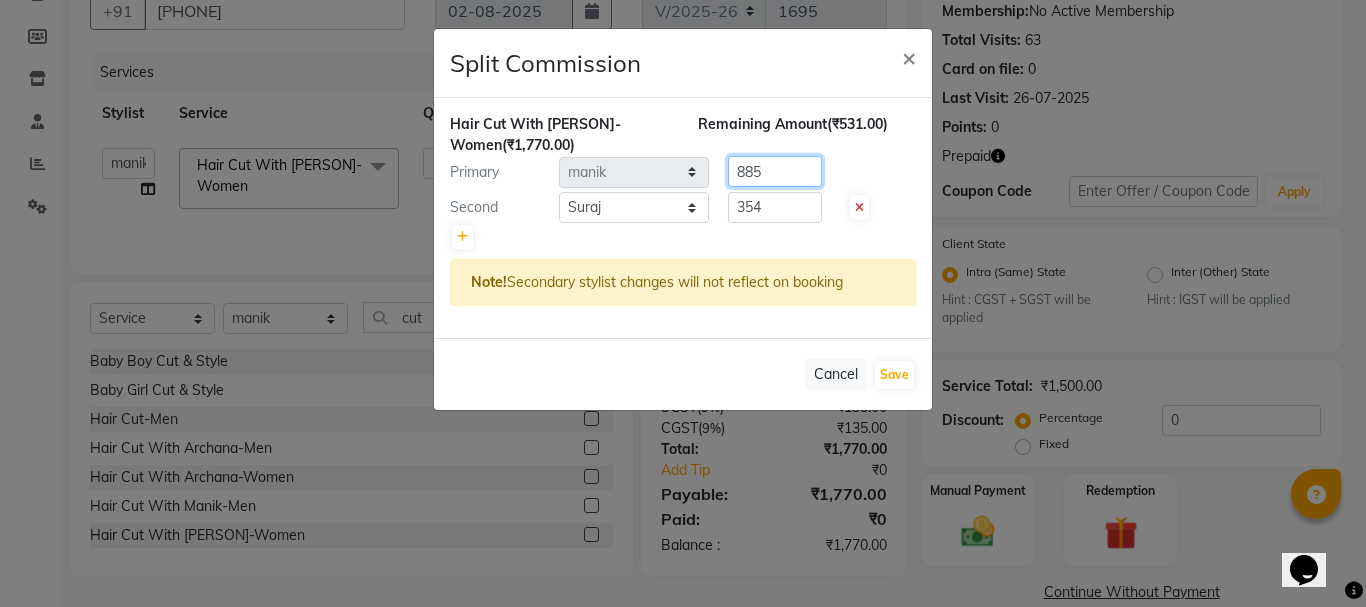 click on "885" 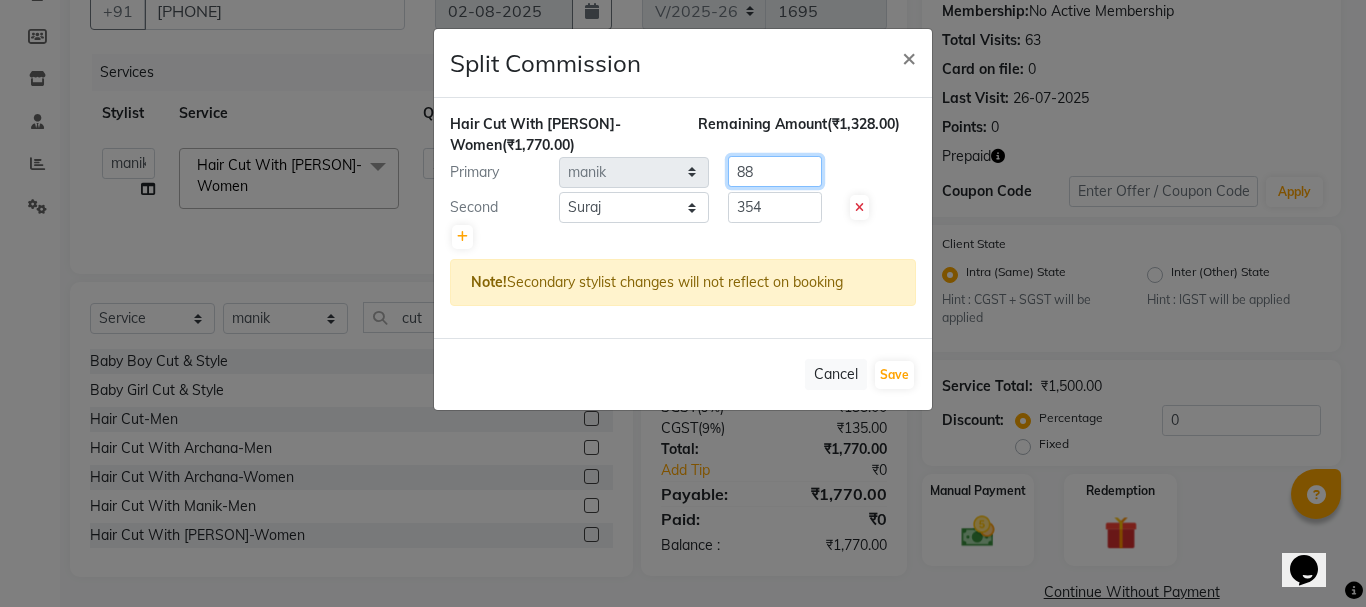 type on "8" 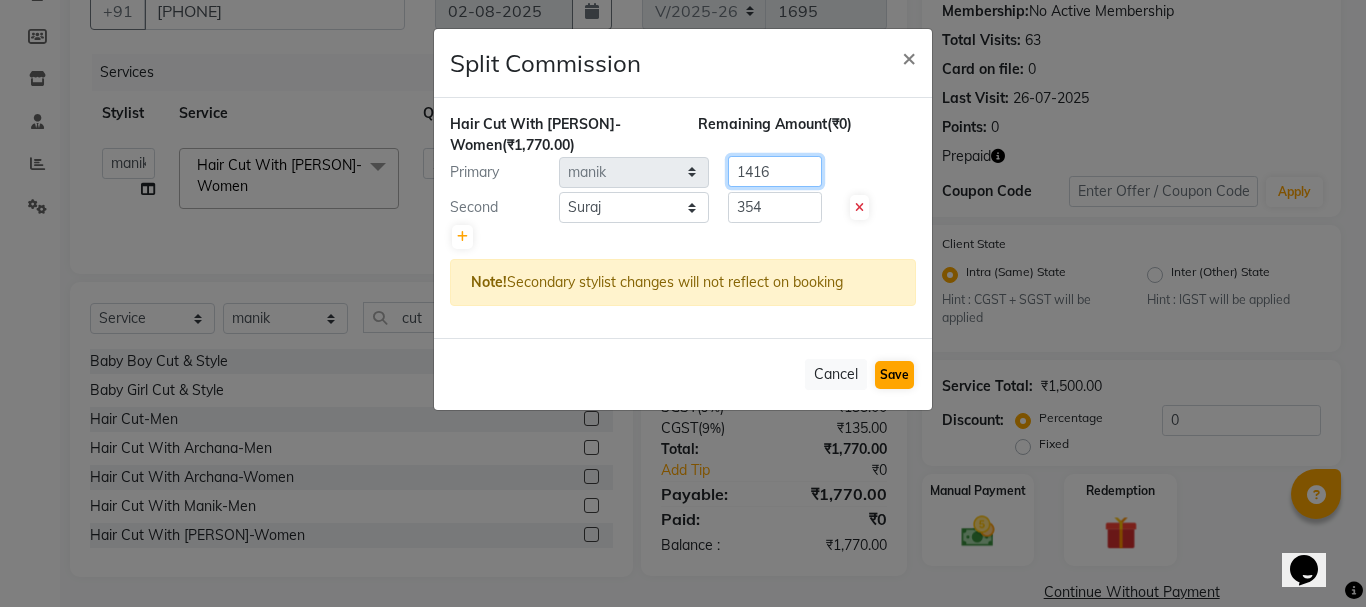 type on "1416" 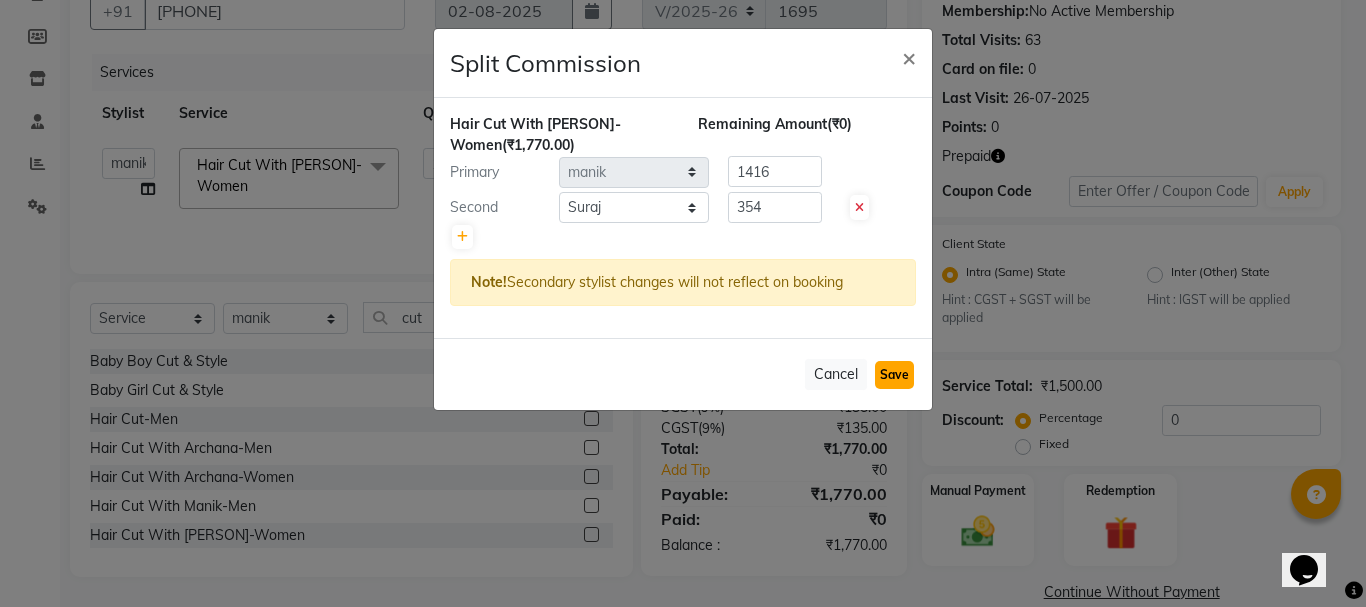click on "Save" 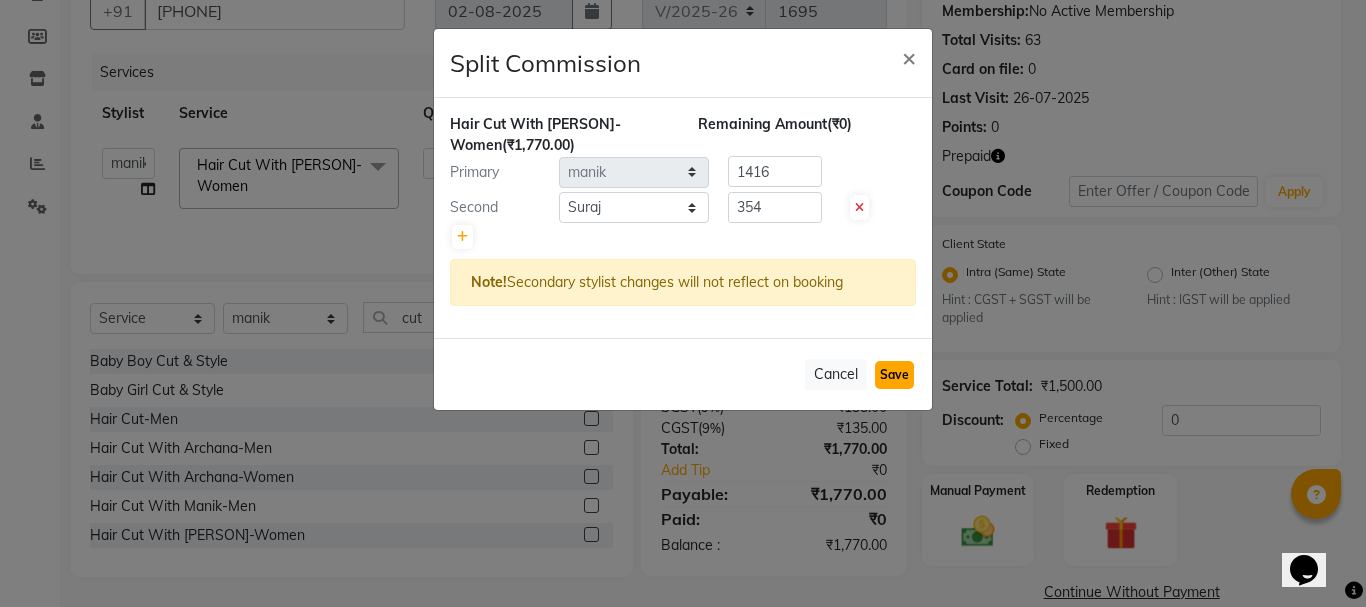 select on "Select" 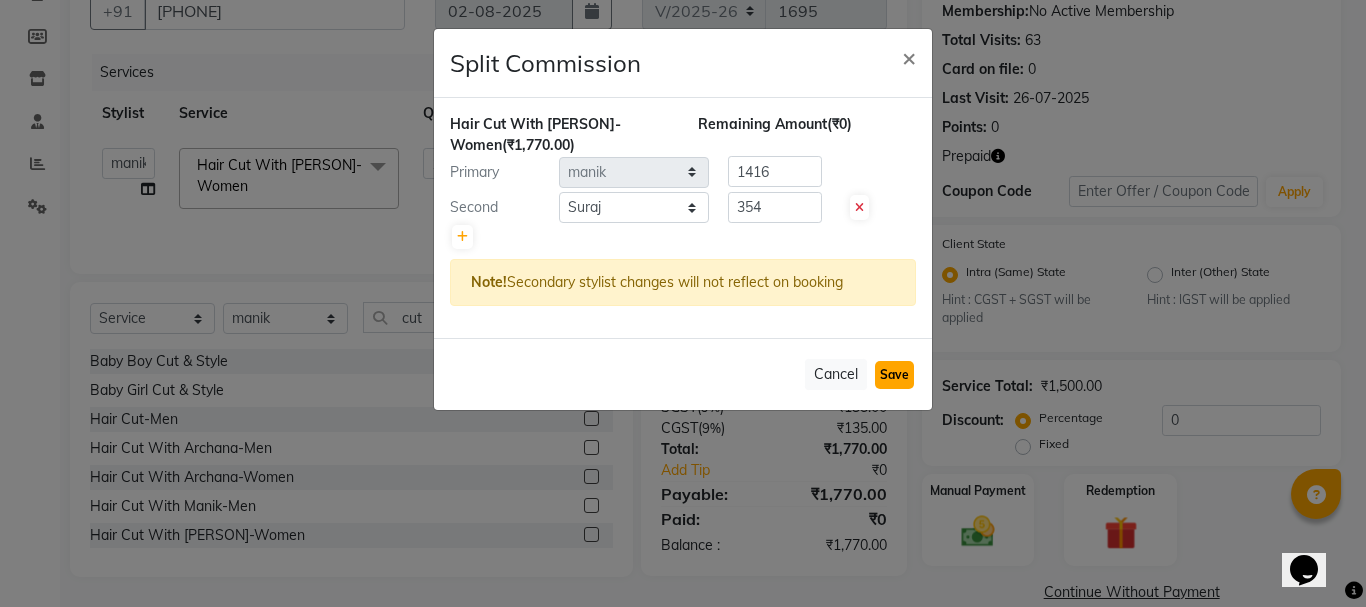 type 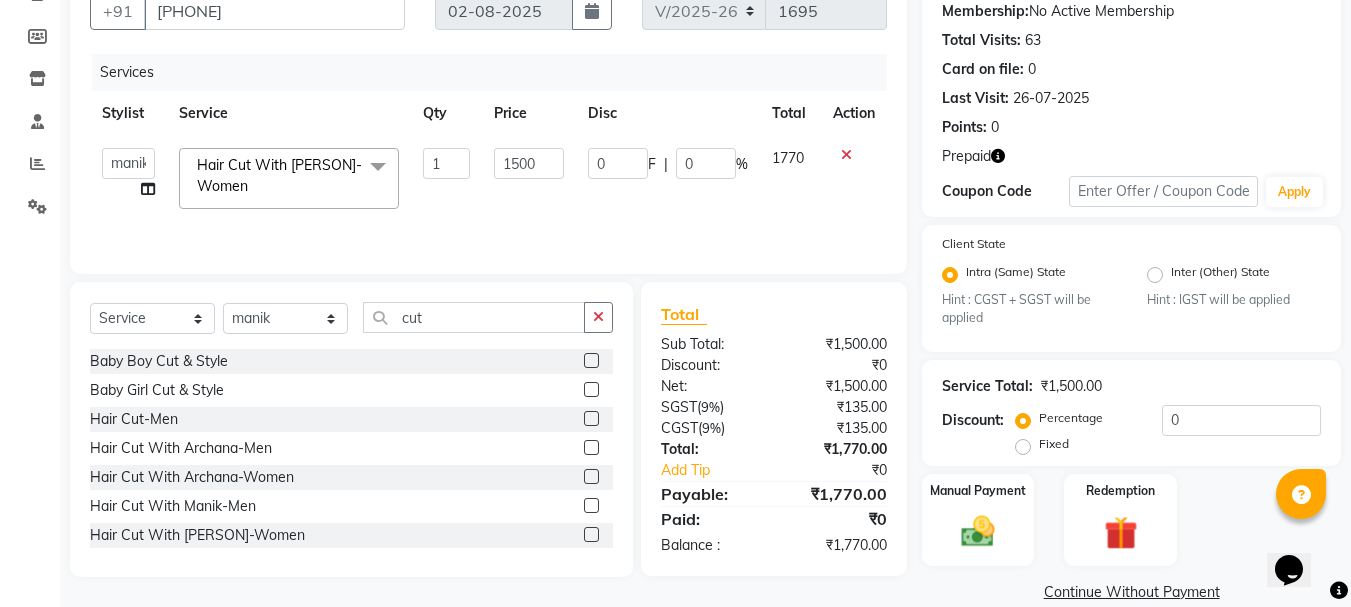 scroll, scrollTop: 224, scrollLeft: 0, axis: vertical 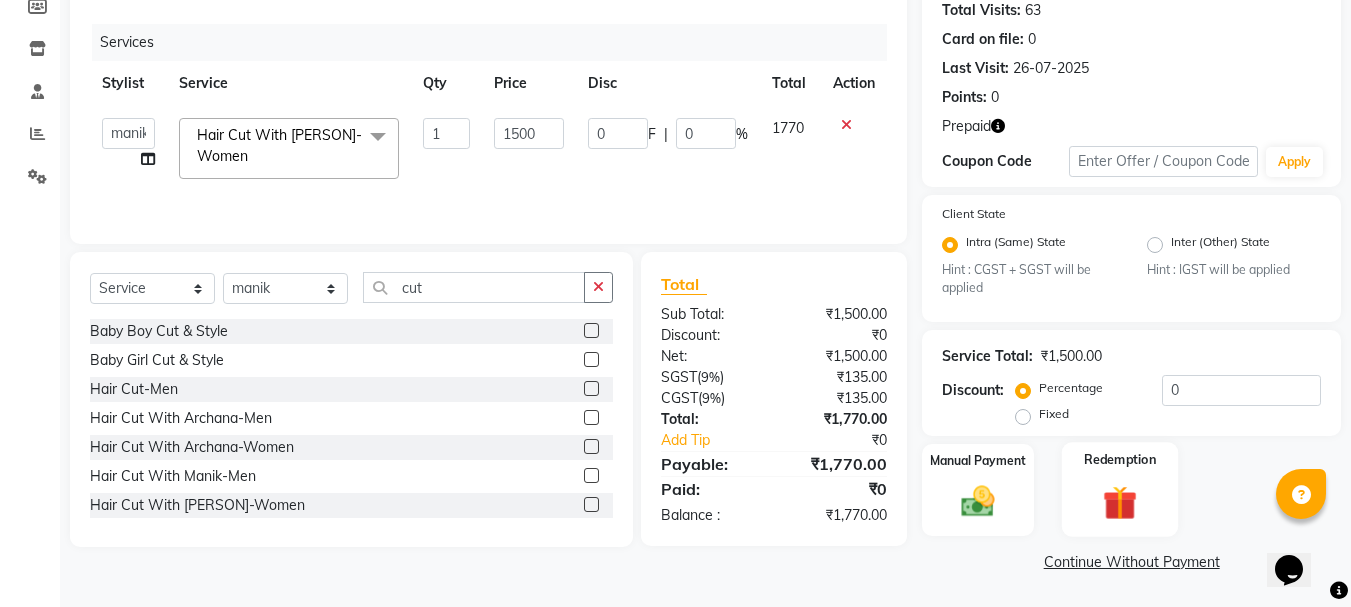click 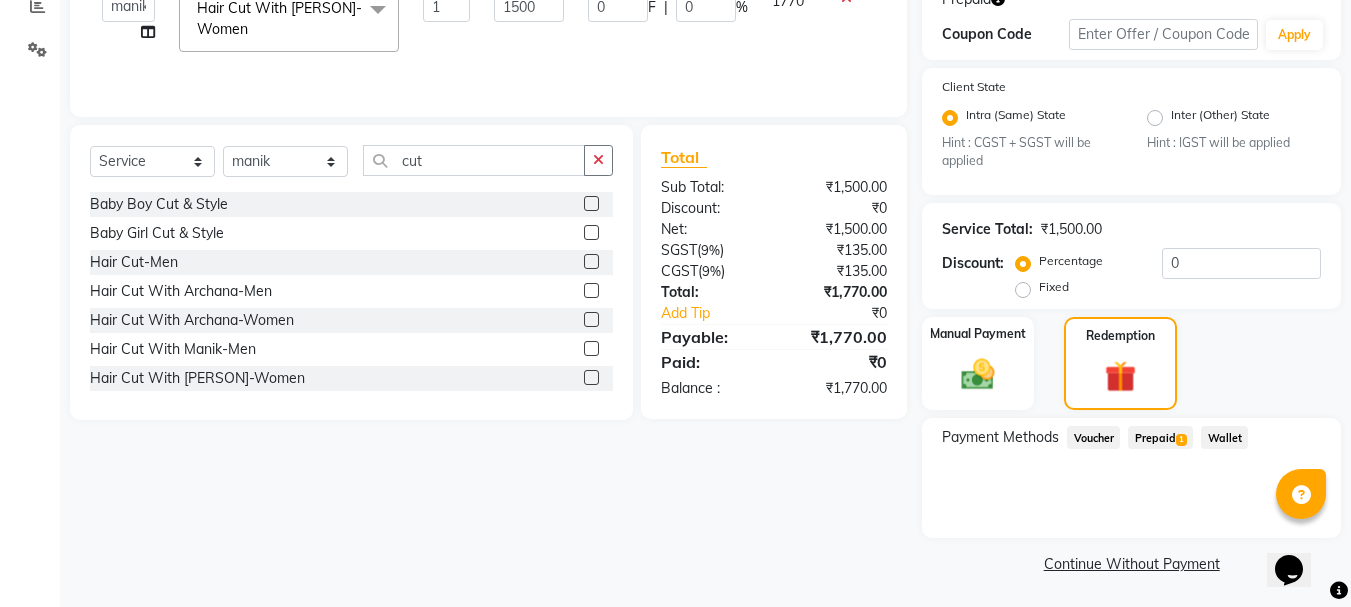 scroll, scrollTop: 353, scrollLeft: 0, axis: vertical 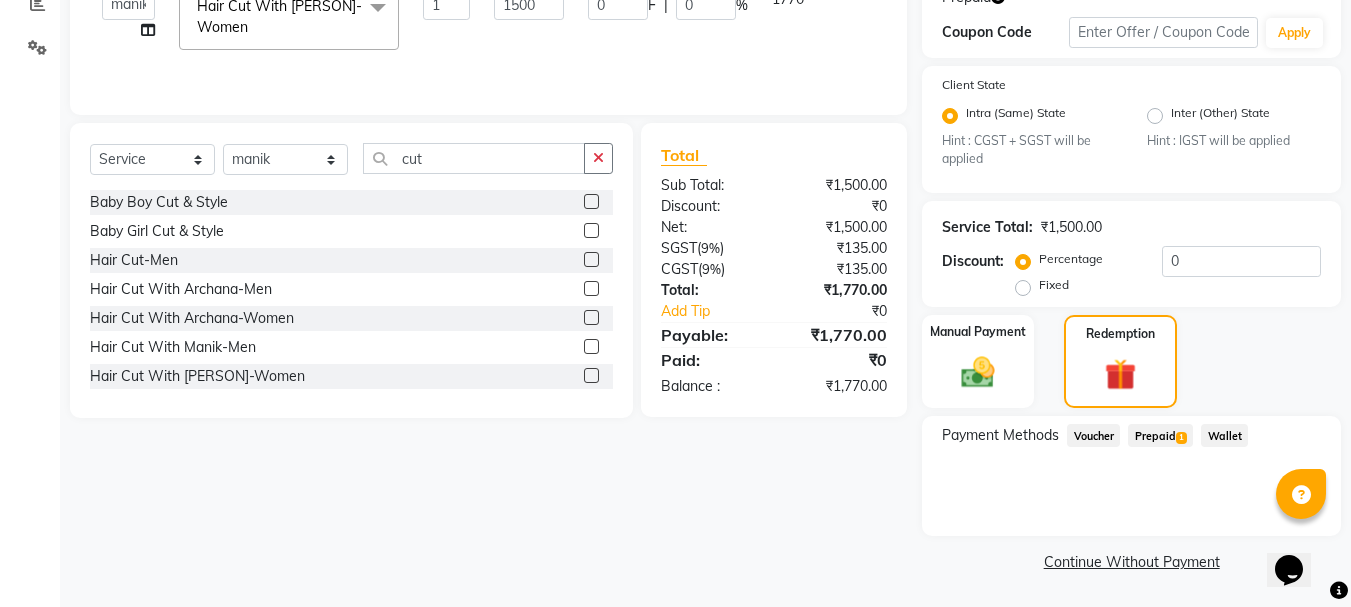 click on "Prepaid  1" 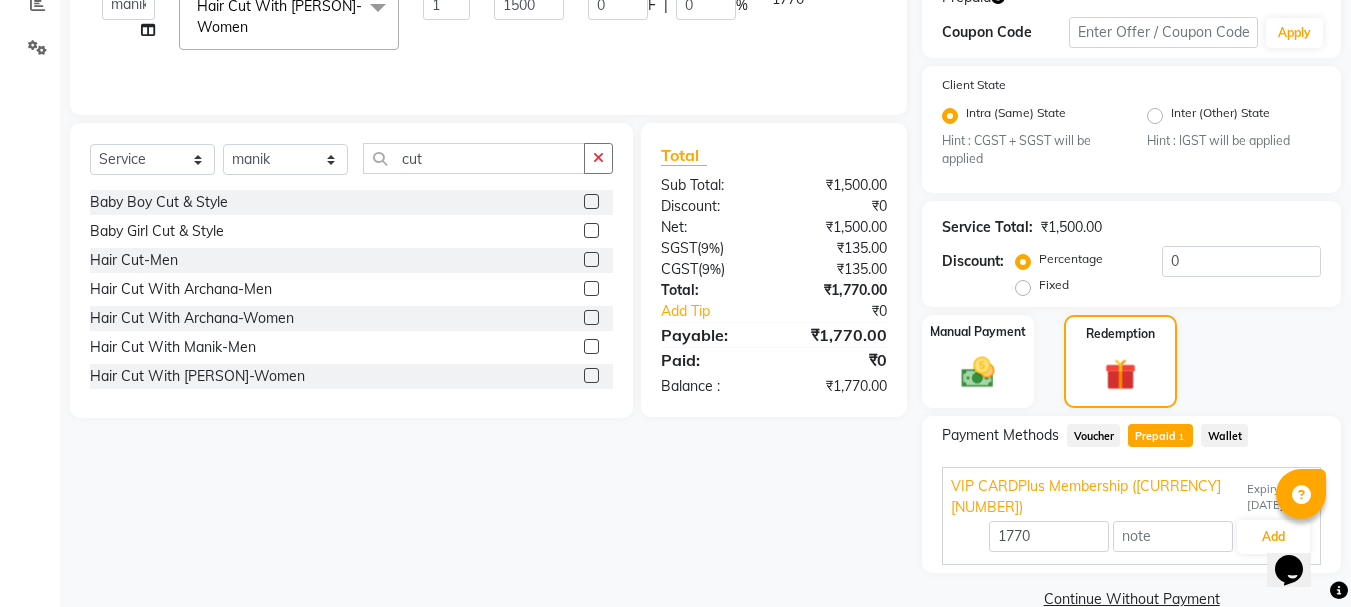 scroll, scrollTop: 369, scrollLeft: 0, axis: vertical 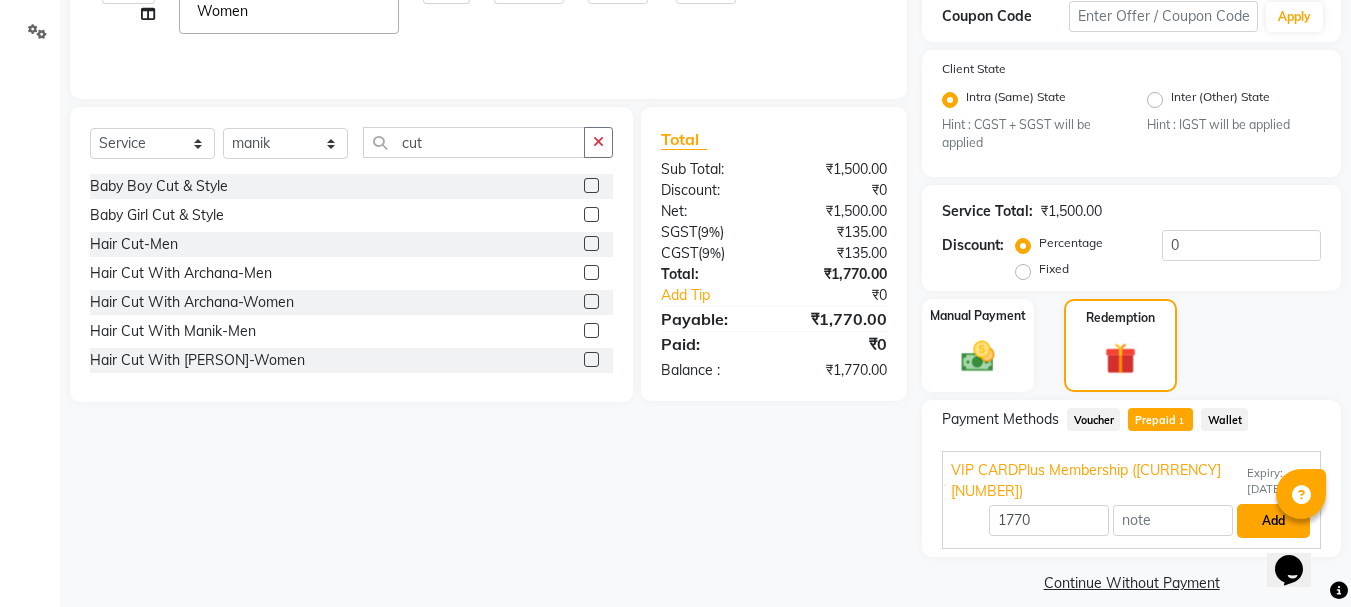 click on "Add" at bounding box center (1273, 521) 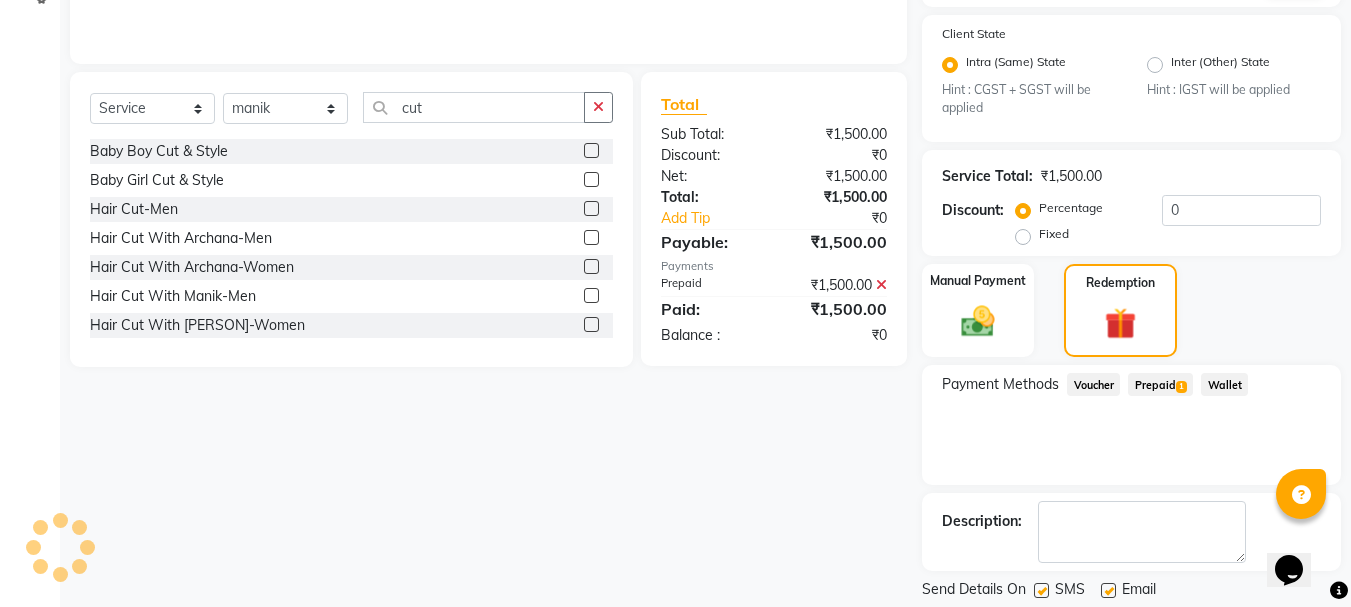 scroll, scrollTop: 466, scrollLeft: 0, axis: vertical 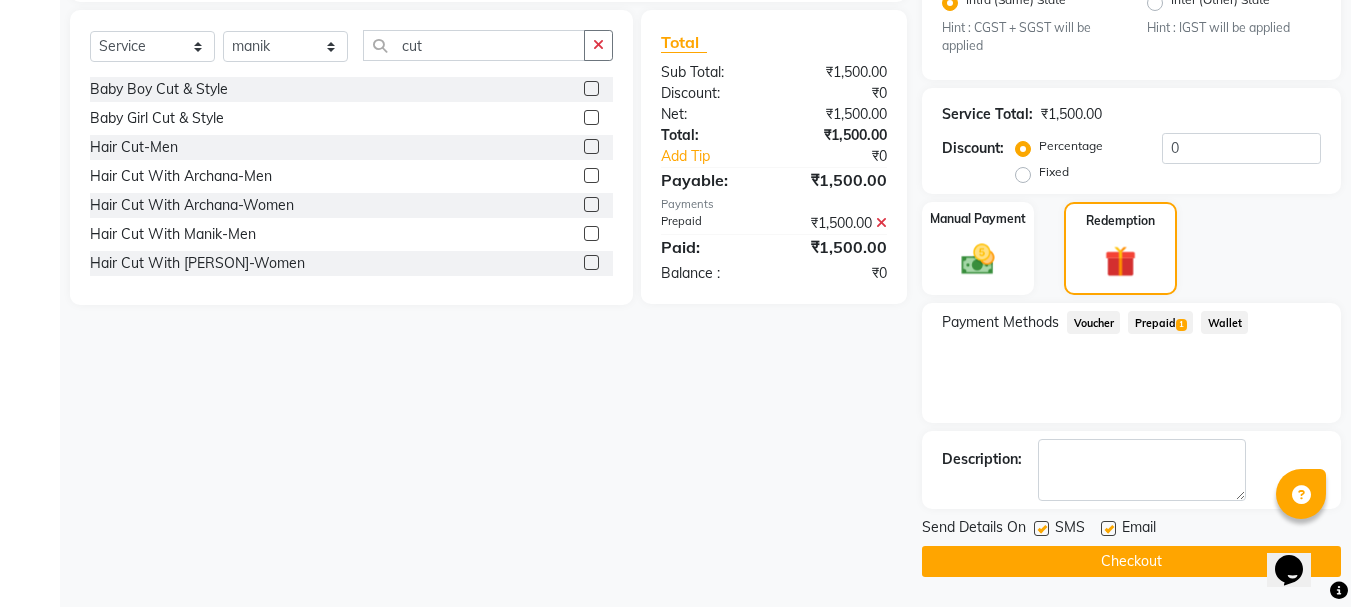 click on "Checkout" 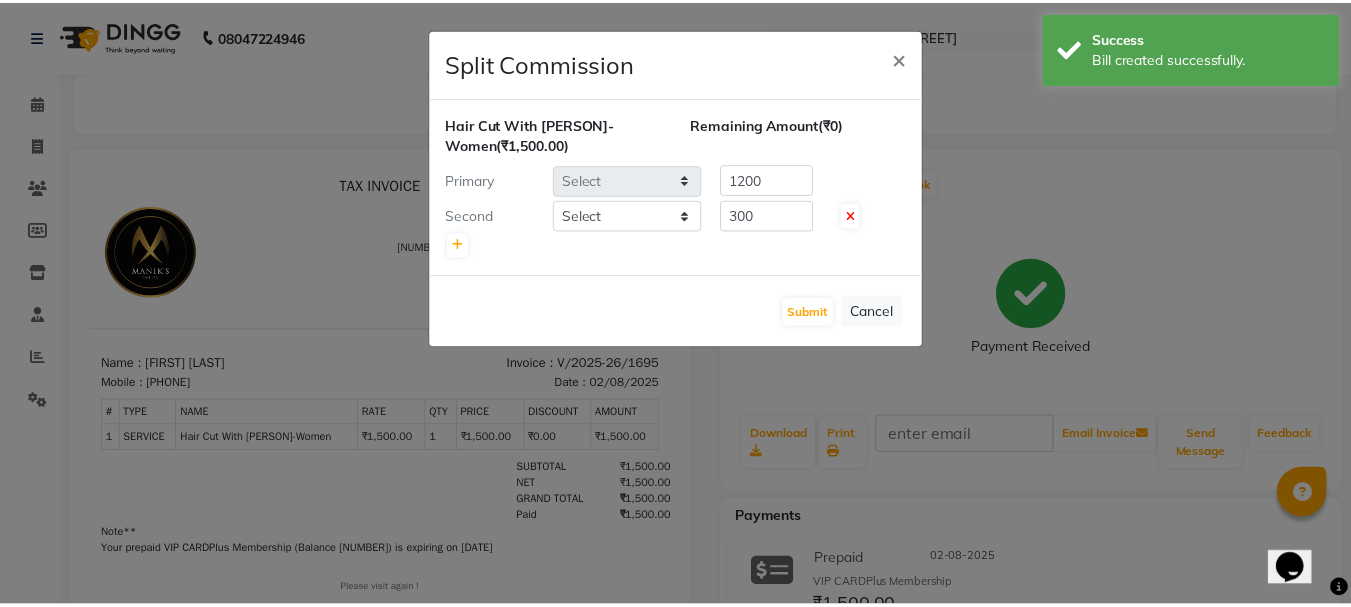 scroll, scrollTop: 0, scrollLeft: 0, axis: both 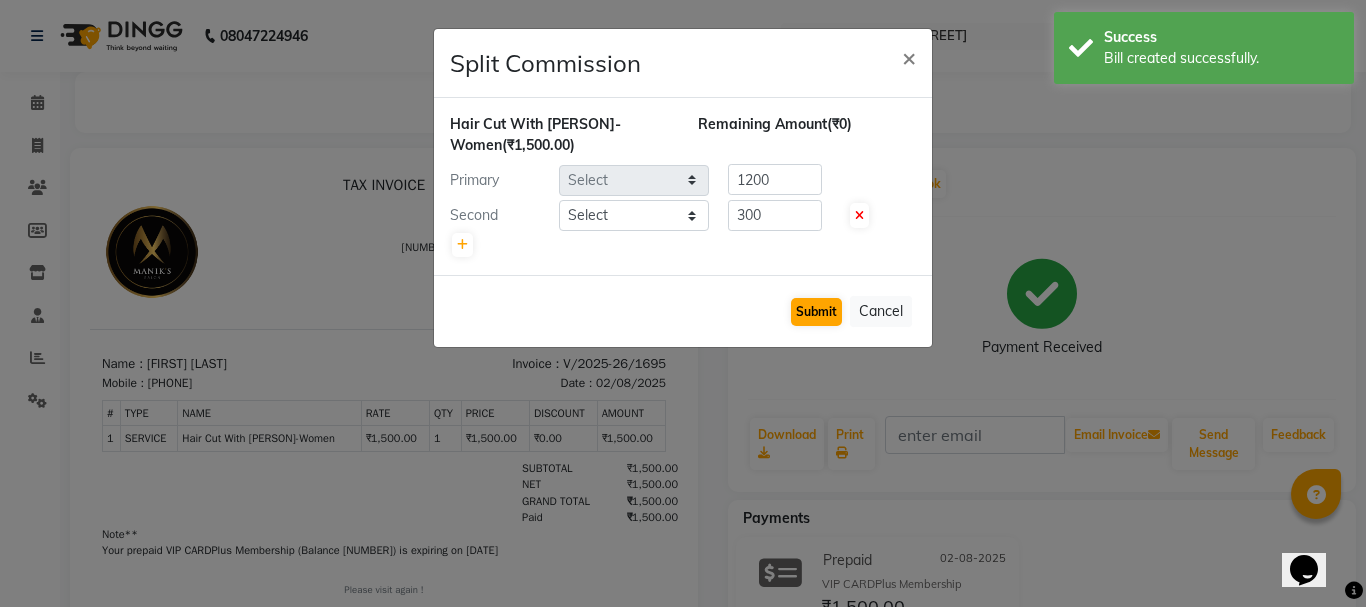 select on "19032" 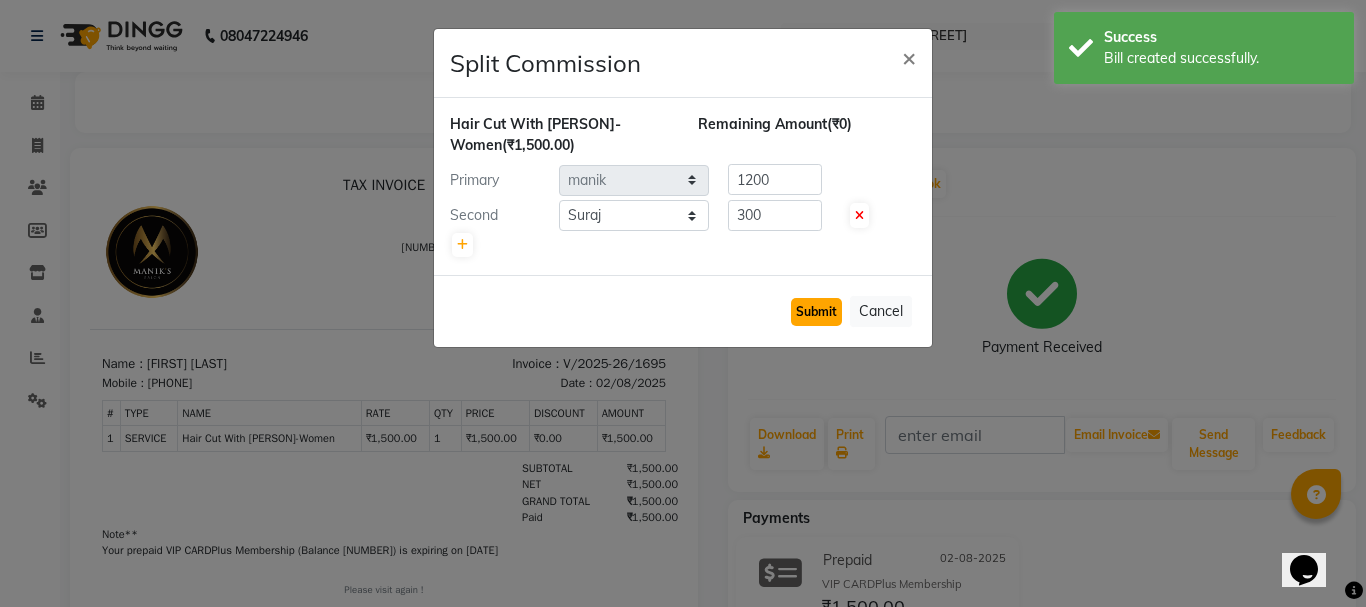 click on "Submit" 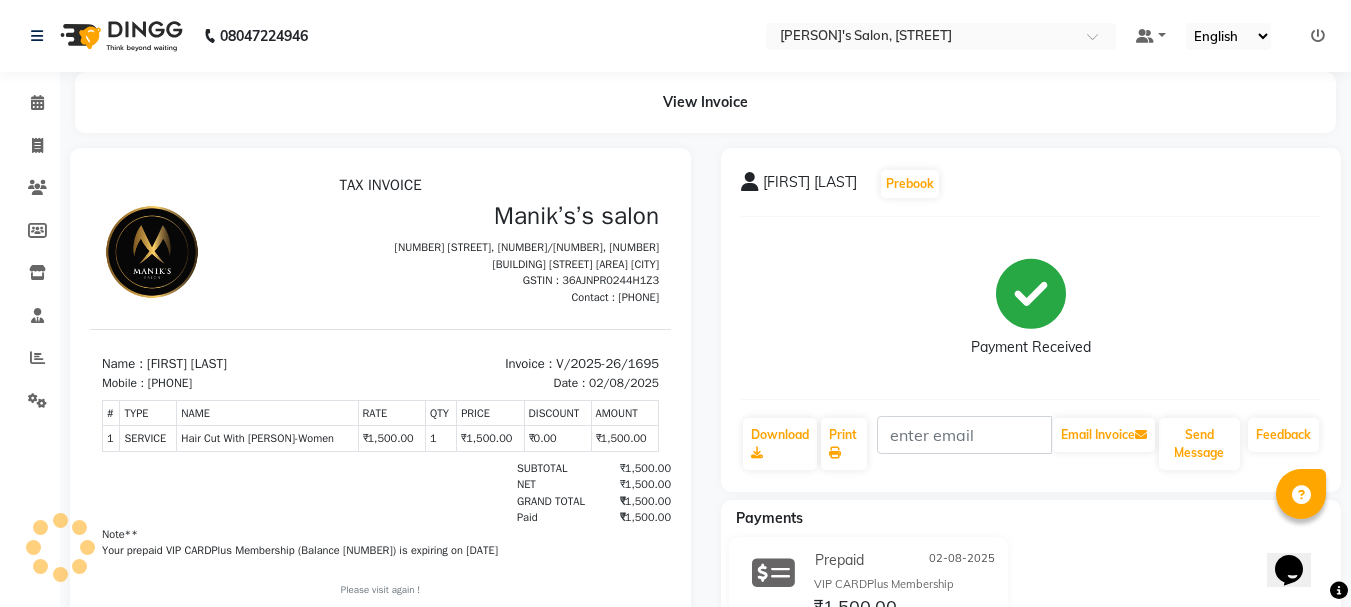 drag, startPoint x: 1066, startPoint y: 338, endPoint x: 1032, endPoint y: 351, distance: 36.40055 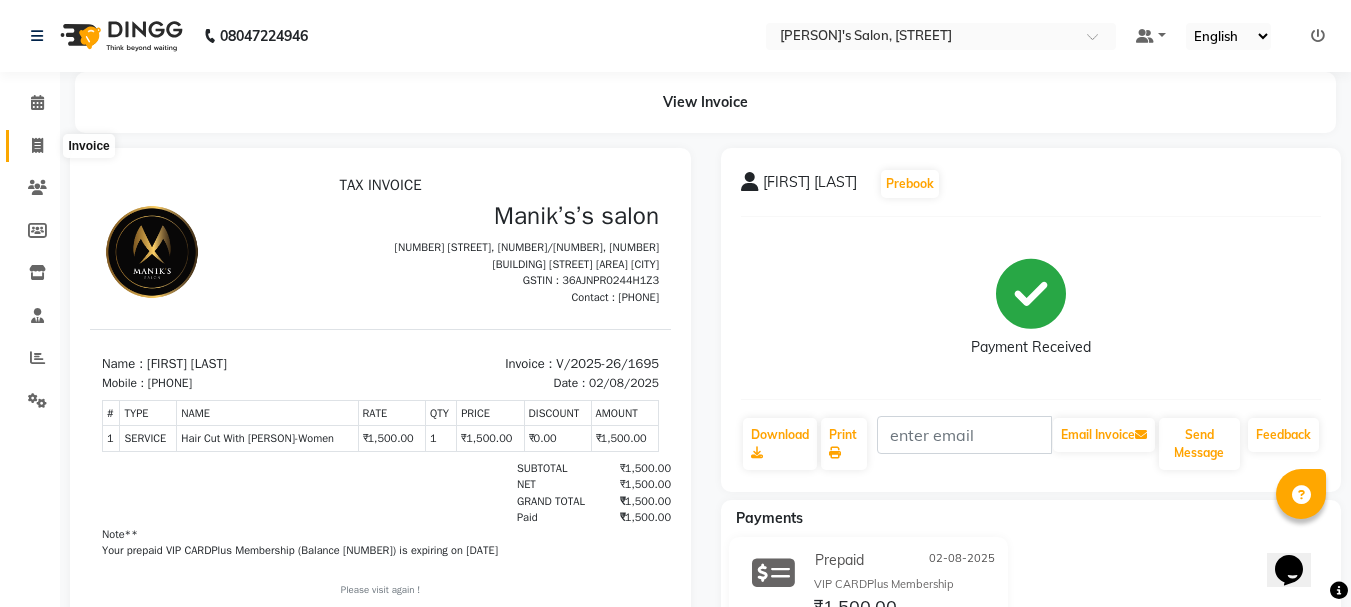 drag, startPoint x: 1032, startPoint y: 351, endPoint x: 43, endPoint y: 145, distance: 1010.2262 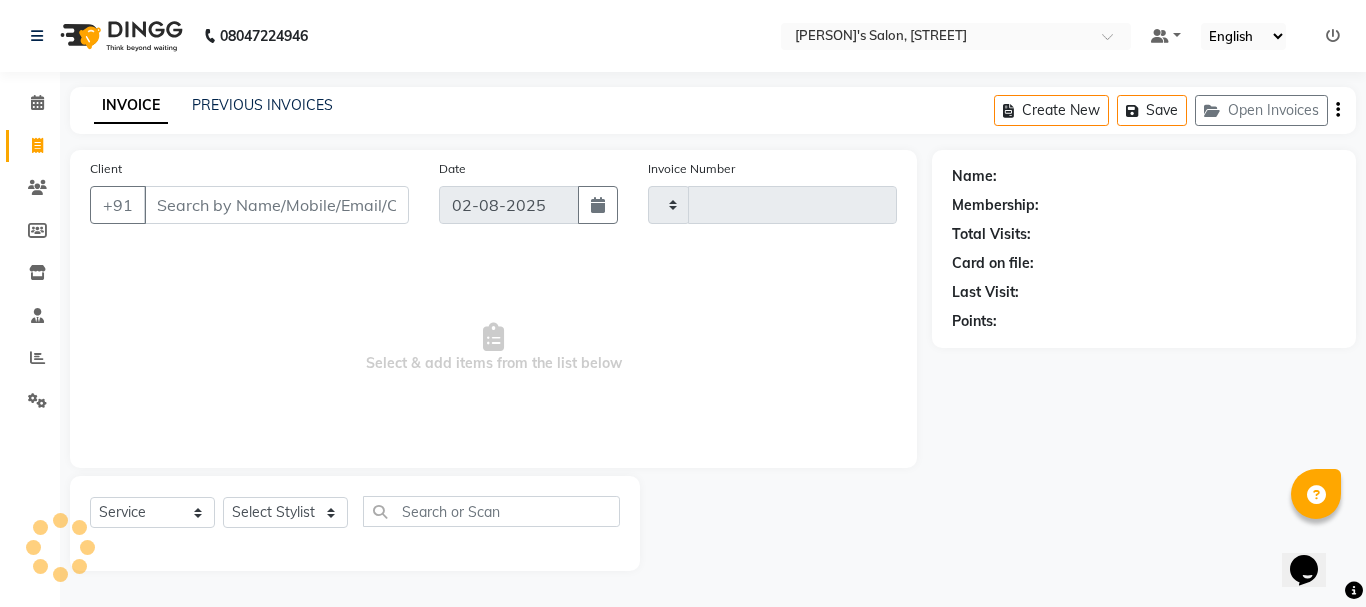 type on "1696" 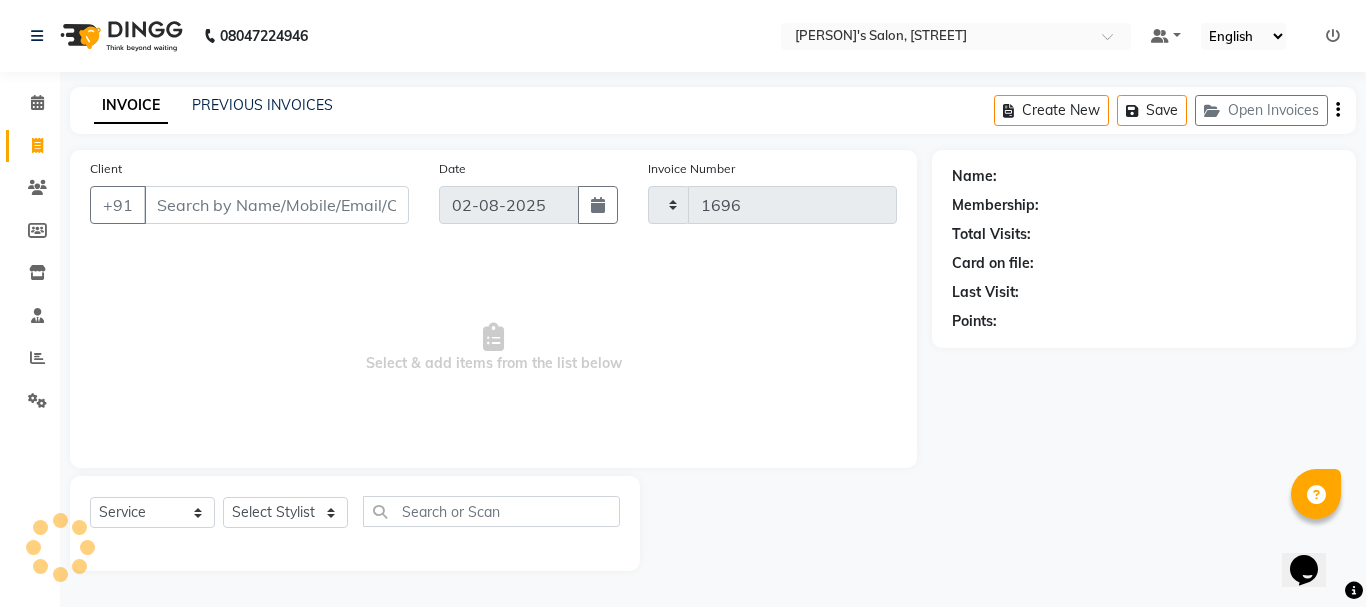 select on "3810" 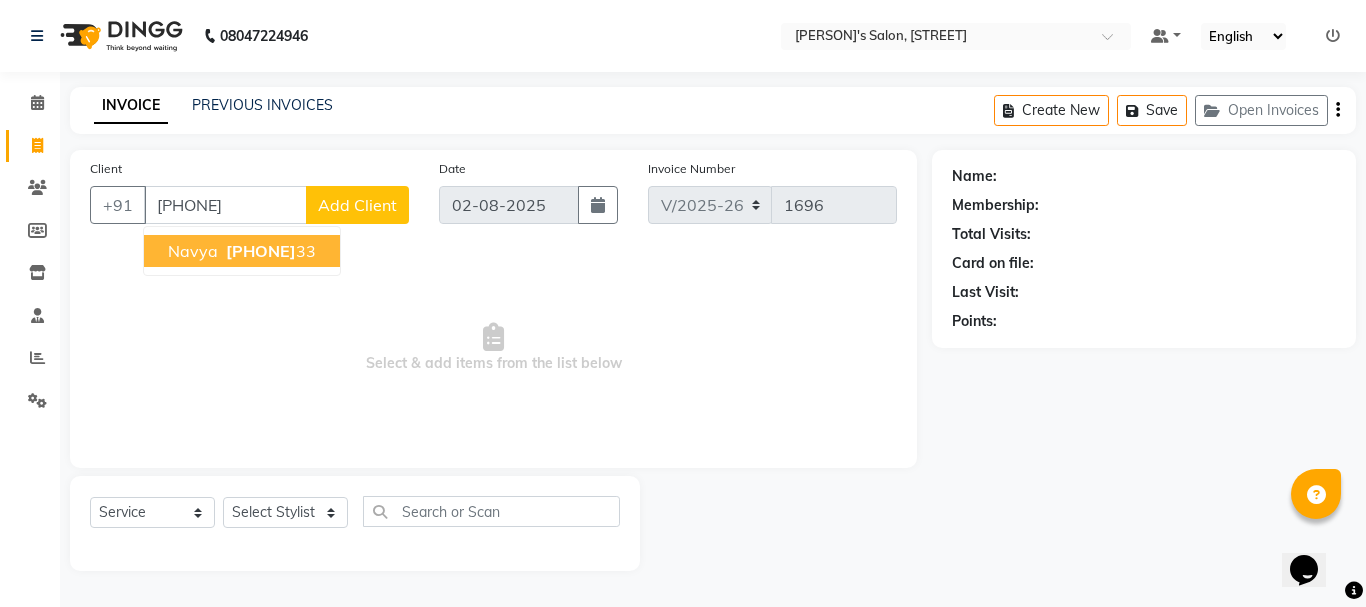 click on "[PHONE]" at bounding box center [261, 251] 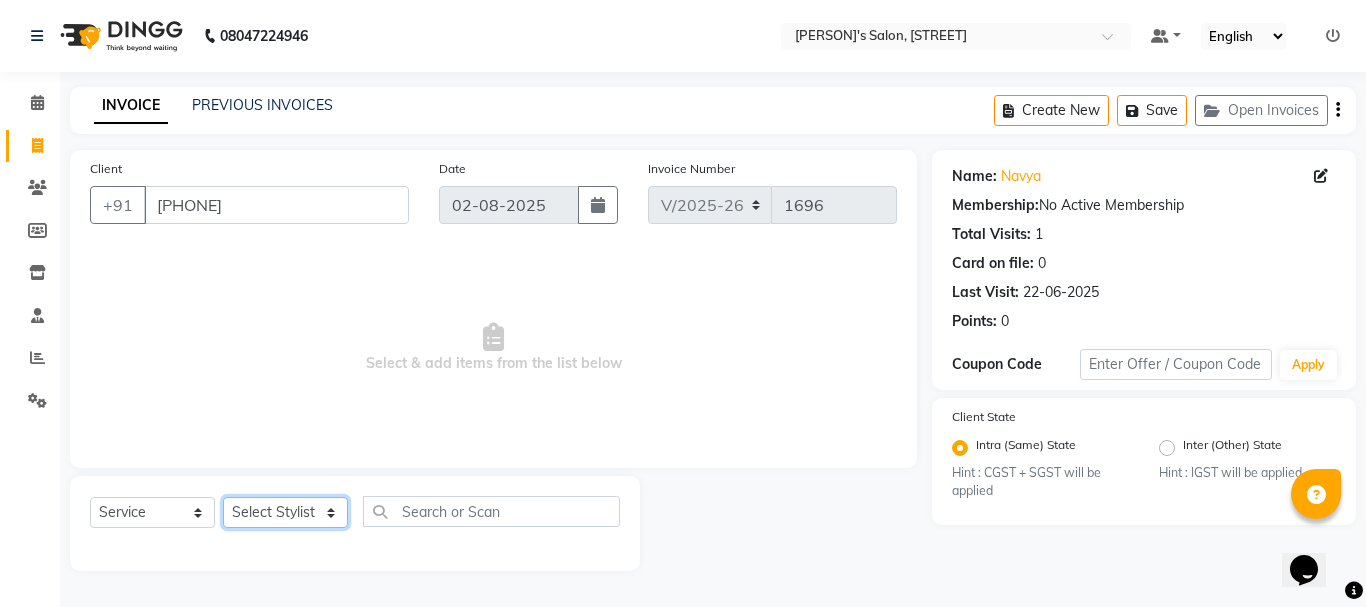 click on "Select Stylist Anil arshiya C Ameer Manager manik Salma Sameer Shaban Suma Suraj Taniya" 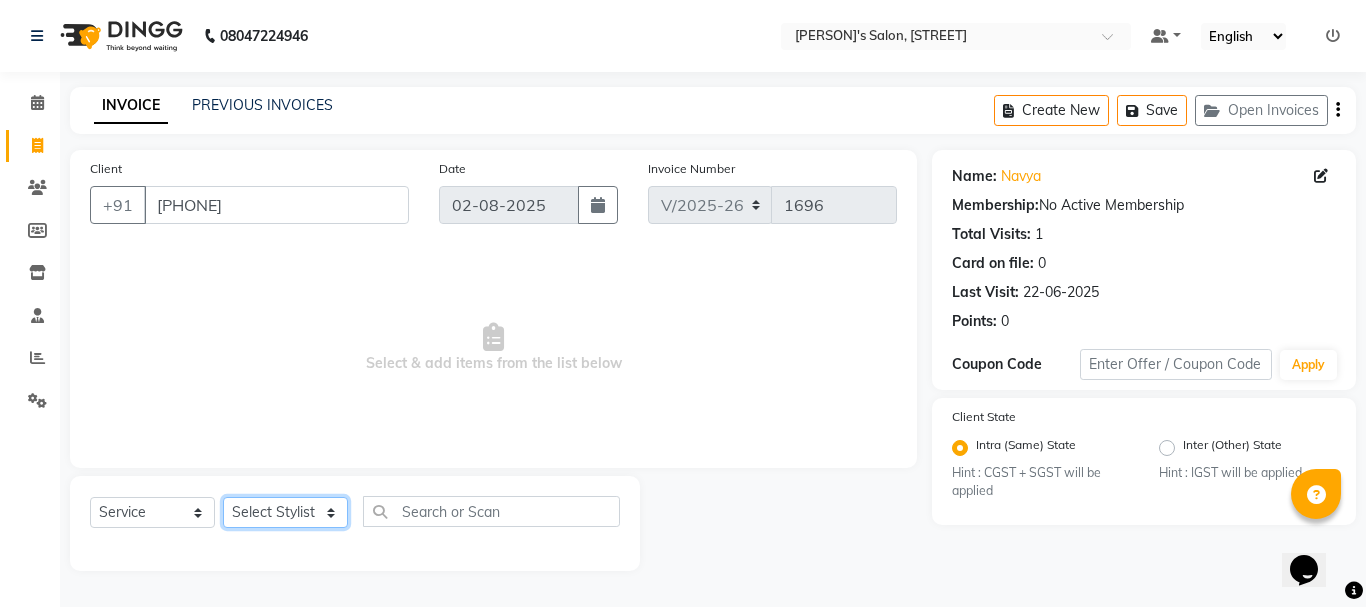 select on "27211" 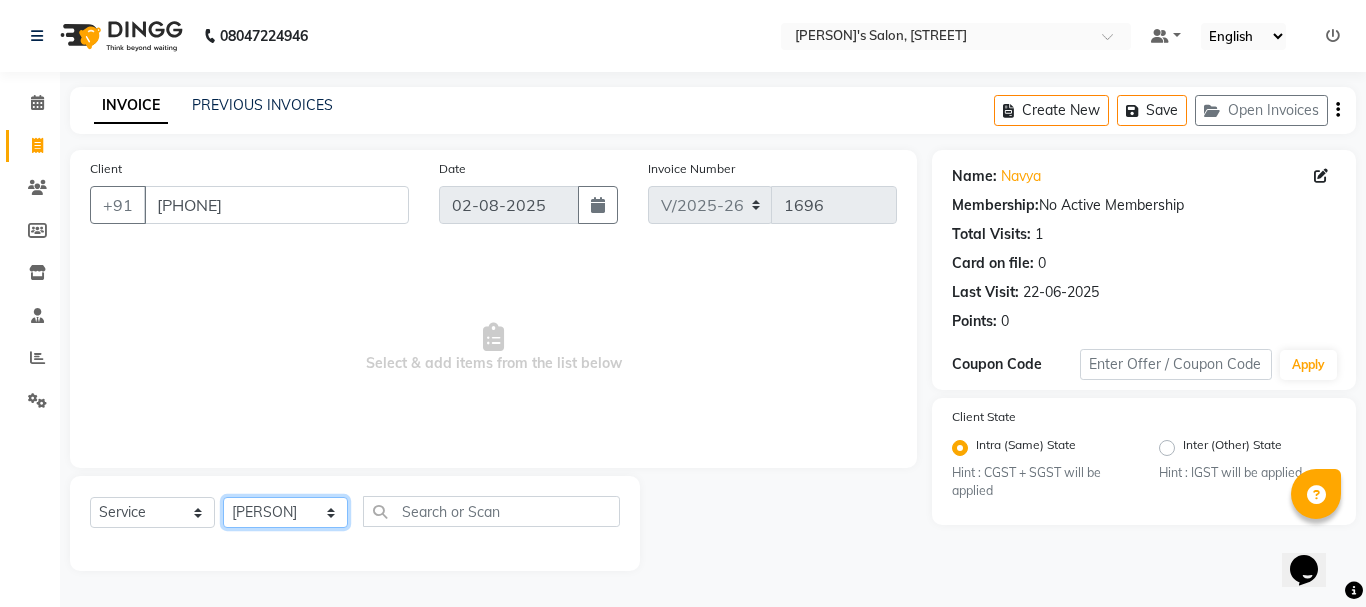 click on "Select Stylist Anil arshiya C Ameer Manager manik Salma Sameer Shaban Suma Suraj Taniya" 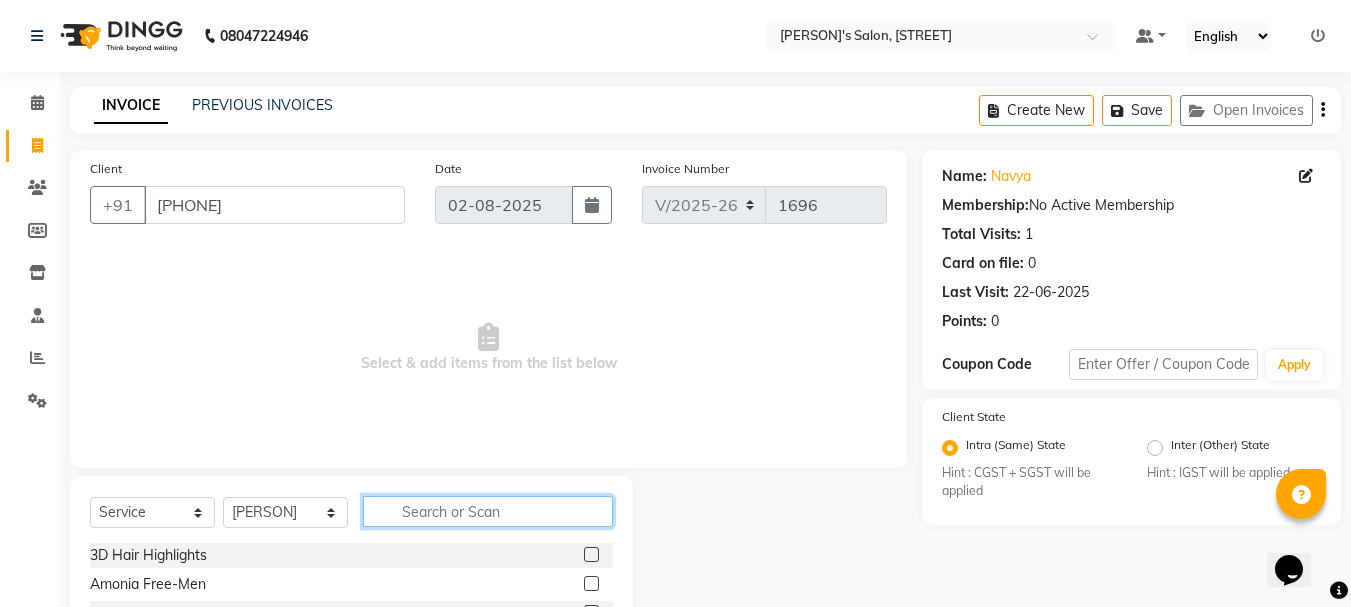 click 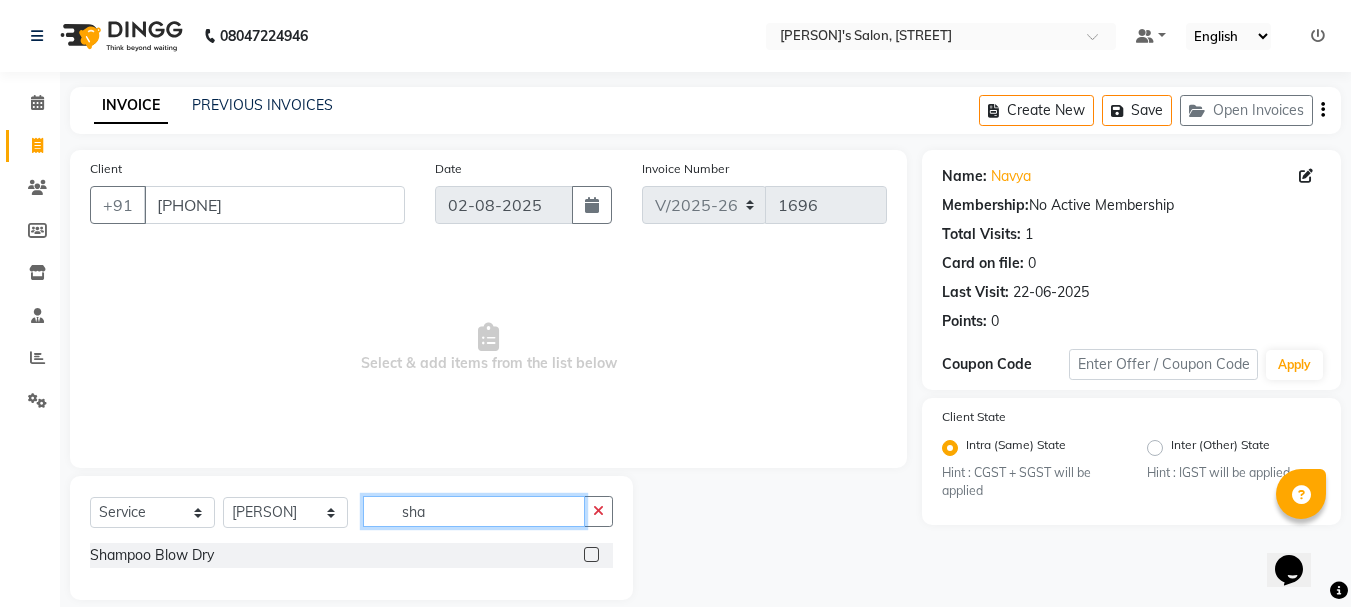 type on "sha" 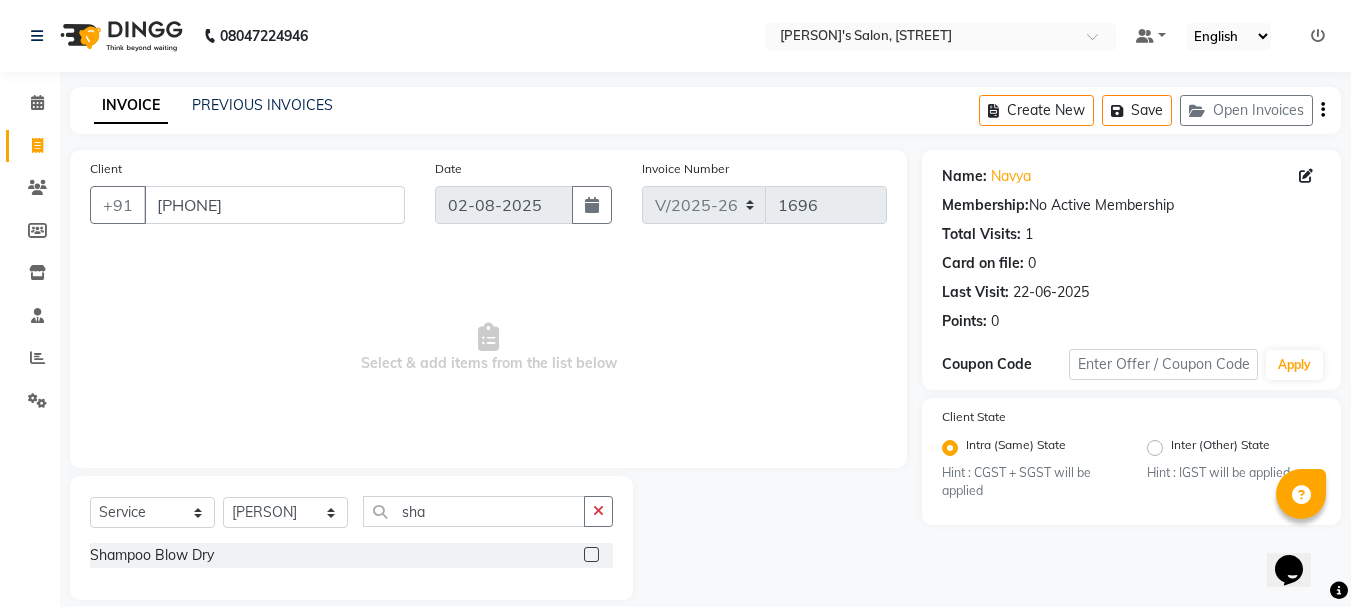click 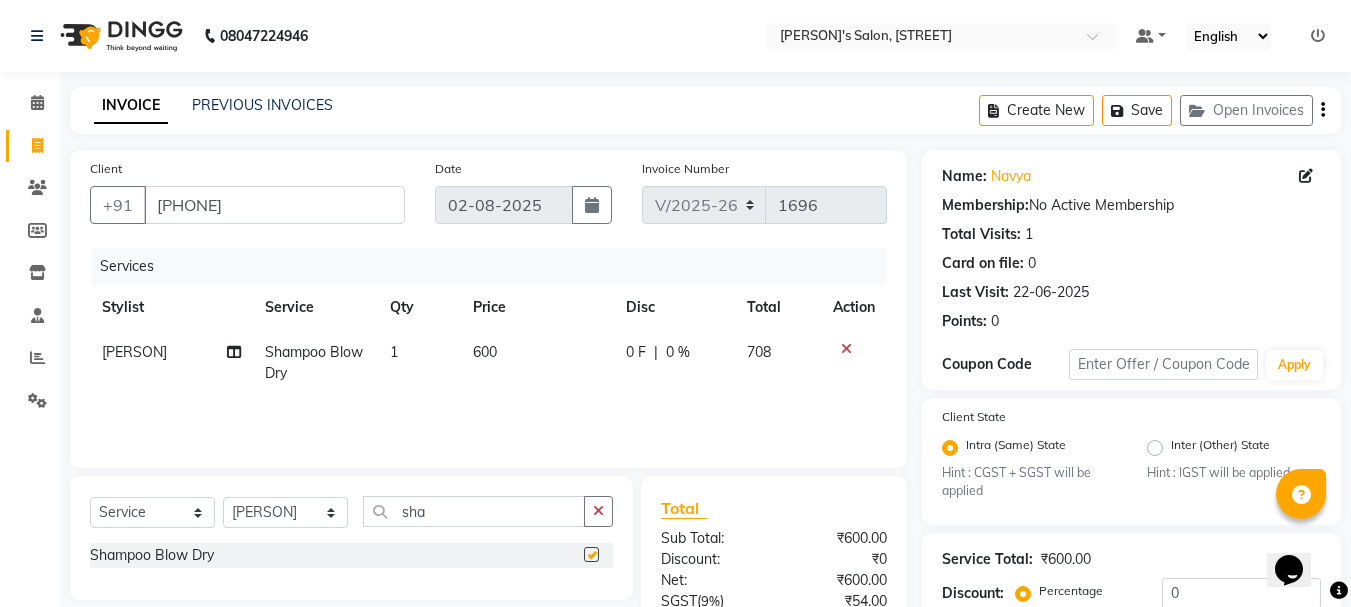 checkbox on "false" 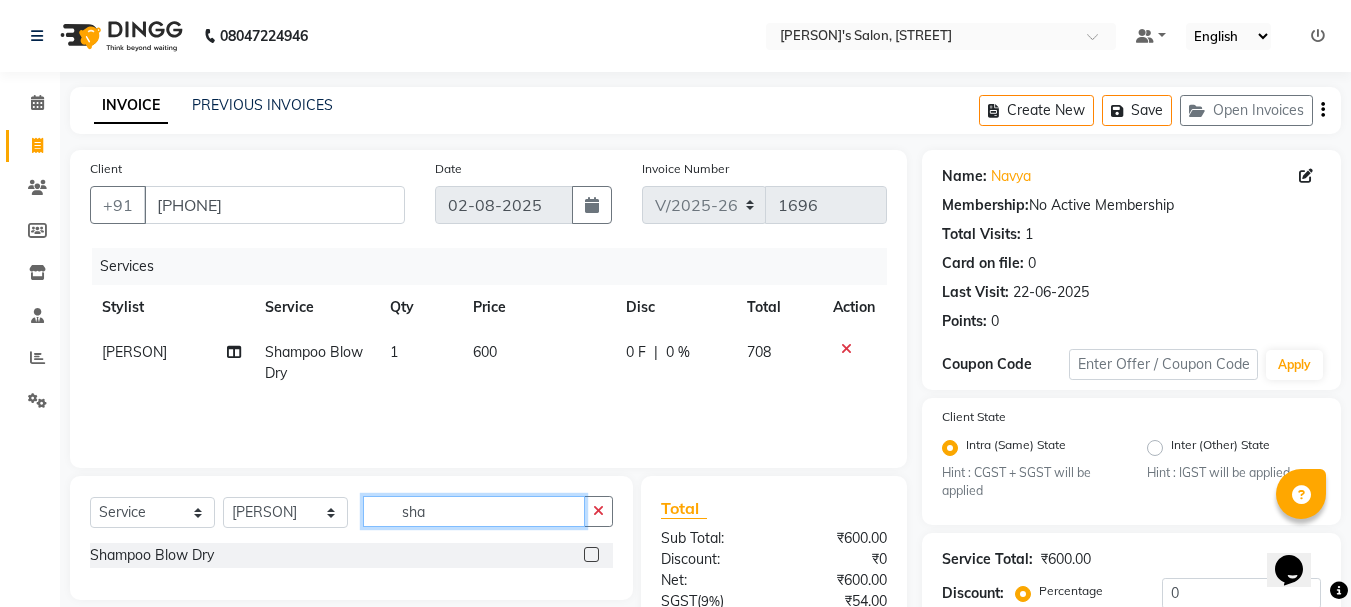 click on "sha" 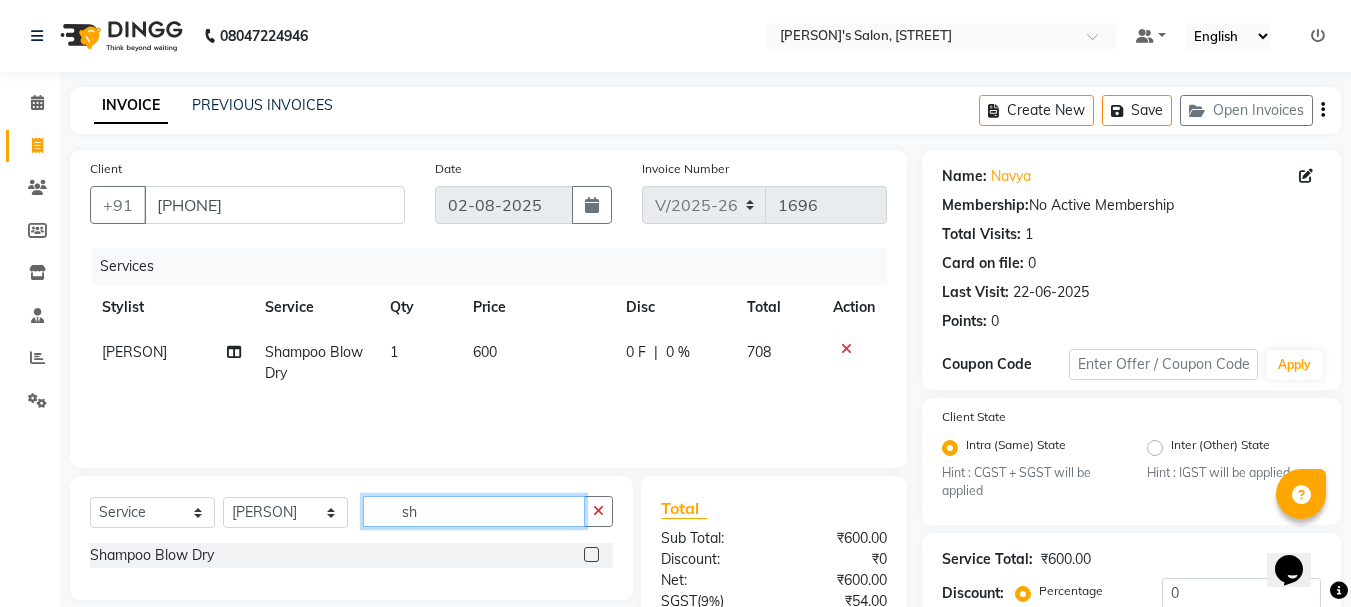 type on "s" 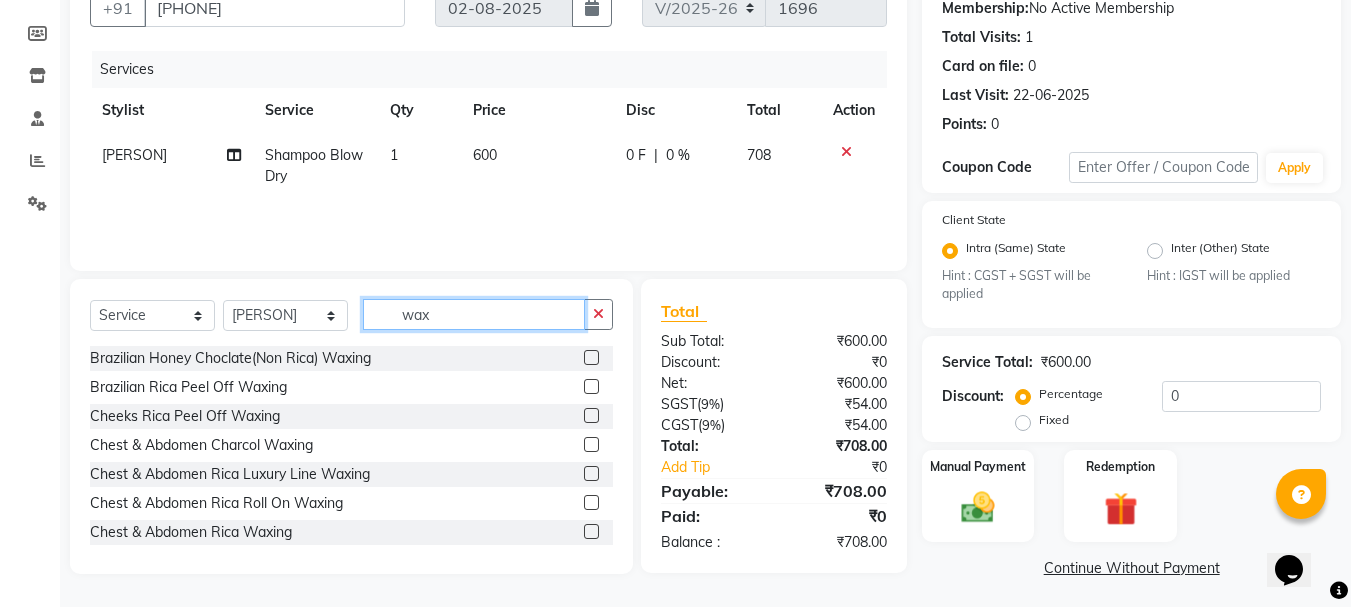scroll, scrollTop: 203, scrollLeft: 0, axis: vertical 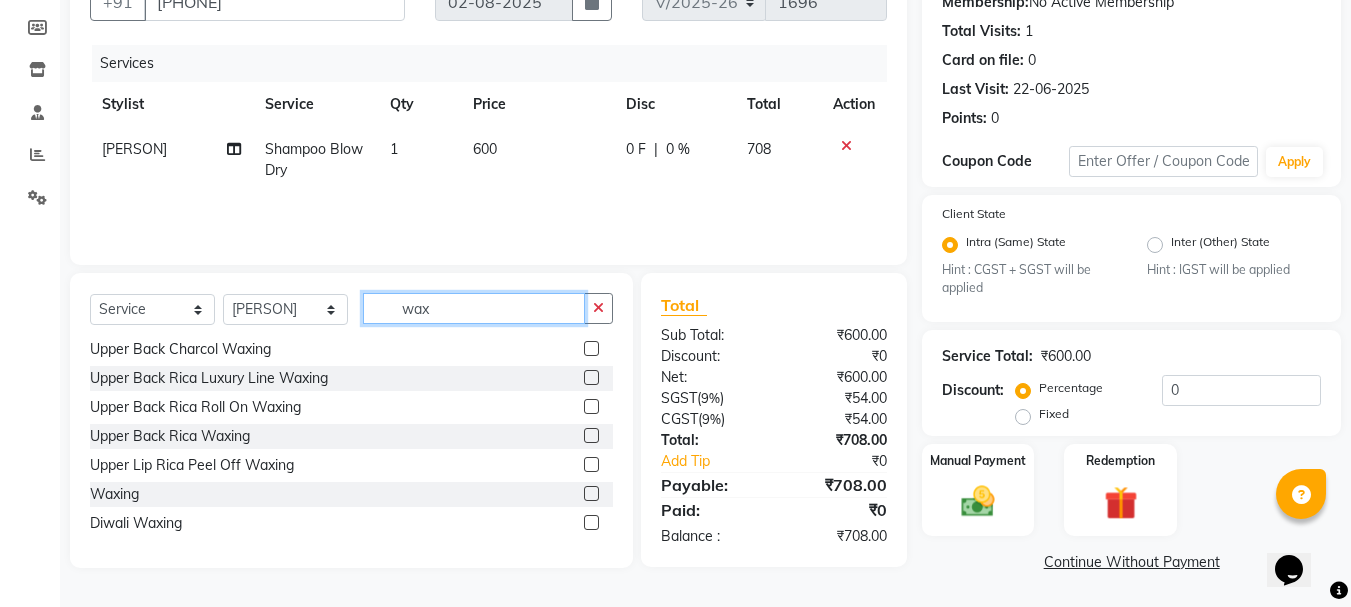 type on "wax" 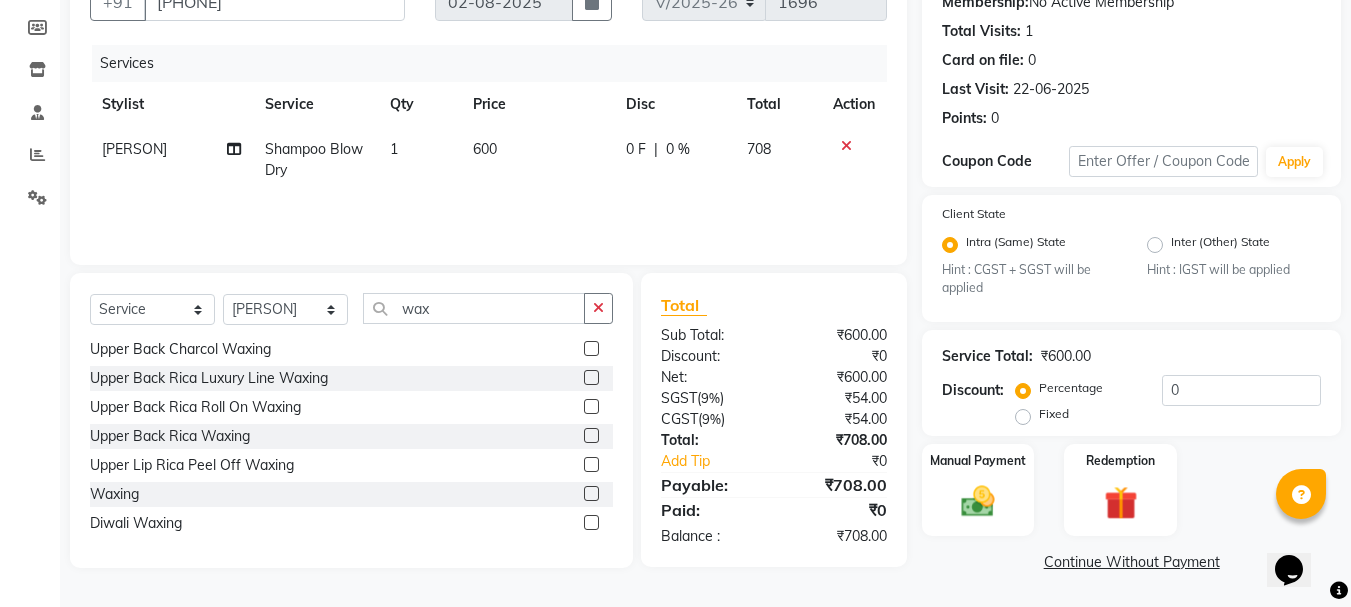 click 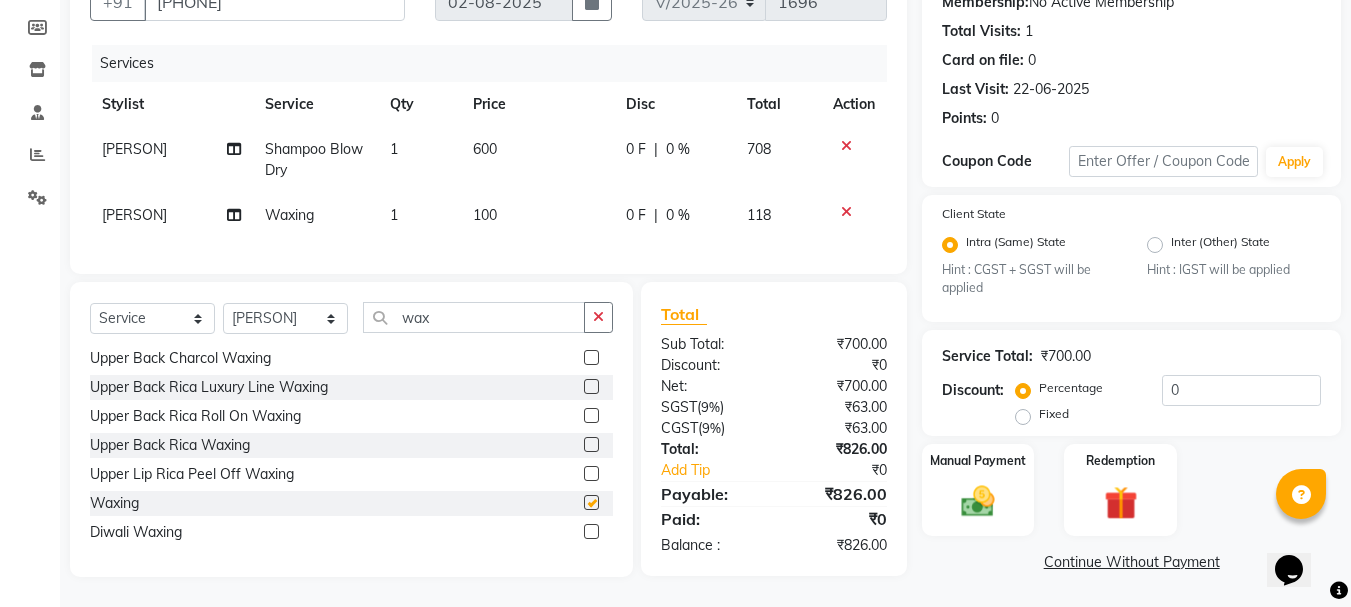 checkbox on "false" 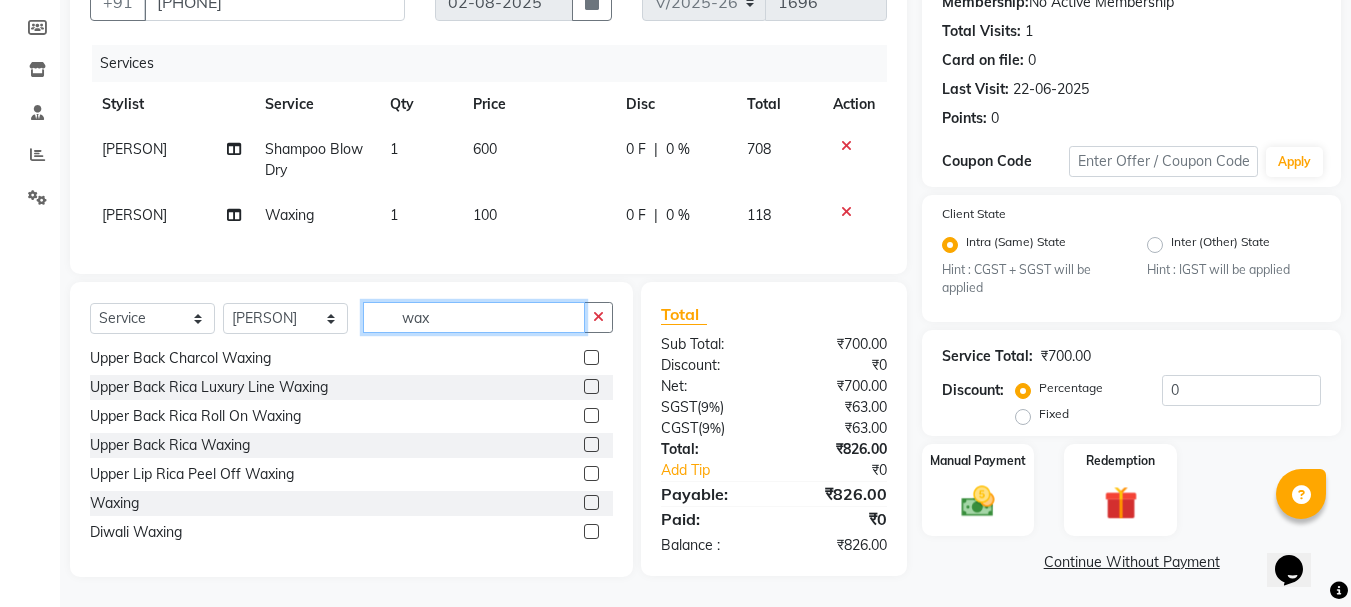 click on "wax" 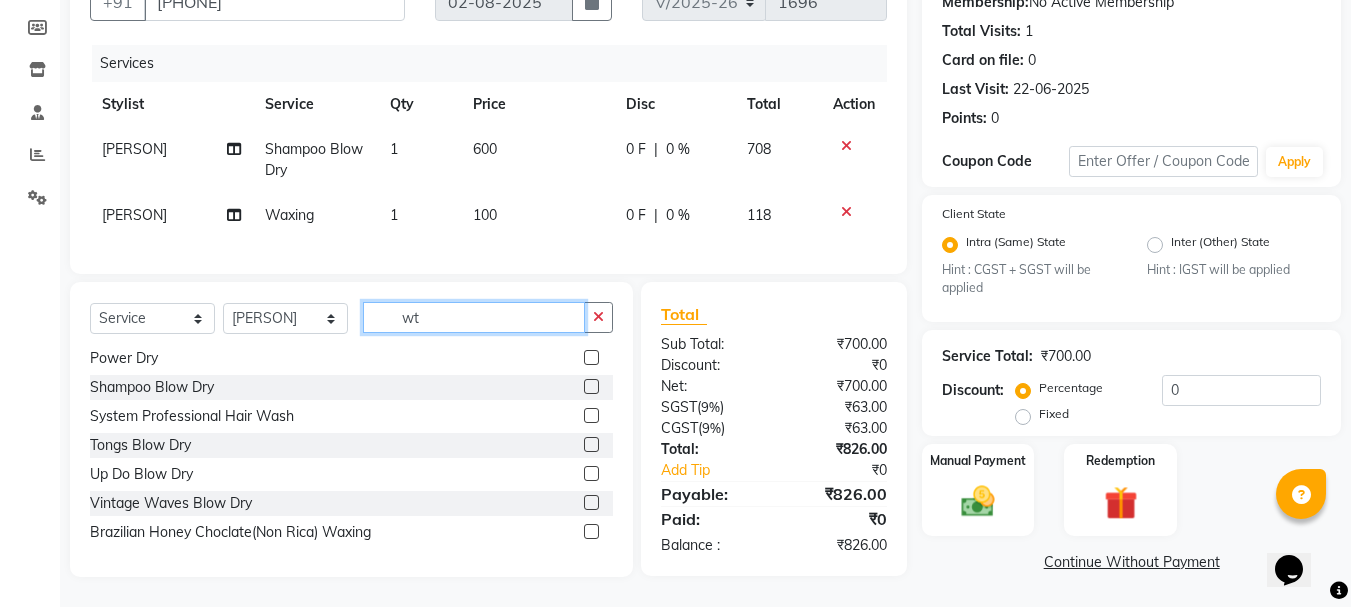 scroll, scrollTop: 0, scrollLeft: 0, axis: both 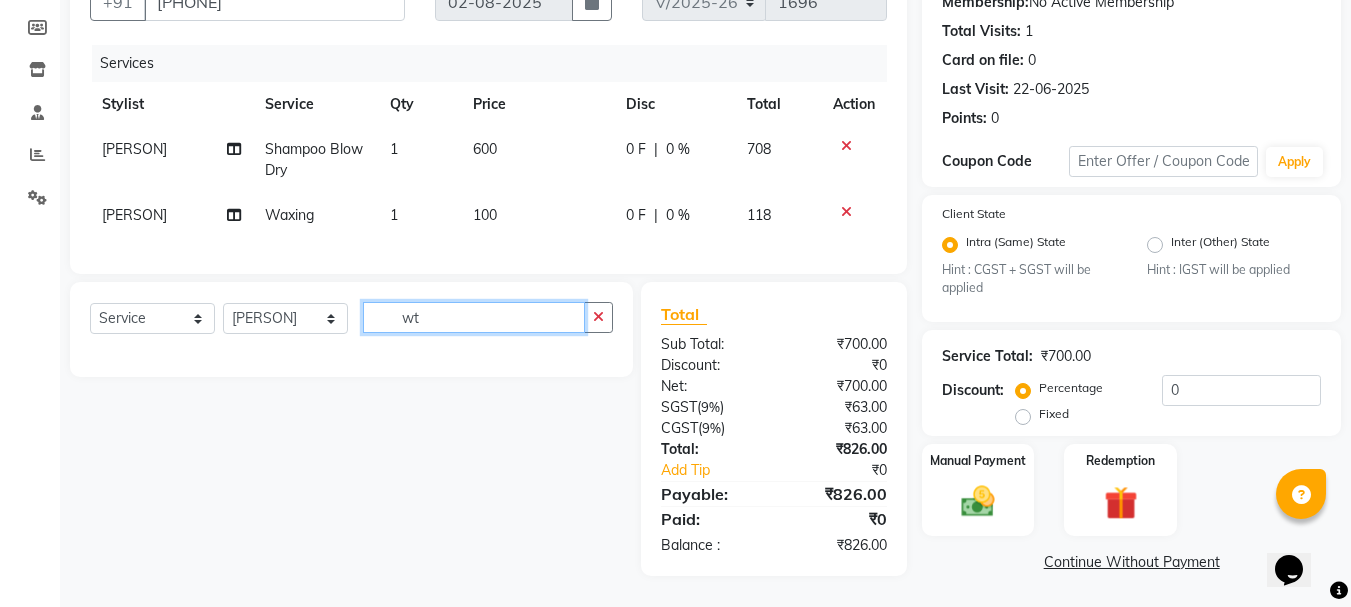 type on "w" 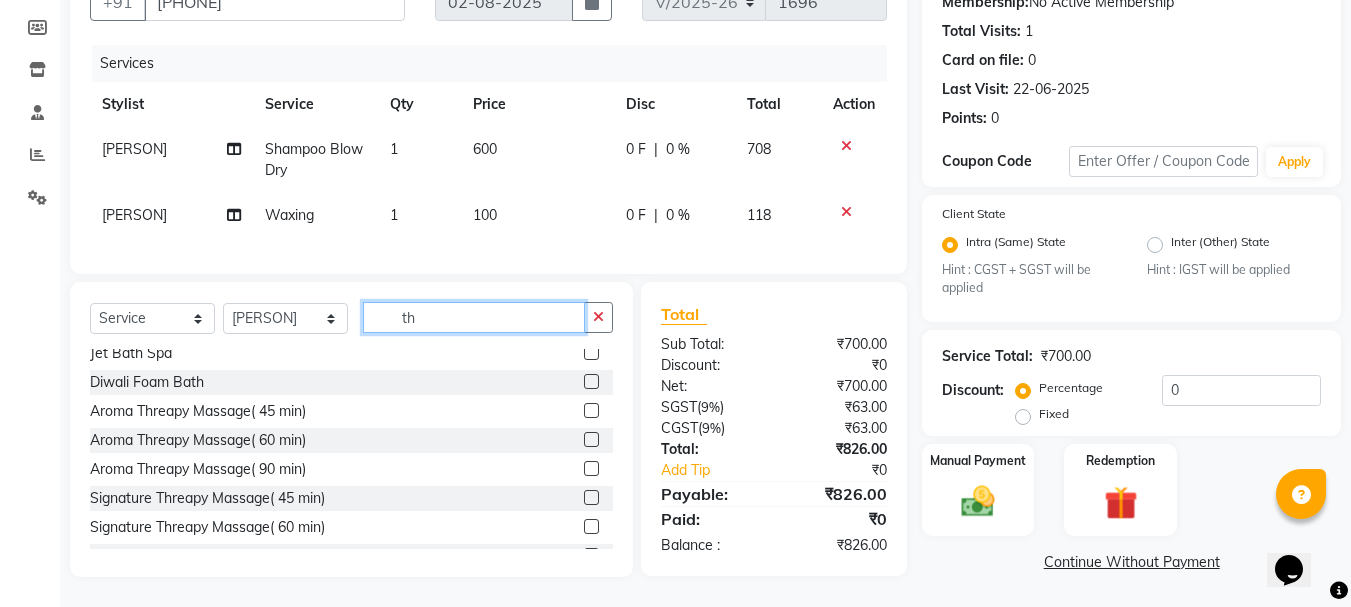 scroll, scrollTop: 713, scrollLeft: 0, axis: vertical 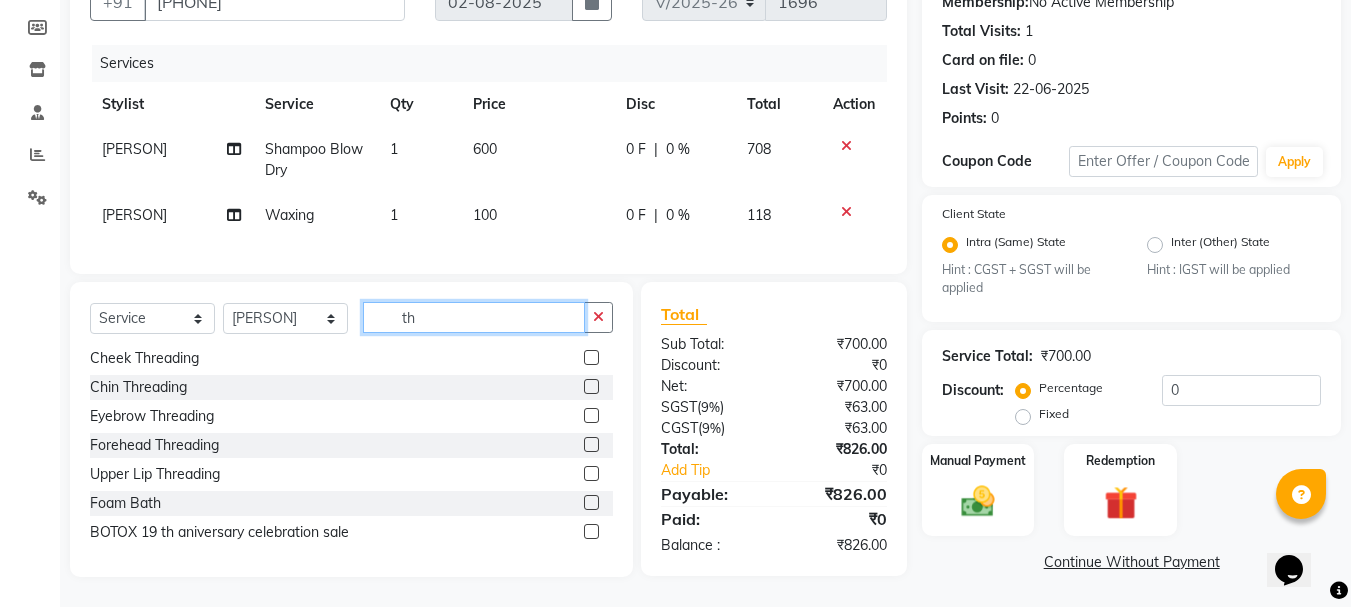 type on "th" 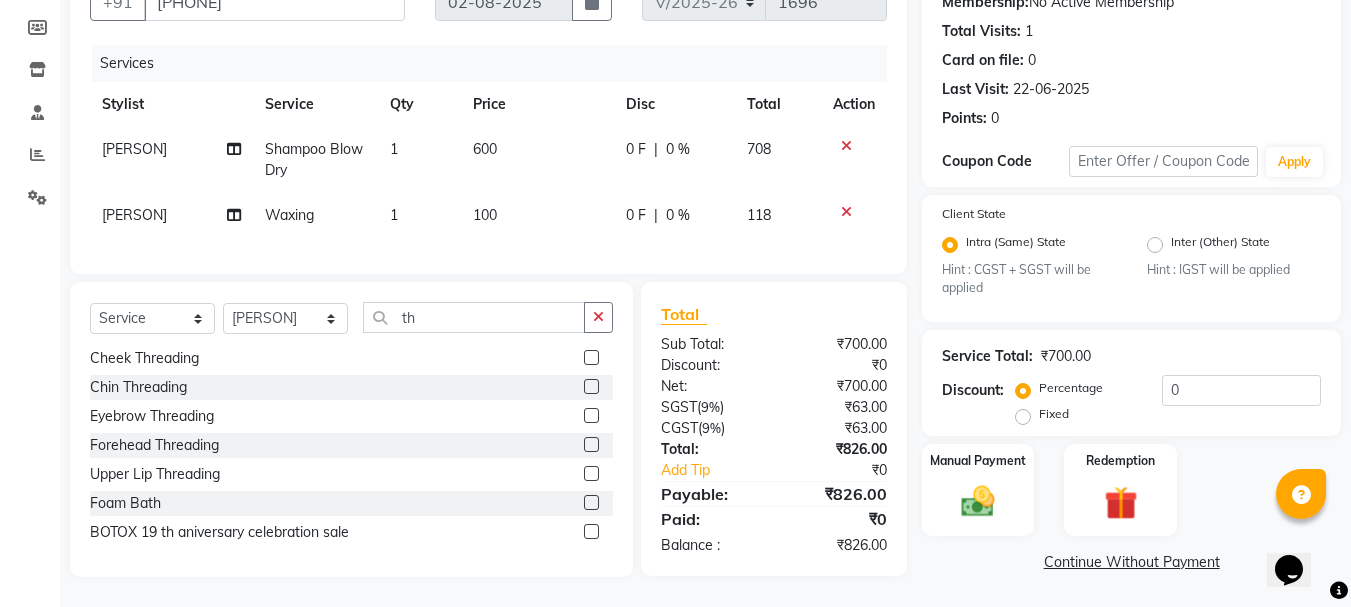 click 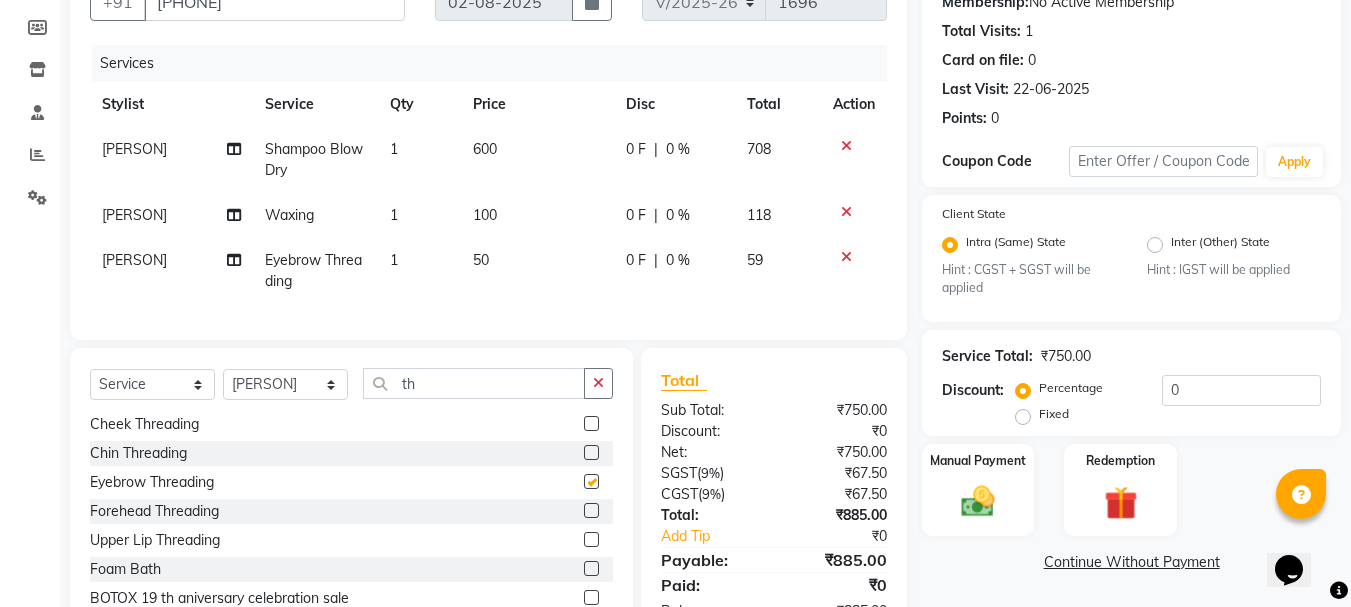 checkbox on "false" 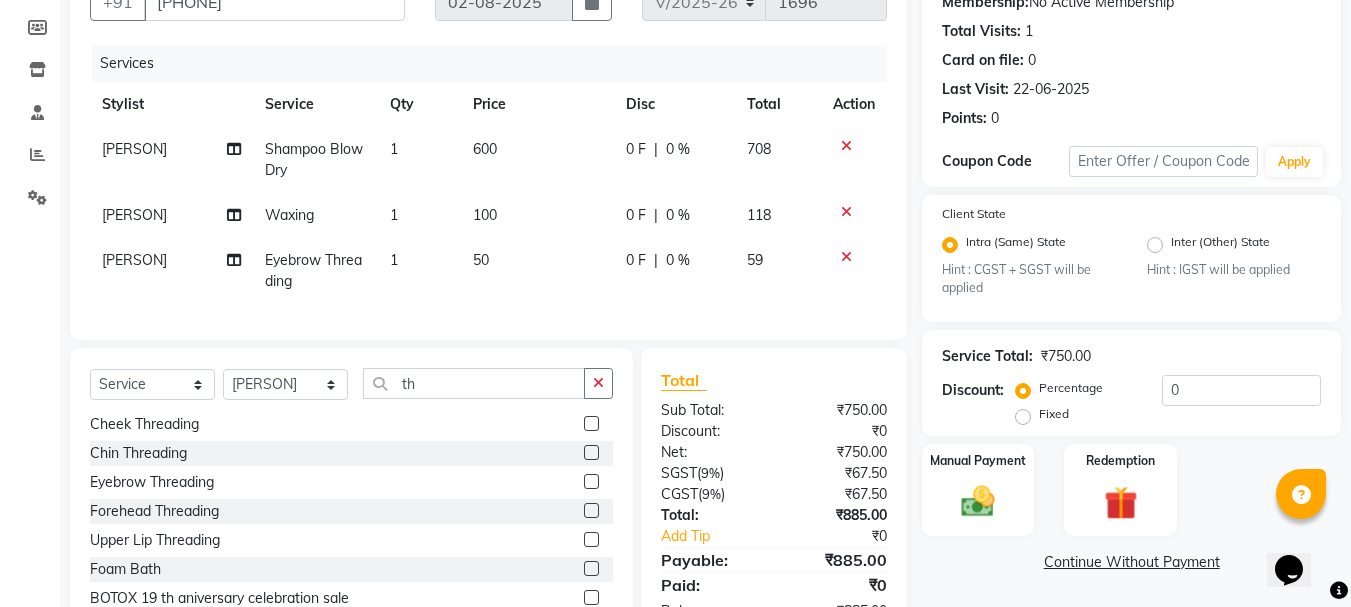 click on "50" 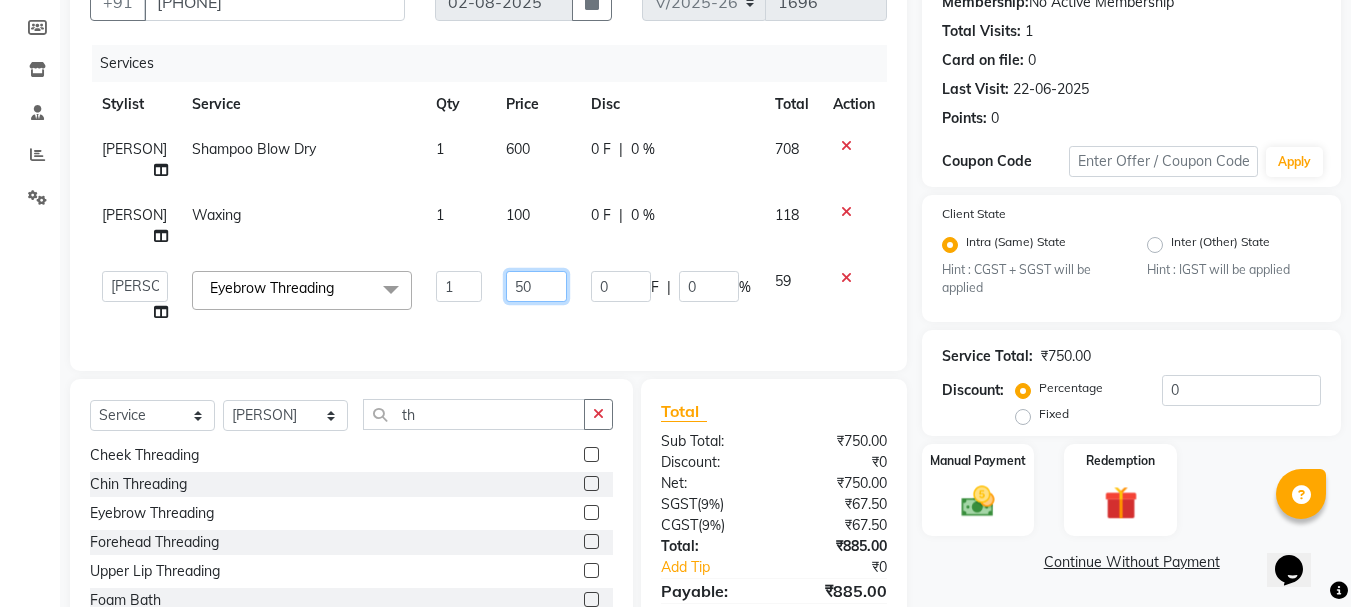 click on "50" 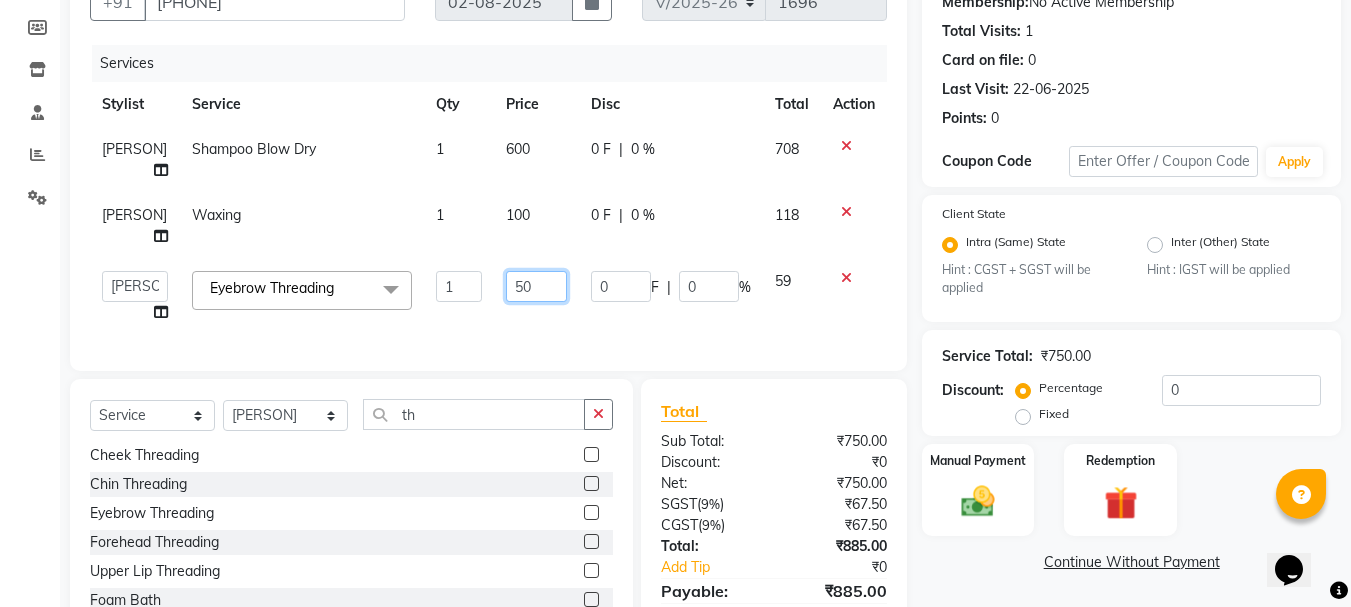 type on "5" 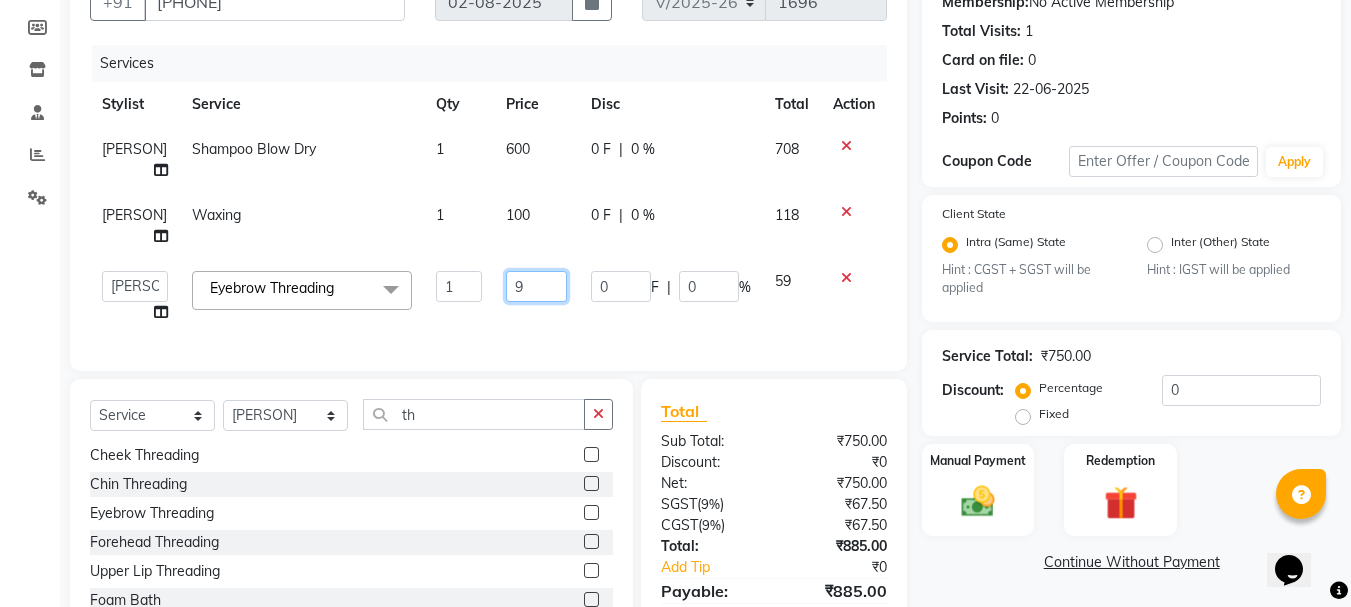 type on "90" 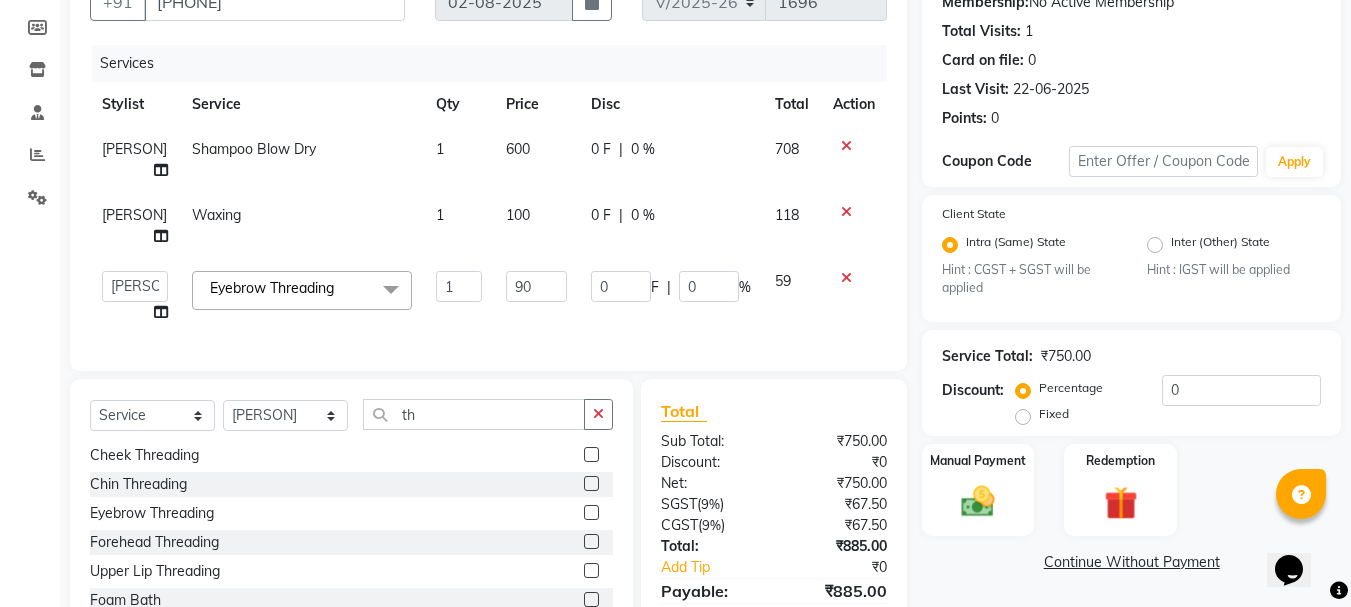 click on "Services Stylist Service Qty Price Disc Total Action [PERSON] Shampoo Blow Dry 1 600 0 F | 0 % 708 [PERSON] Waxing 1 100 0 F | 0 % 118  [PERSON]   [PERSON]   C [PERSON]   Manager   [PERSON]   [PERSON]   [PERSON]   [PERSON]   [PERSON]   [PERSON]   [PERSON]  Eyebrow Threading  x 3D Hair Highlights Amonia Free-Men Amonia Free-Men2 Amonia Free-Women Amonia Free-Women2 Creative Color Creative Color With [PERSON] Full Hair Rebounding Wella Professional Full Hair Rebounding With Loreal Xtenso Full Hair Rebounding With Schwarzkopf Global Colouring-Men Global Colouring With [PERSON]/[PERSON] Global Colouring-Women Highlights With Global Color Highlights With Global Color With [PERSON]/[PERSON] Partial Highlights Partial Highlights With [PERSON]/[PERSON] Patch Rebounding With Schwarzkopf Patch Rebouning With Loreal Xtenso Patch Rebouning With Wella Professional Root Touch Up-Men Root Touch Up With [PERSON]/[PERSON] Root Touch Up-Women Vibrant Colour Vibrant colous With [PERSON]/[PERSON] saree drapping  Personalize facial   cleanup face D-tan dandruff treatment   body polish  back polish" 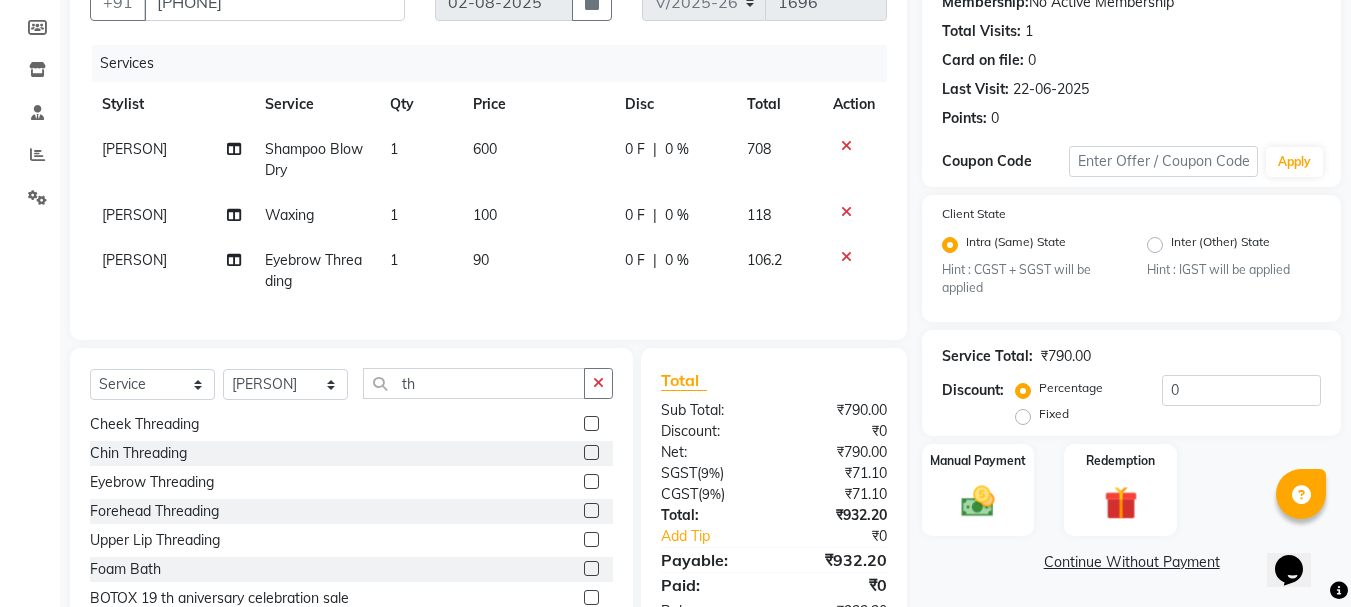 click on "600" 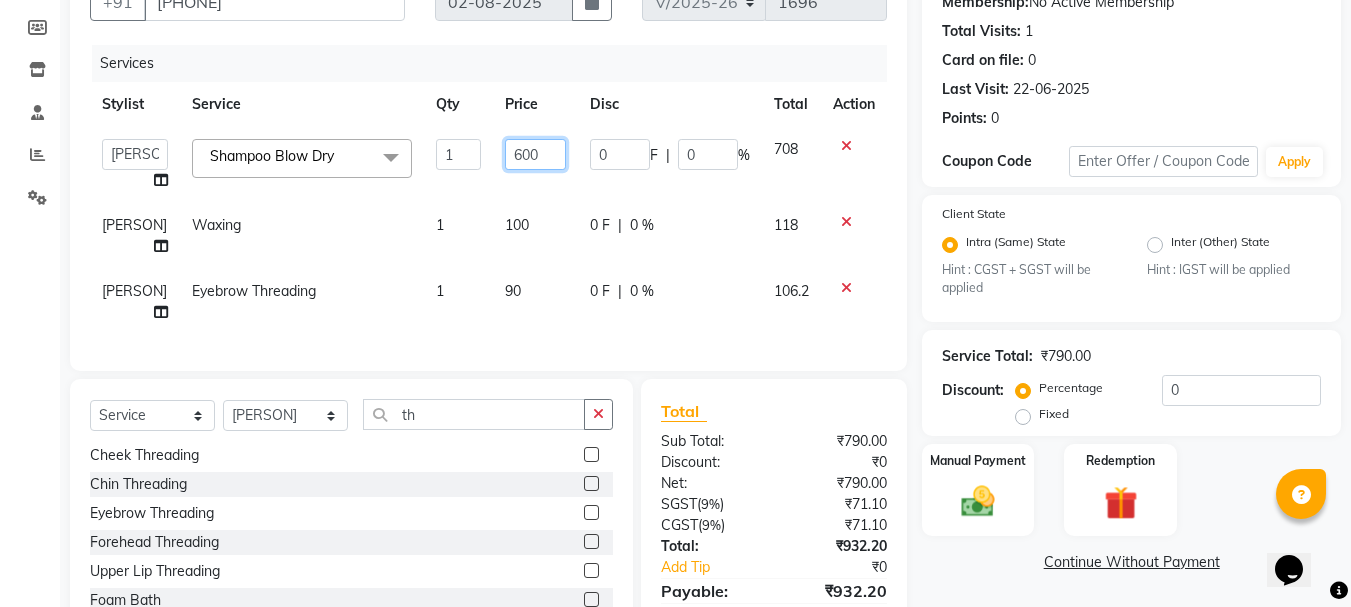 click on "600" 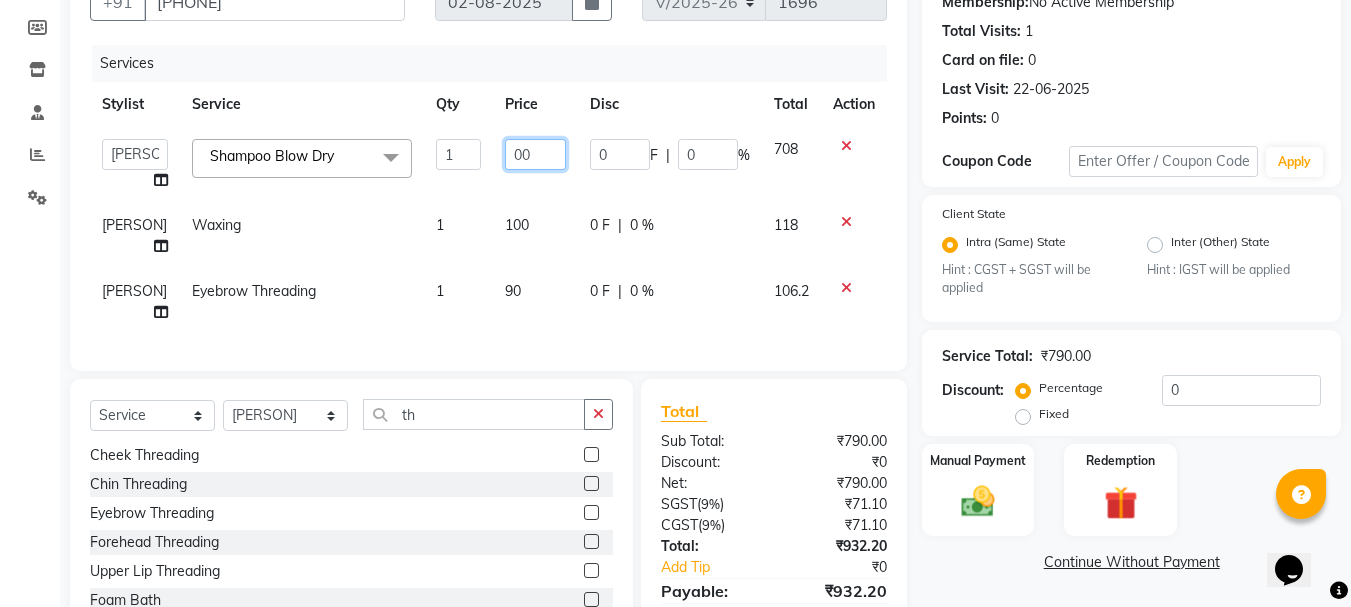 type on "700" 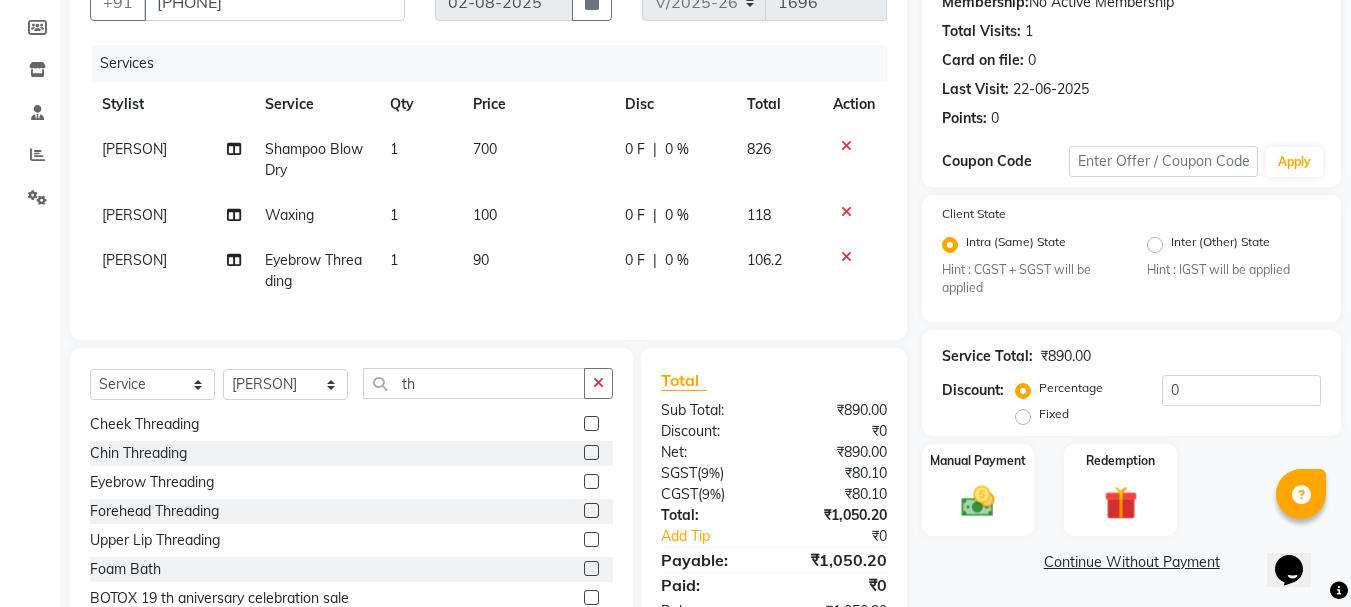 click on "Services Stylist Service Qty Price Disc Total Action [PERSON] Shampoo Blow Dry 1 700 0 F | 0 % 826 [PERSON] Waxing 1 100 0 F | 0 % 118 [PERSON] Eyebrow Threading 1 90 0 F | 0 % 106.2" 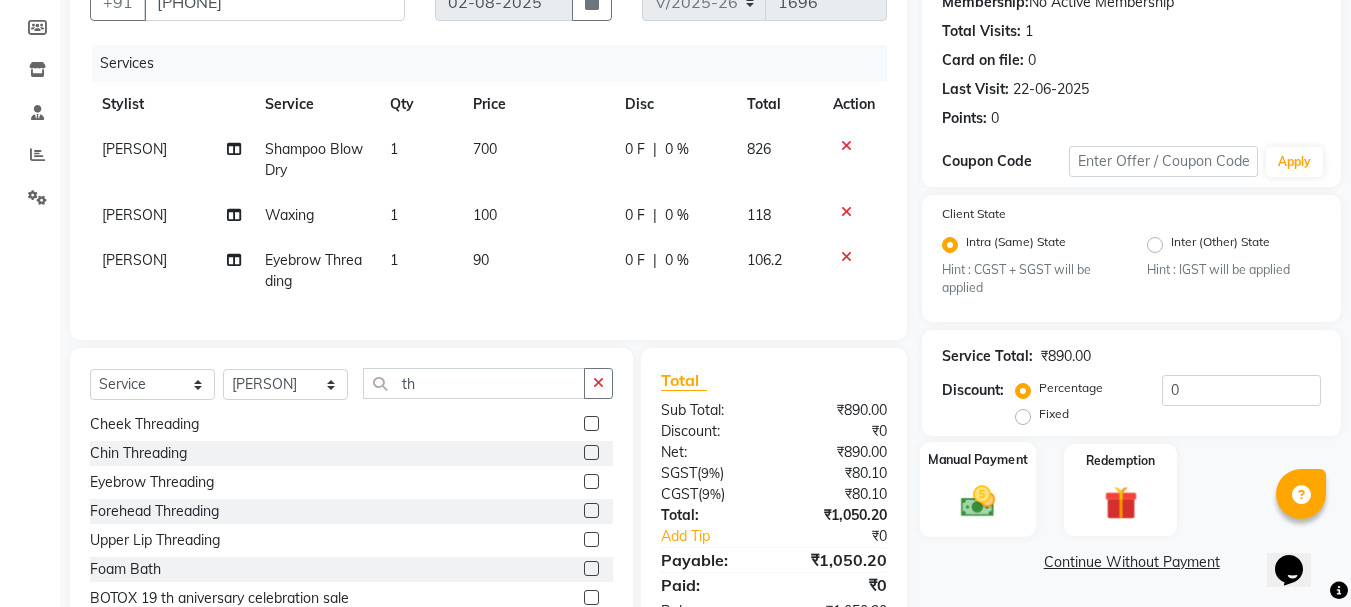 click 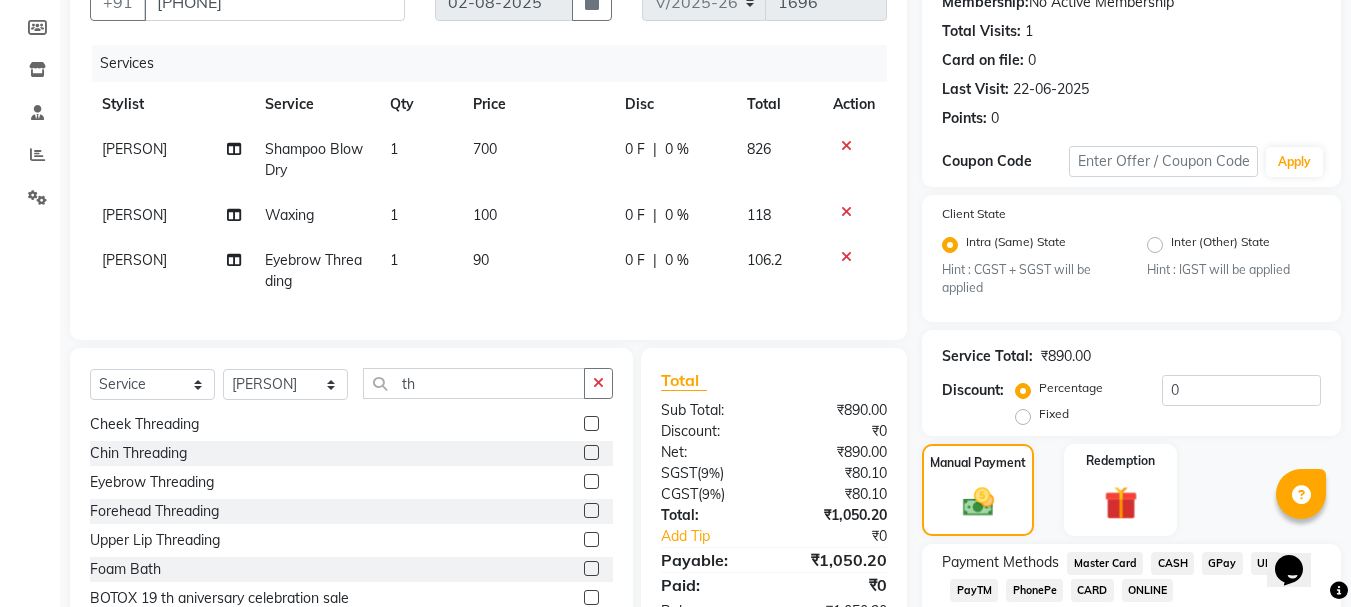 scroll, scrollTop: 331, scrollLeft: 0, axis: vertical 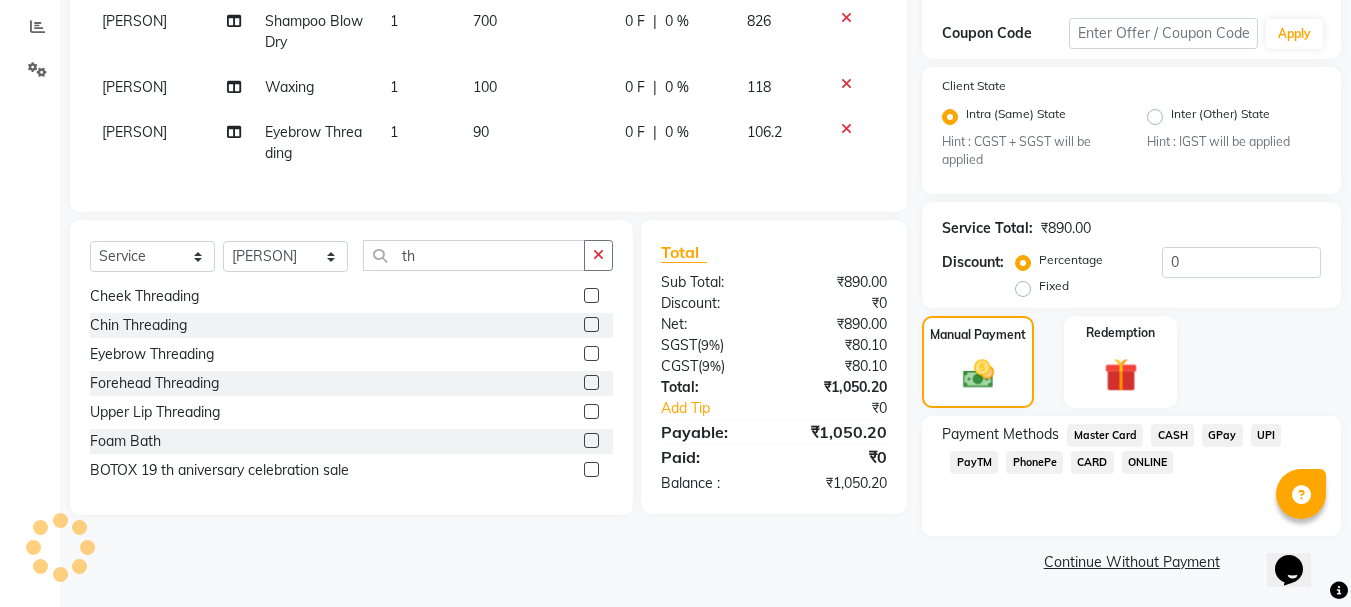 click on "GPay" 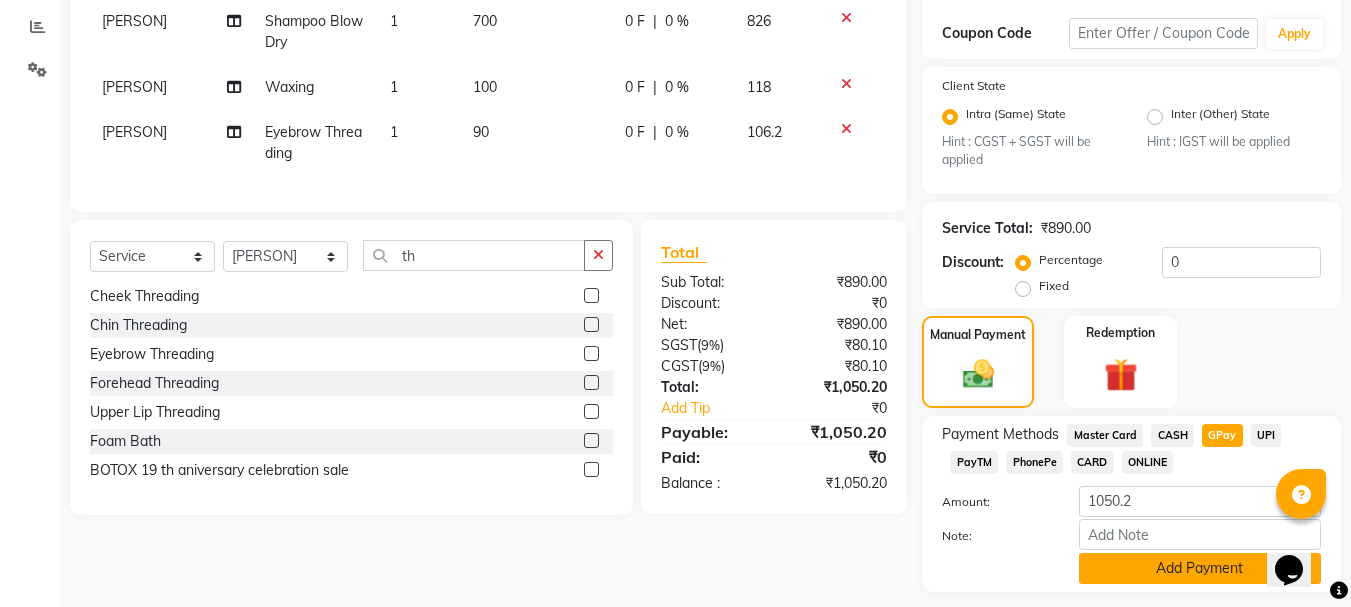 click on "Add Payment" 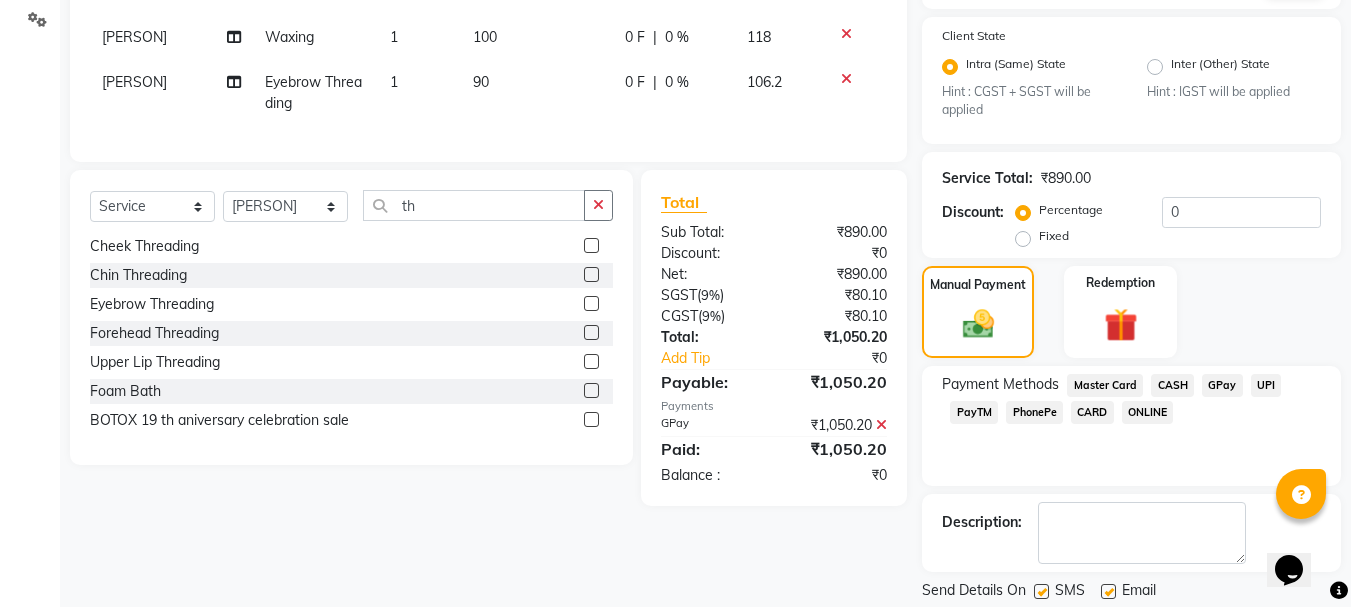scroll, scrollTop: 444, scrollLeft: 0, axis: vertical 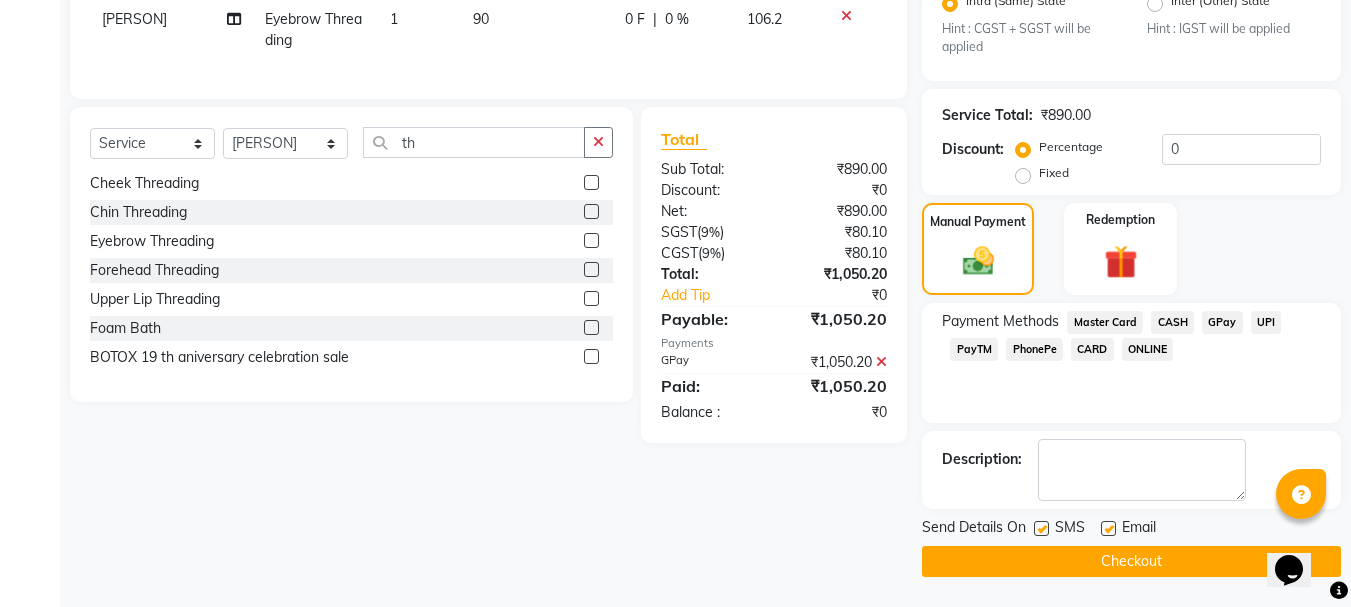 click on "Checkout" 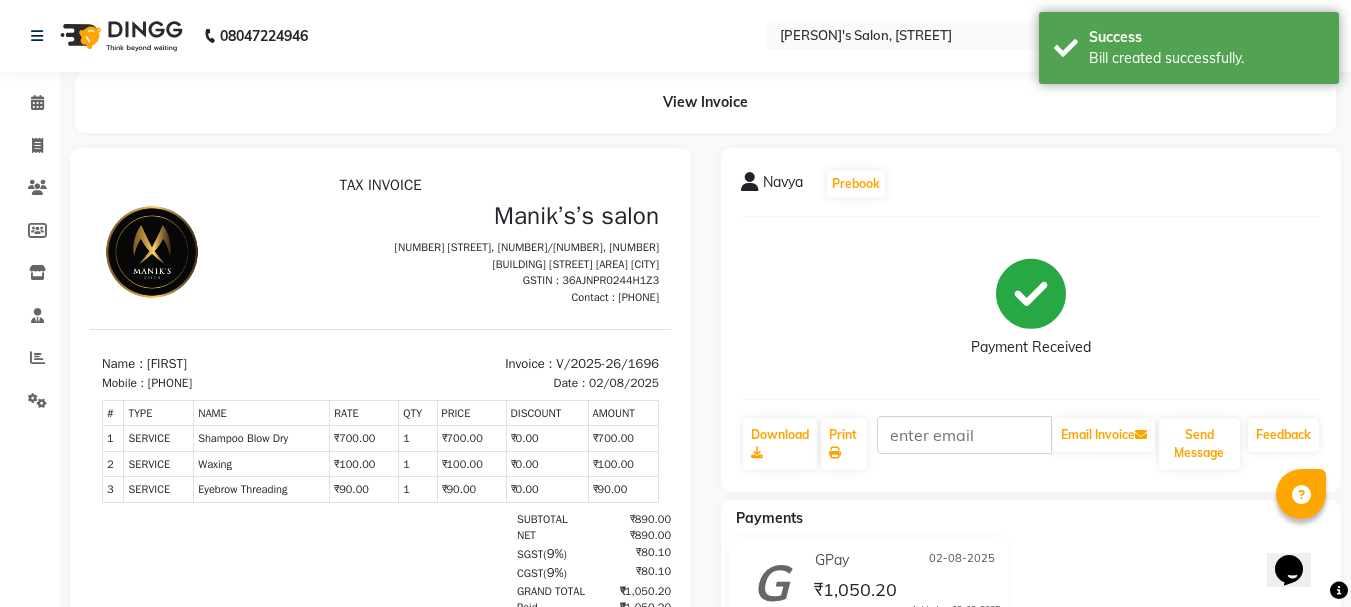 scroll, scrollTop: 0, scrollLeft: 0, axis: both 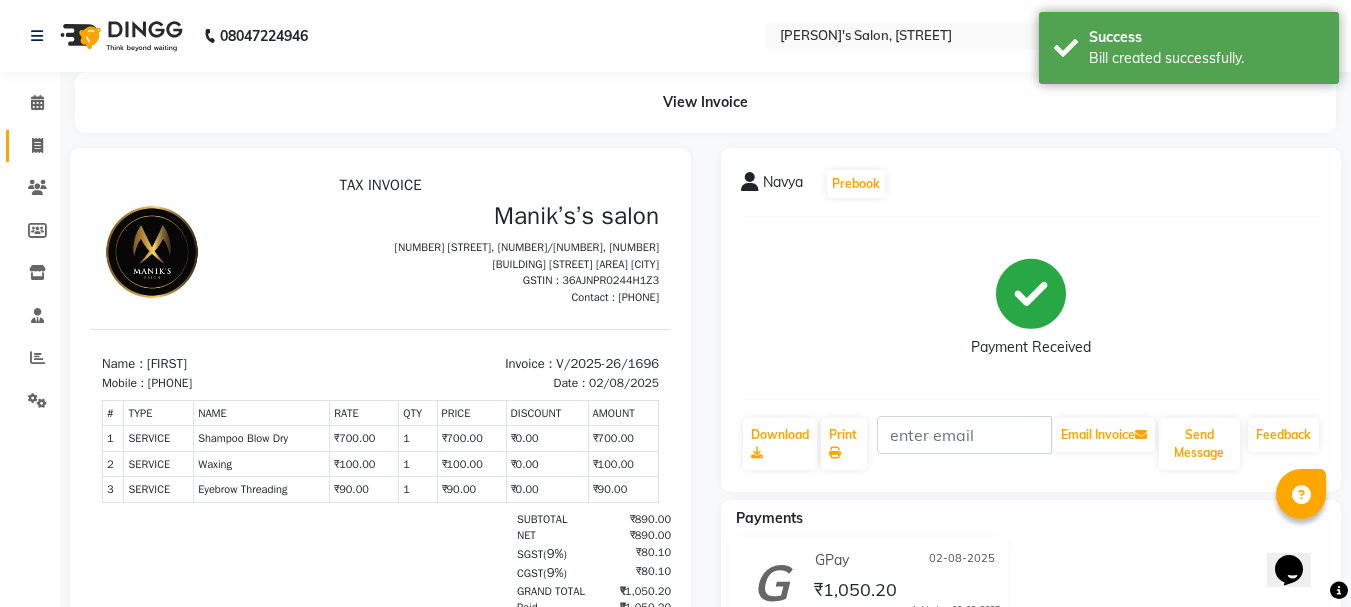 click 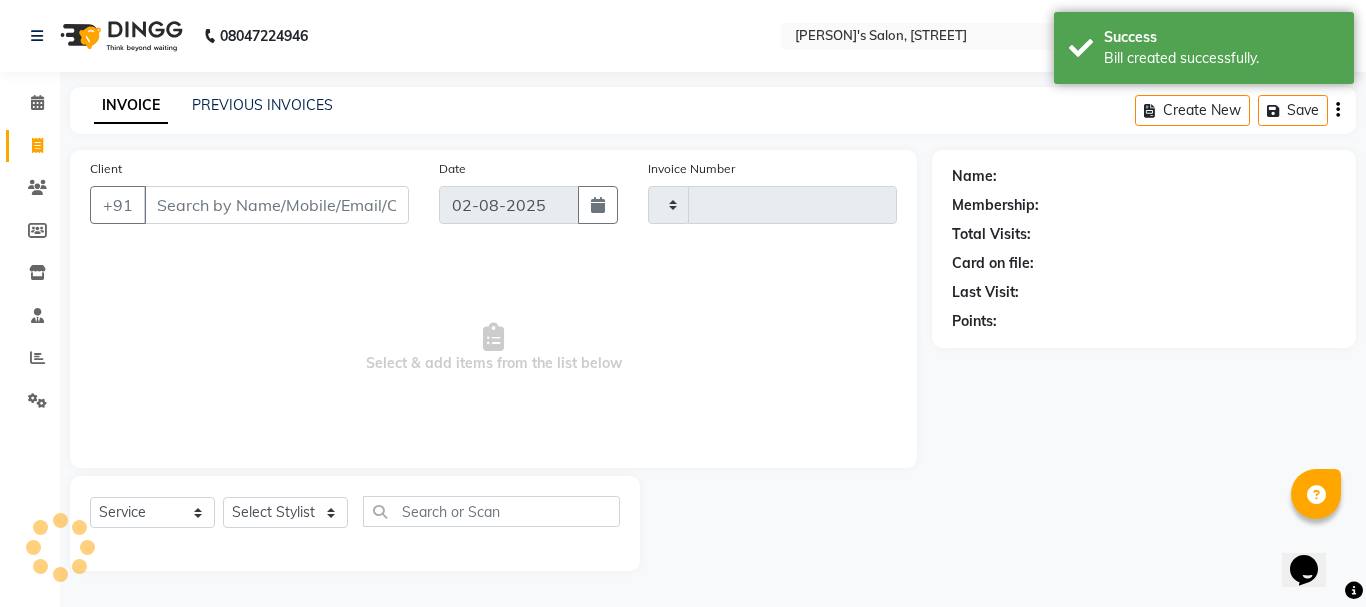 type on "1697" 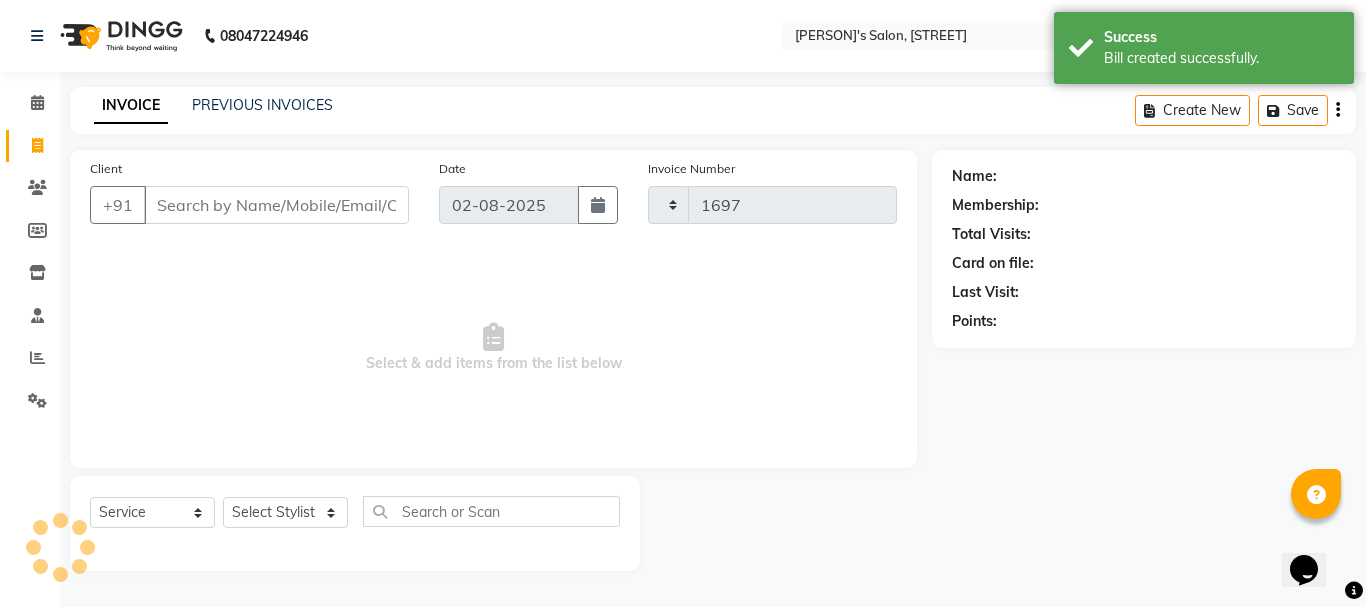 select on "3810" 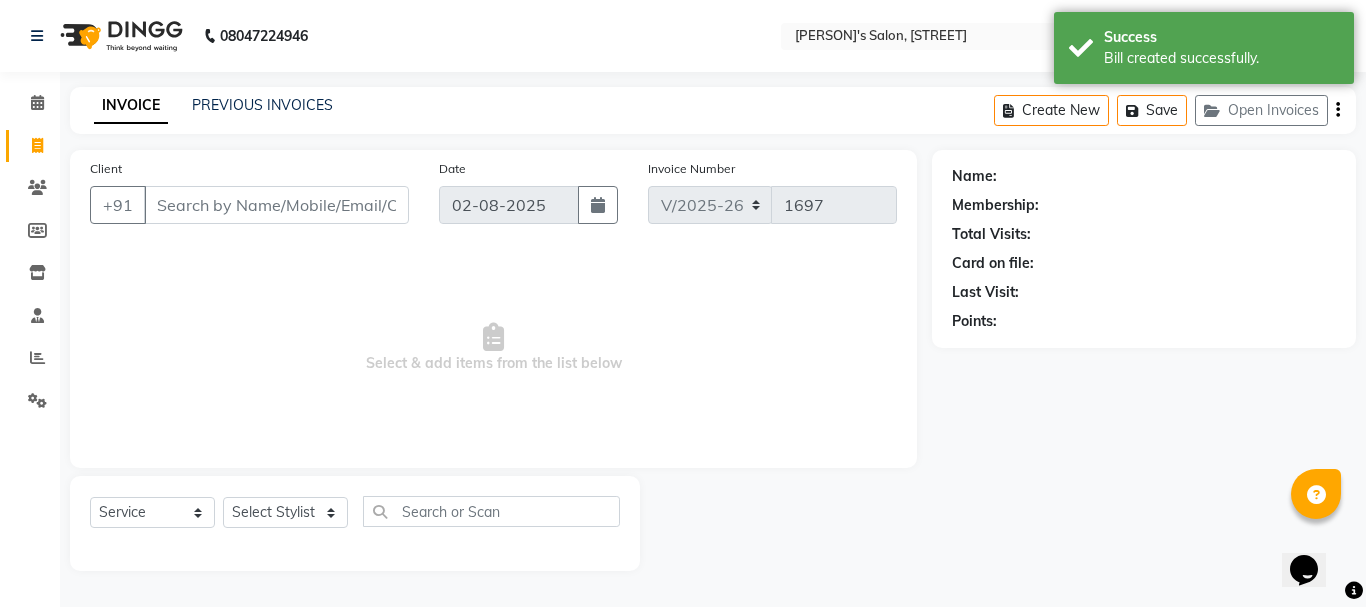 click on "Client" at bounding box center (276, 205) 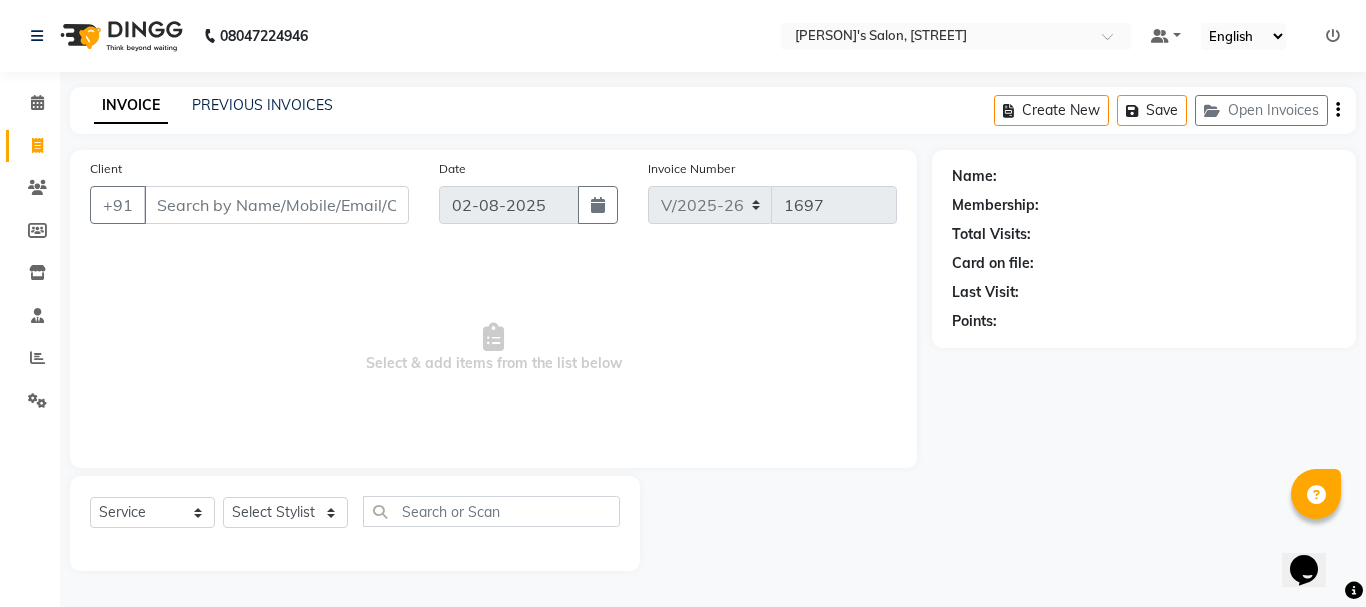 click on "Client +[COUNTRYCODE] Date [DATE] Invoice Number V/[YEAR] V/[YEAR]-[NUMBER] Select & add items from the list below" 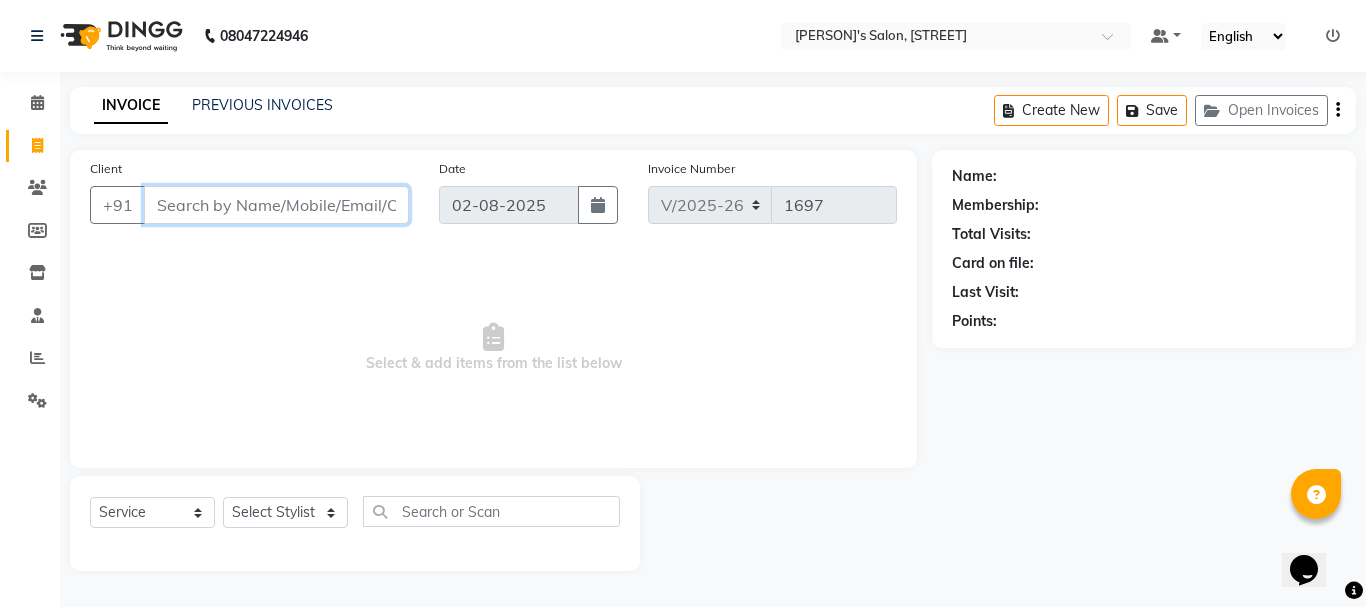 drag, startPoint x: 166, startPoint y: 205, endPoint x: 171, endPoint y: 196, distance: 10.29563 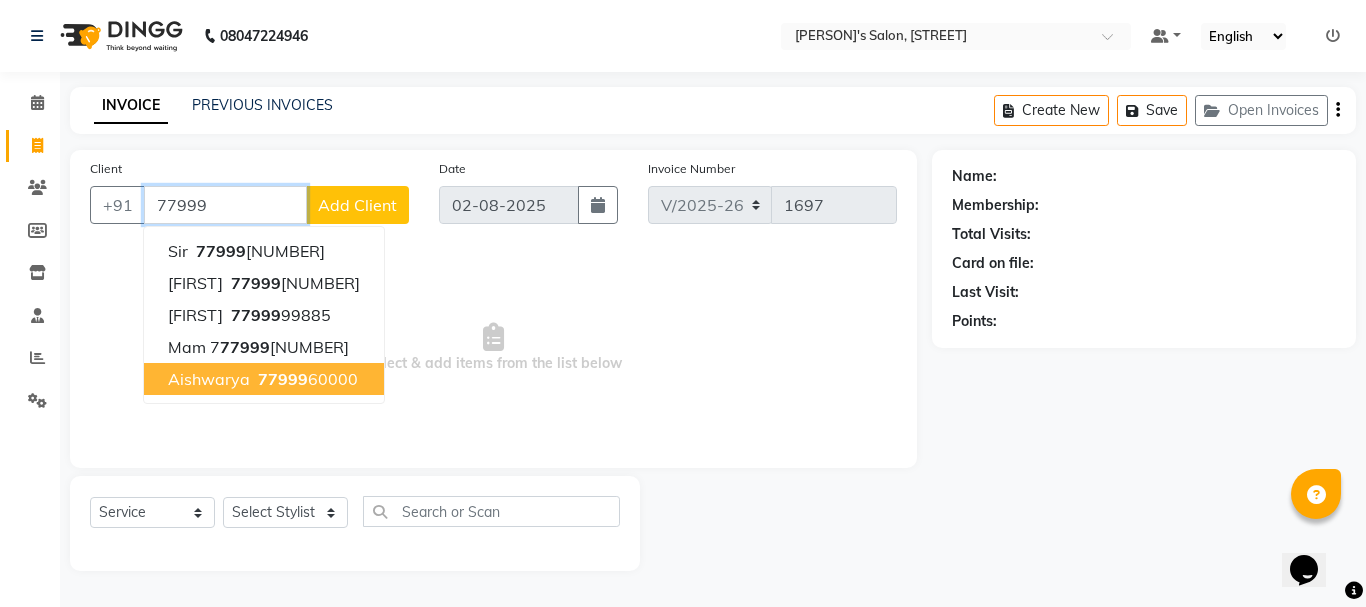 click on "[FIRST]   [PHONE]" at bounding box center (264, 379) 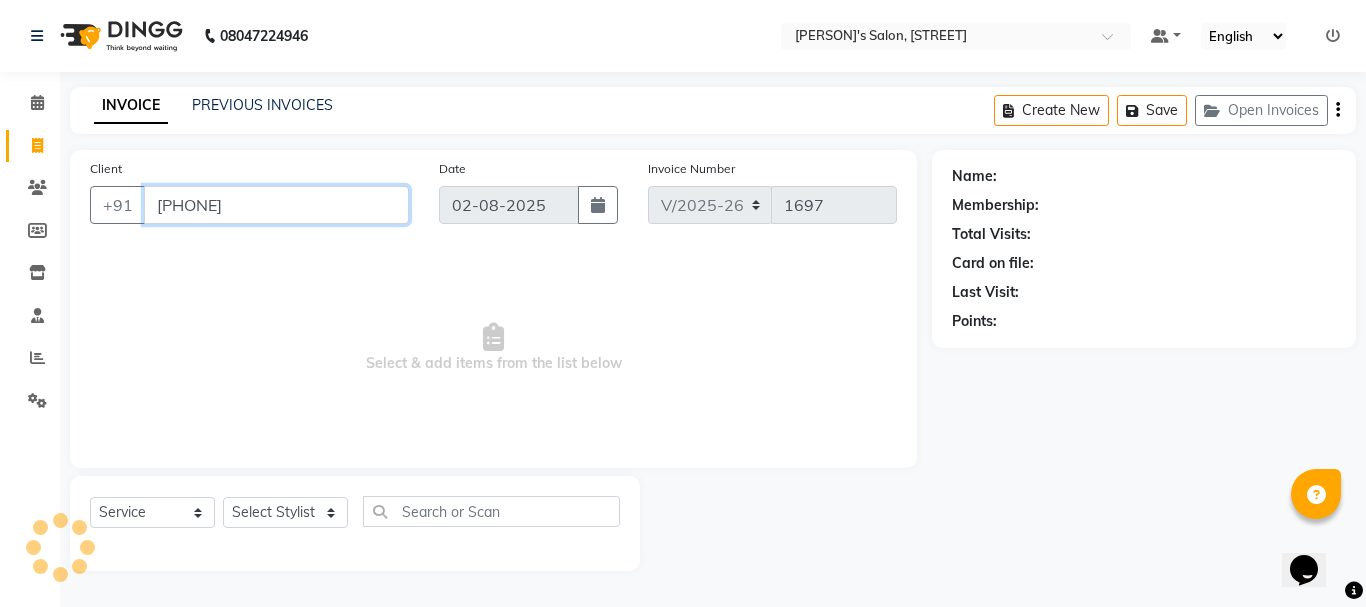 type on "[PHONE]" 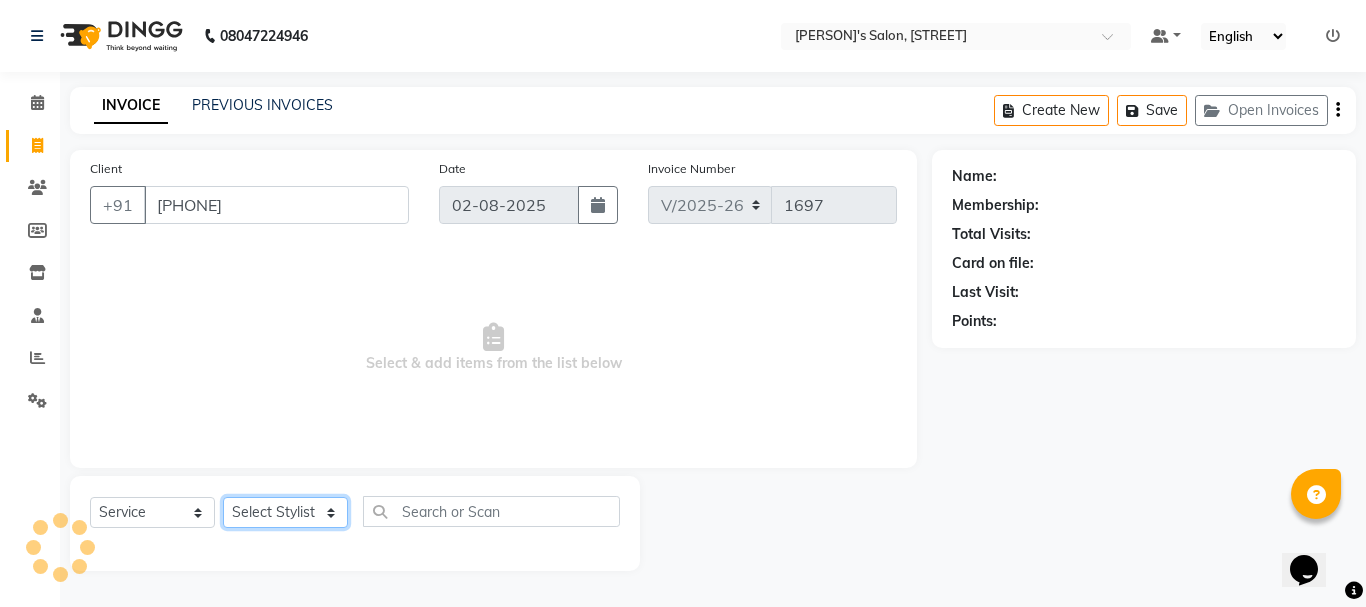 click on "Select Stylist Anil arshiya C Ameer Manager manik Salma Sameer Shaban Suma Suraj Taniya" 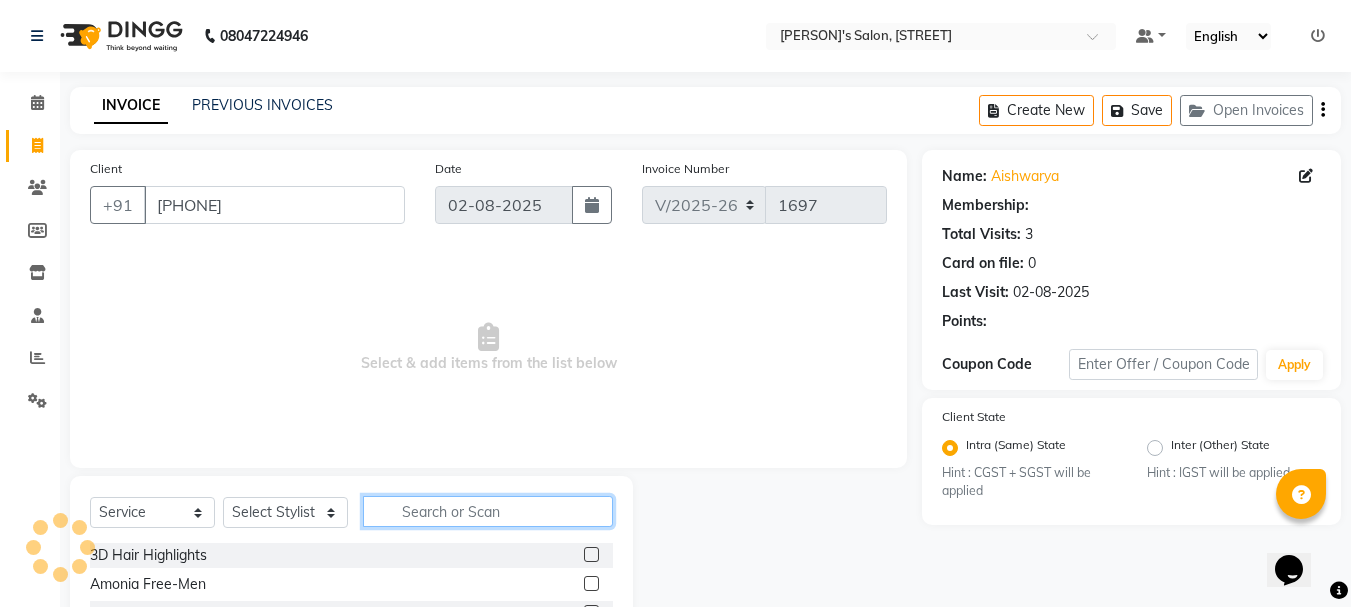 click 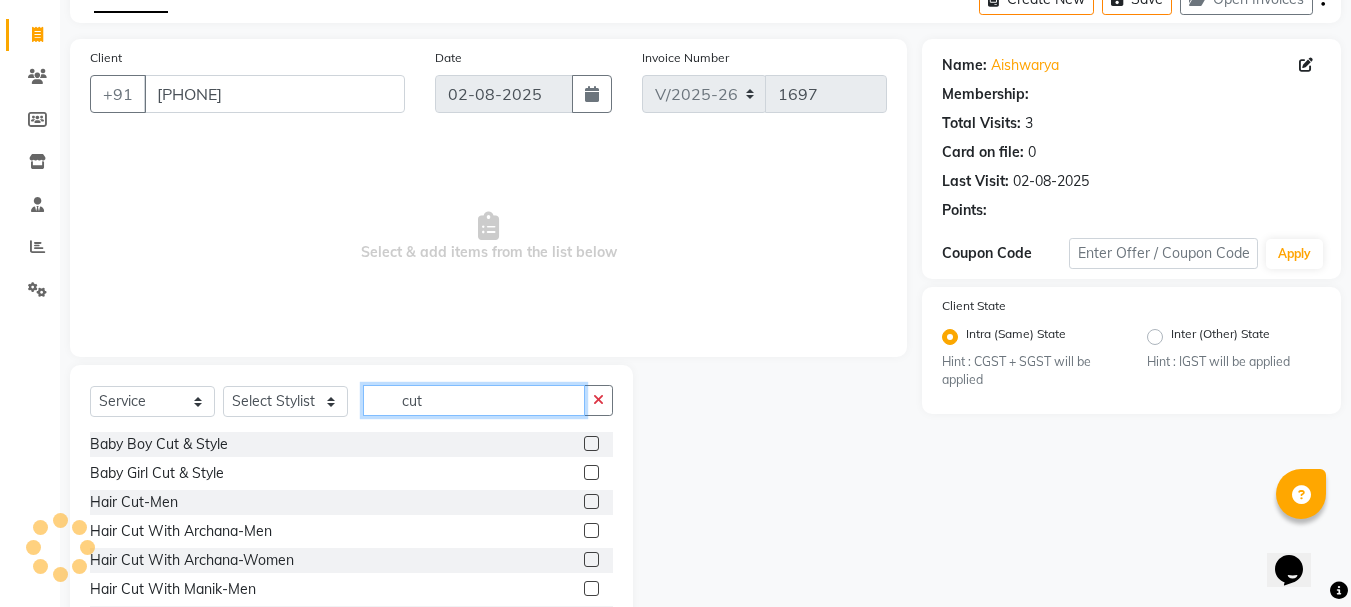 scroll, scrollTop: 118, scrollLeft: 0, axis: vertical 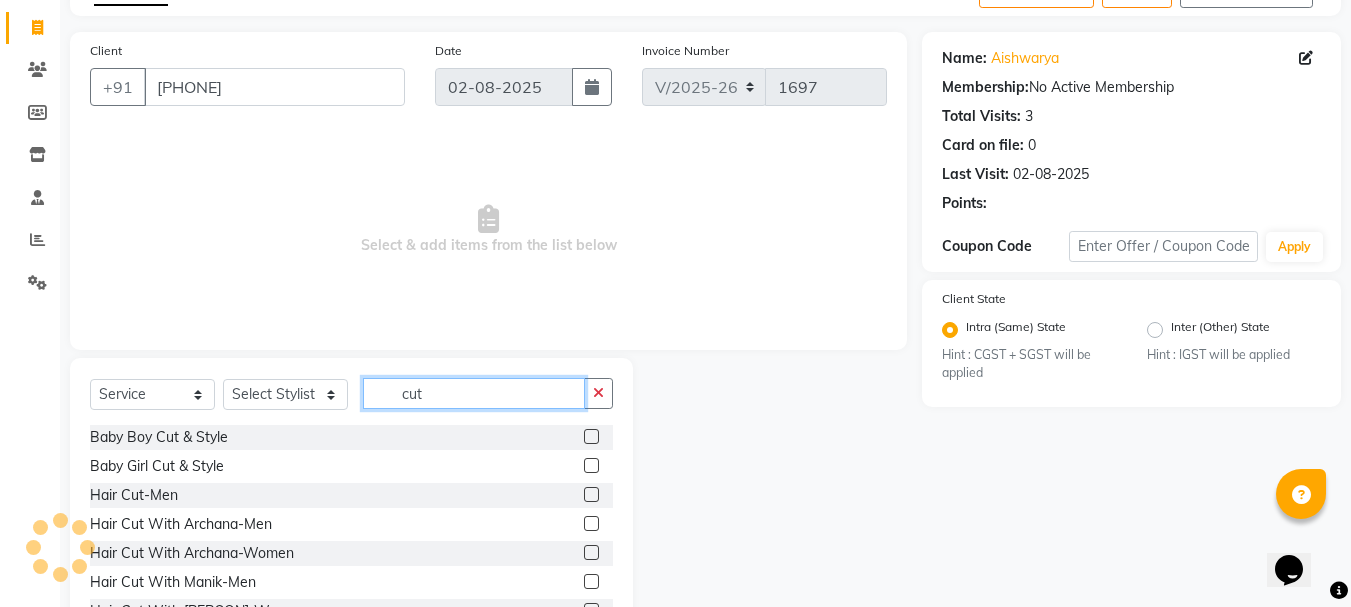 type on "cut" 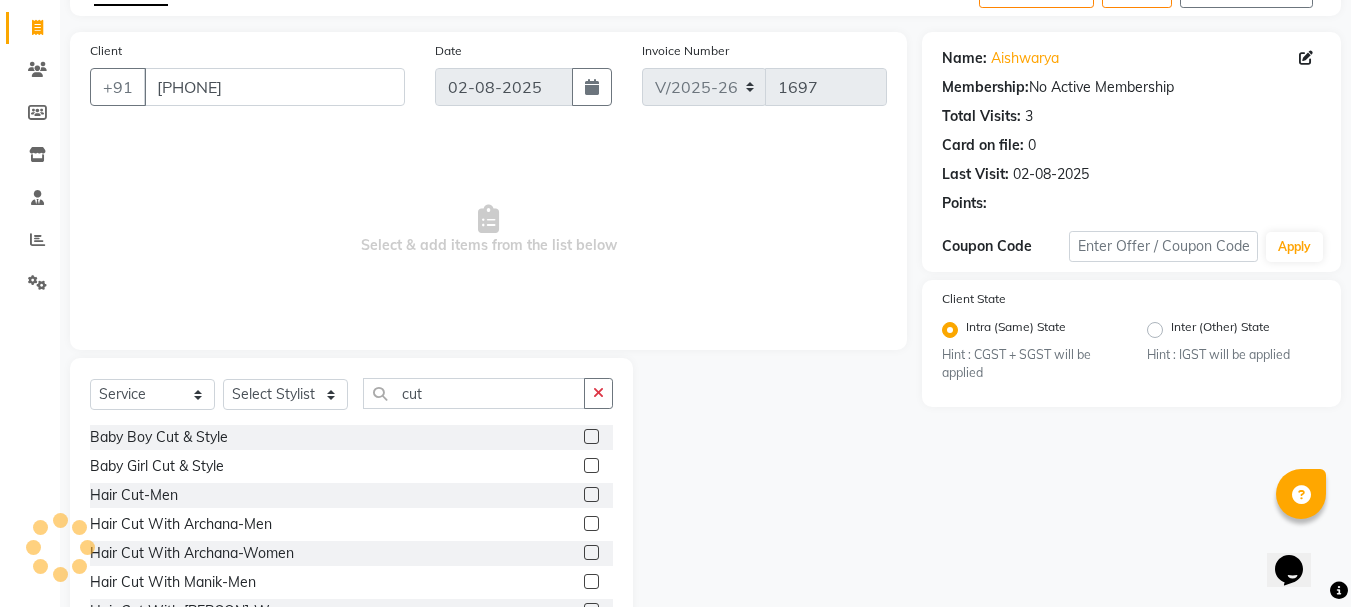 click 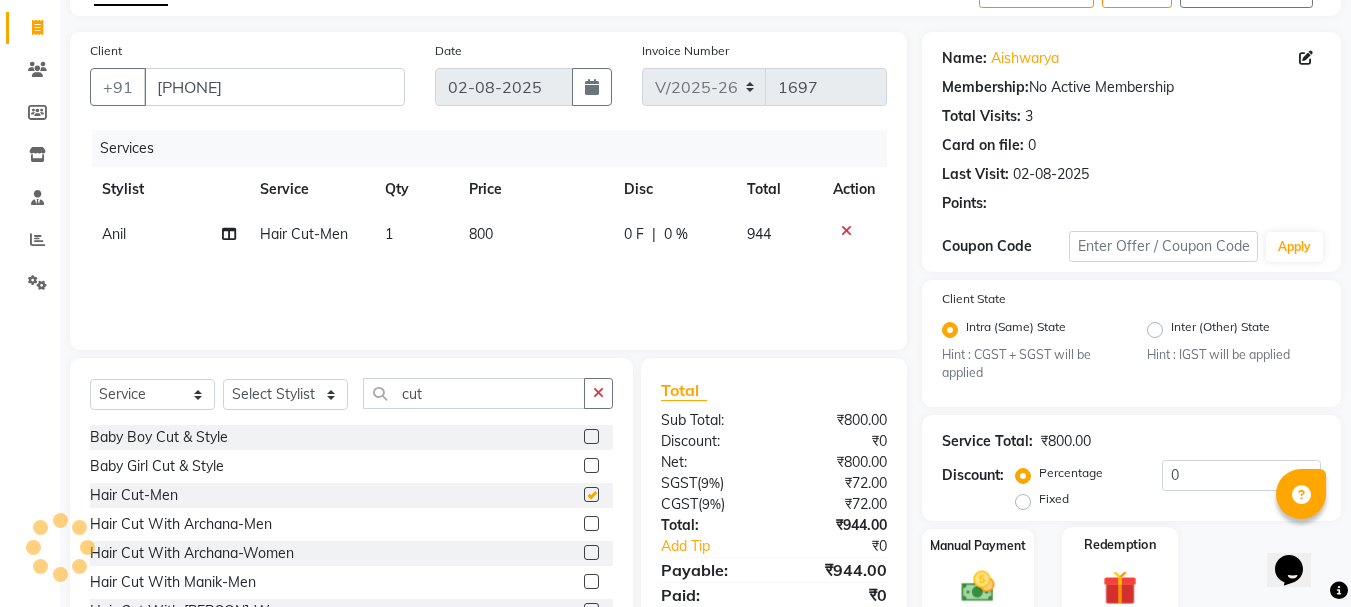 checkbox on "false" 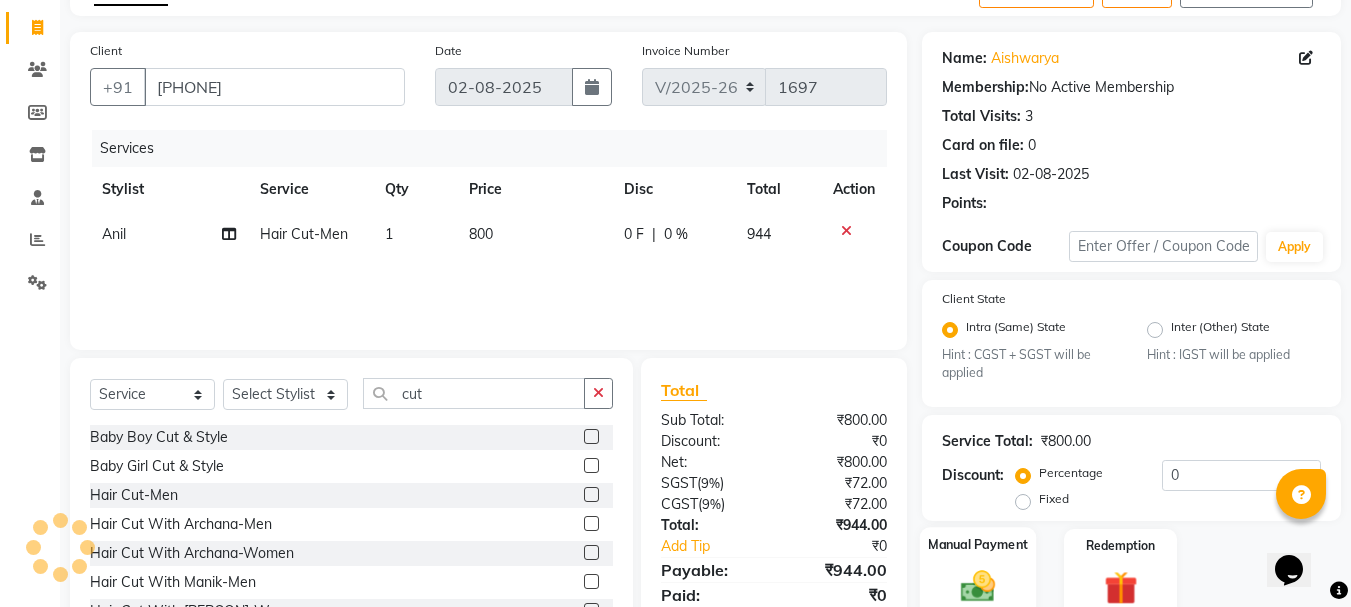 click 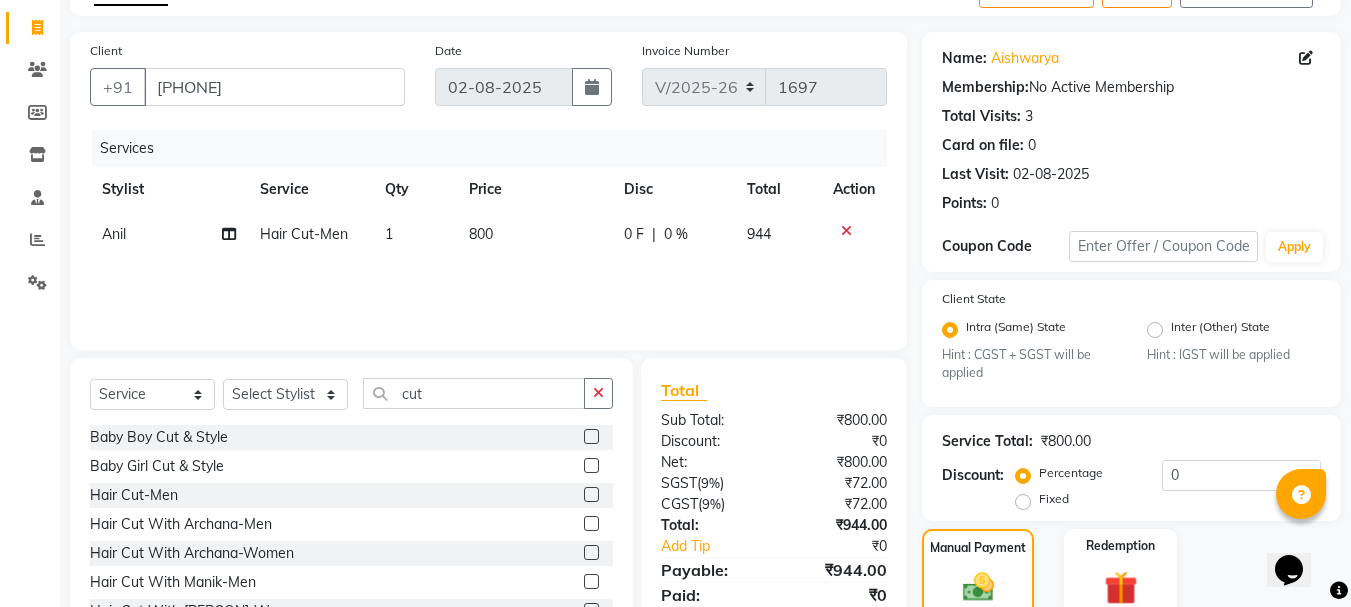scroll, scrollTop: 331, scrollLeft: 0, axis: vertical 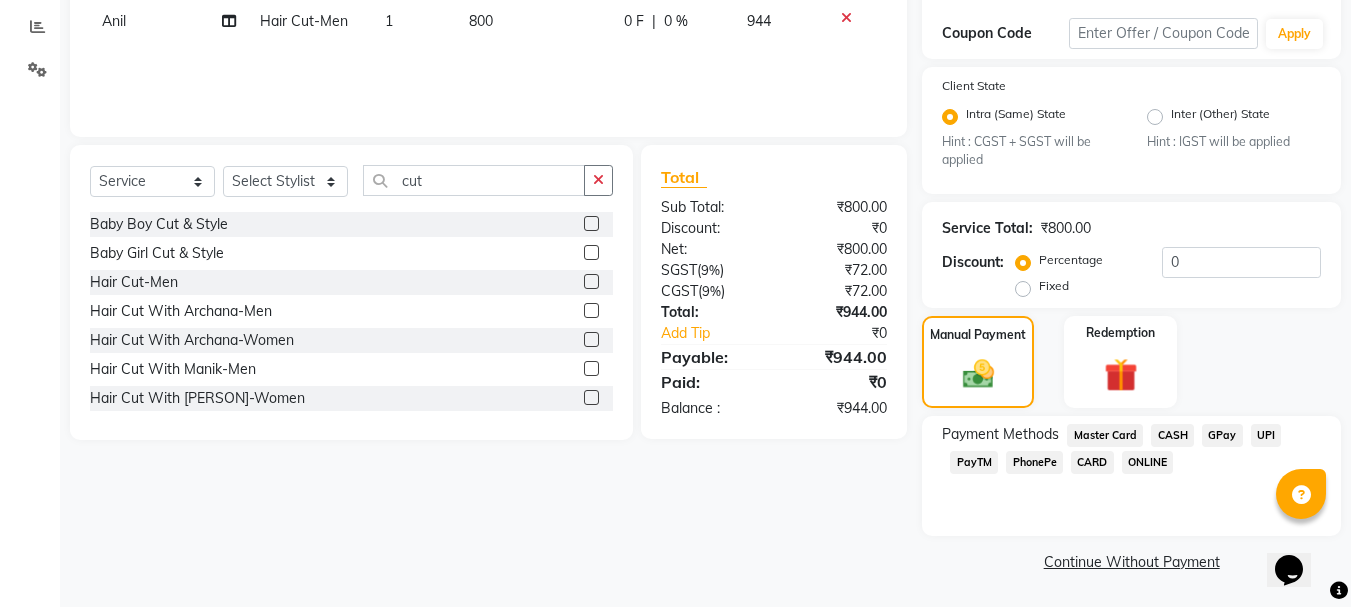 click on "GPay" 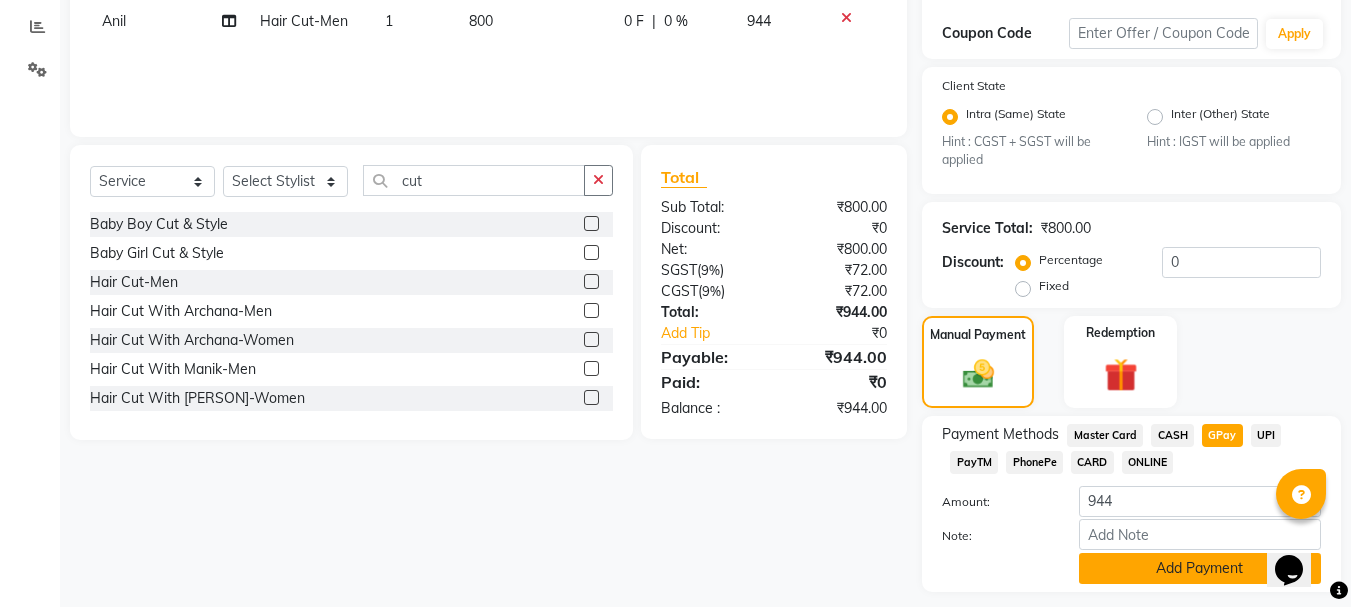 click on "Add Payment" 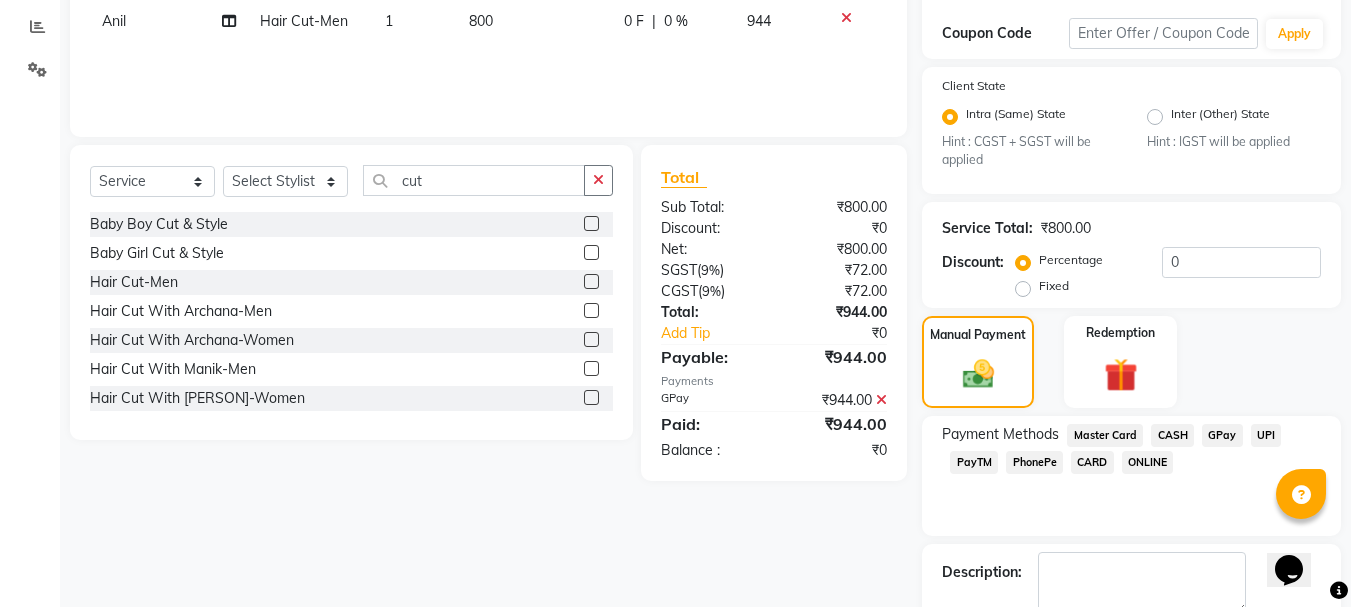 scroll, scrollTop: 444, scrollLeft: 0, axis: vertical 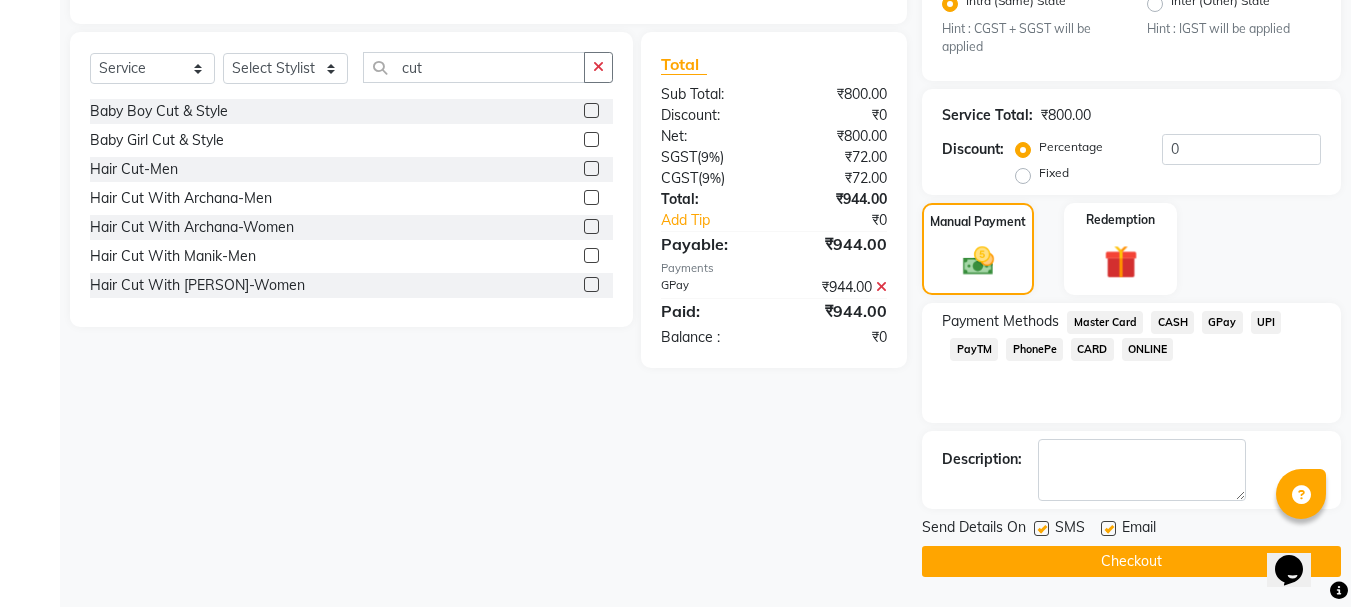 click on "Checkout" 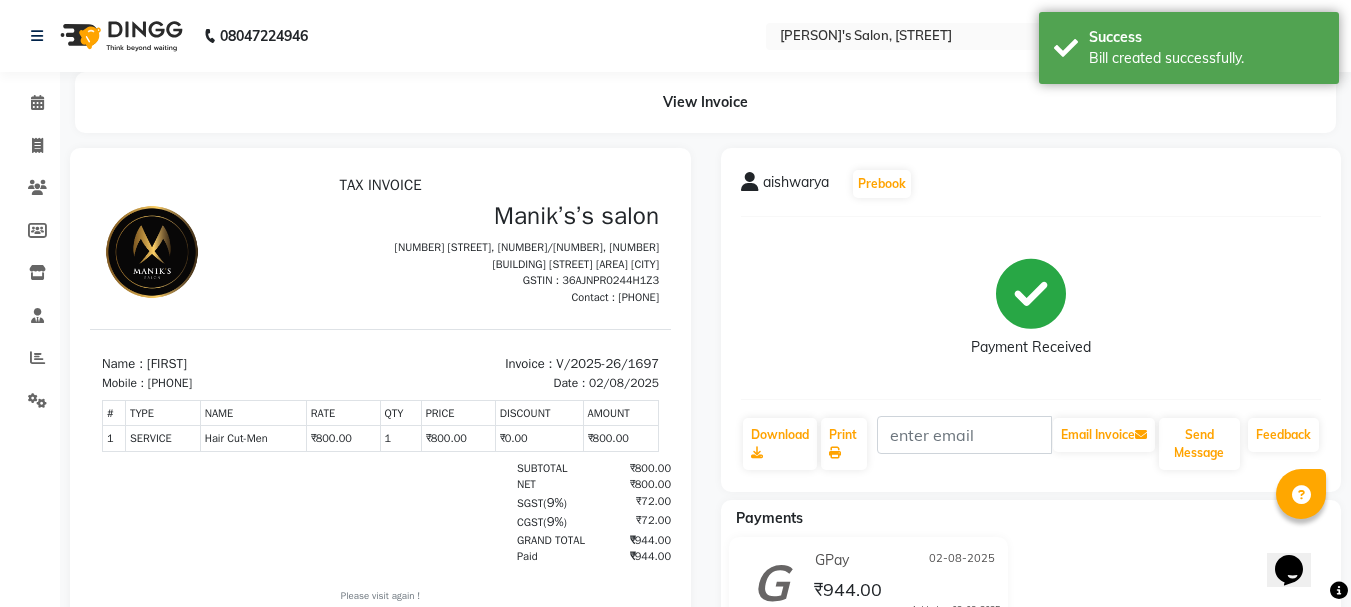 scroll, scrollTop: 0, scrollLeft: 0, axis: both 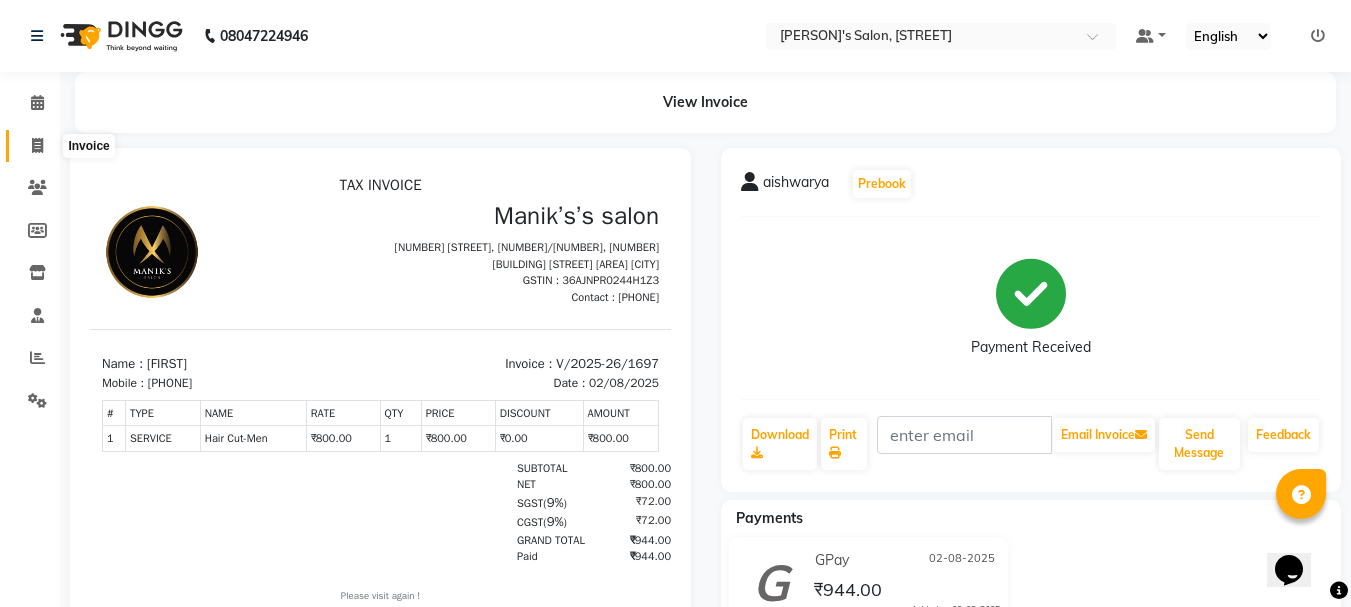 click 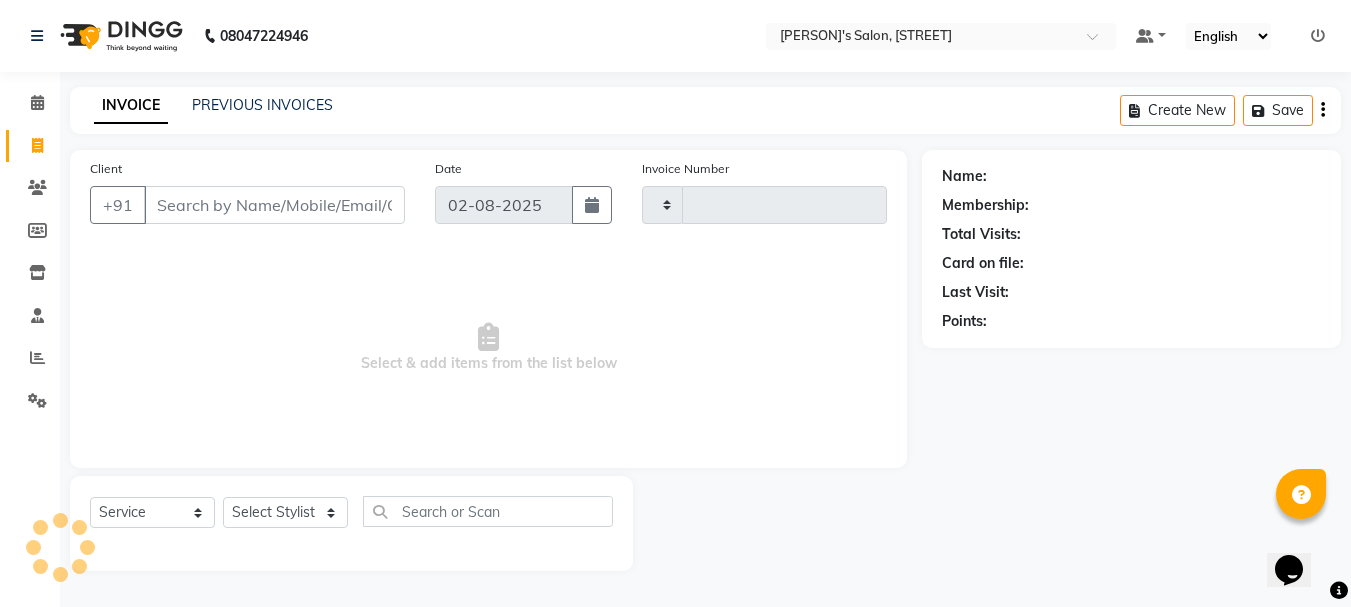 type on "1698" 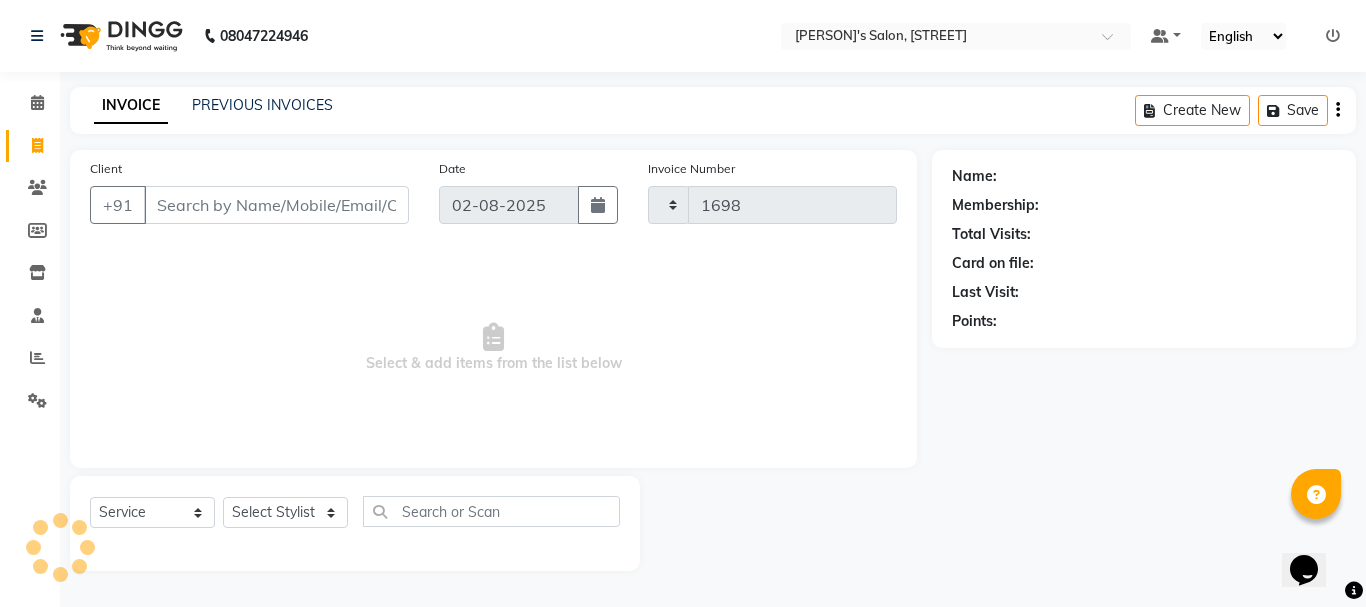 select on "3810" 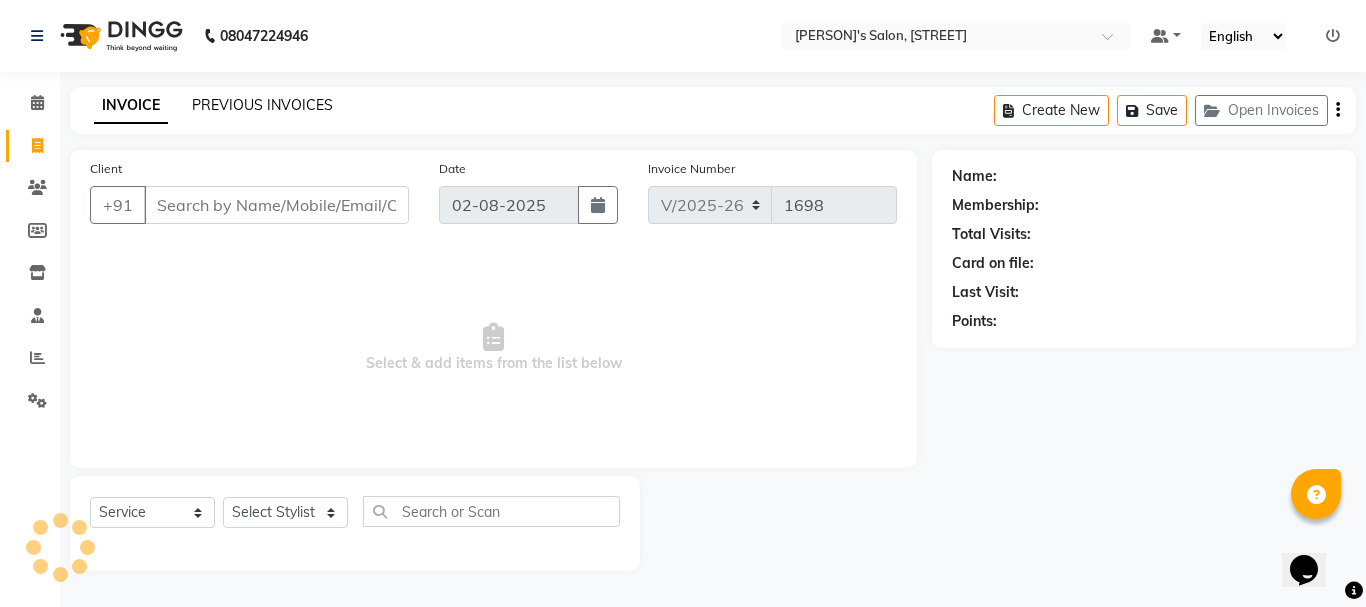 click on "PREVIOUS INVOICES" 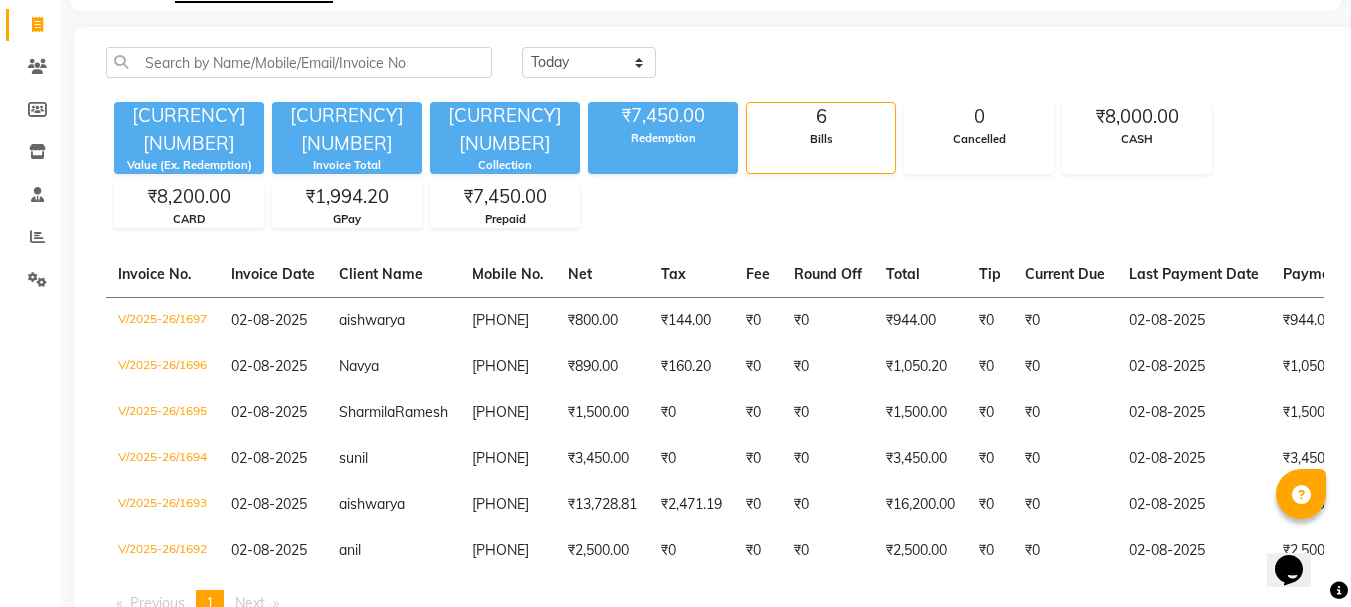 scroll, scrollTop: 207, scrollLeft: 0, axis: vertical 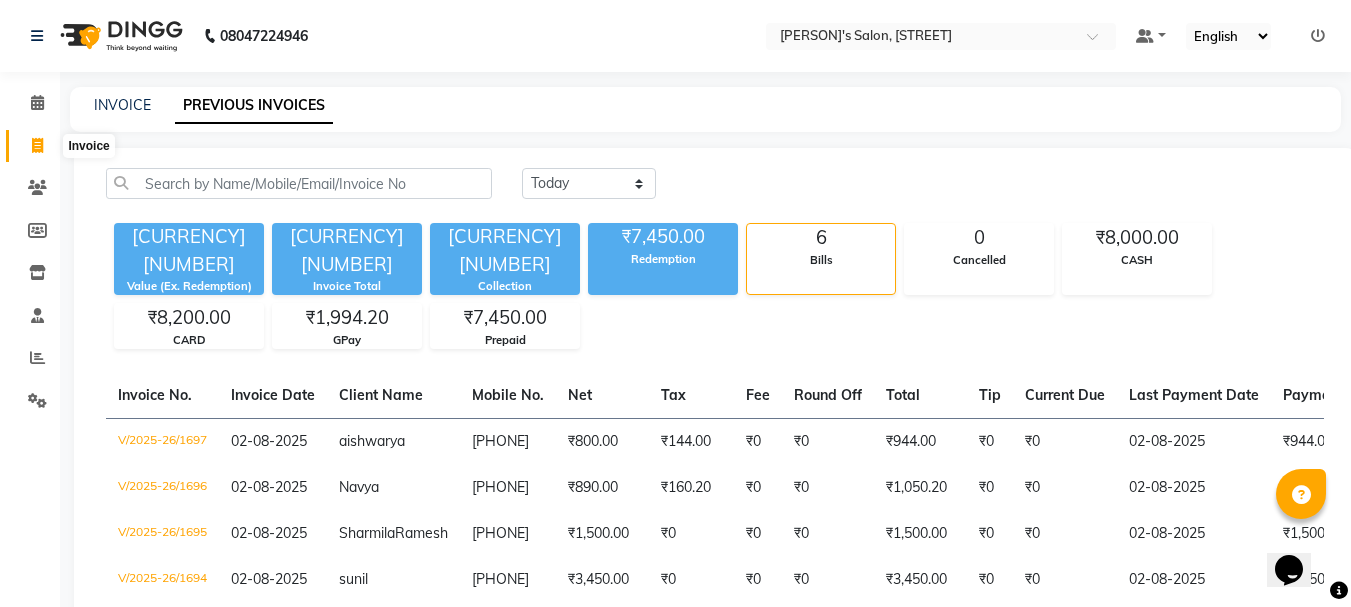 click 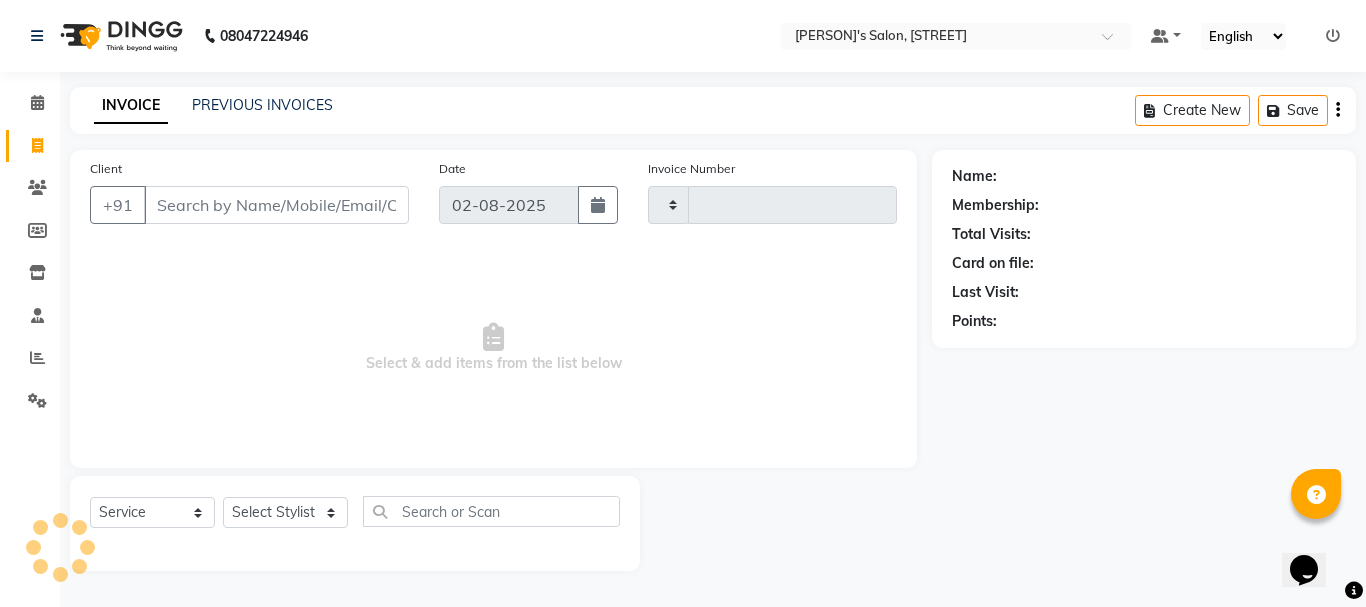 type on "1698" 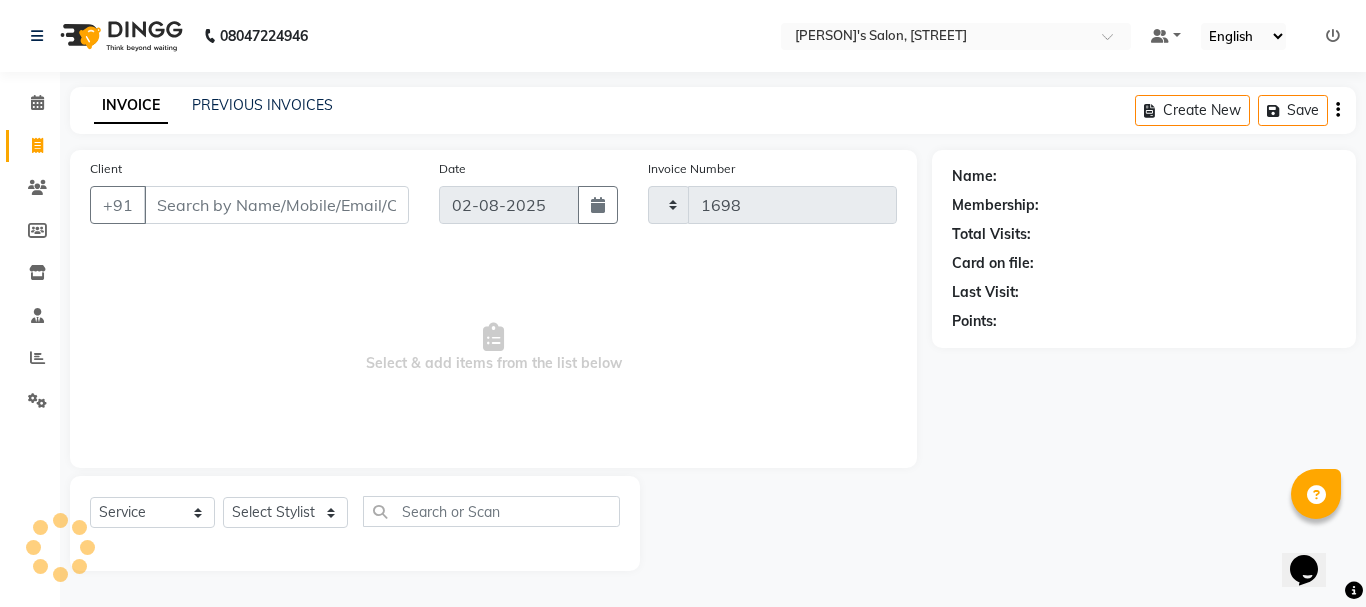 select on "3810" 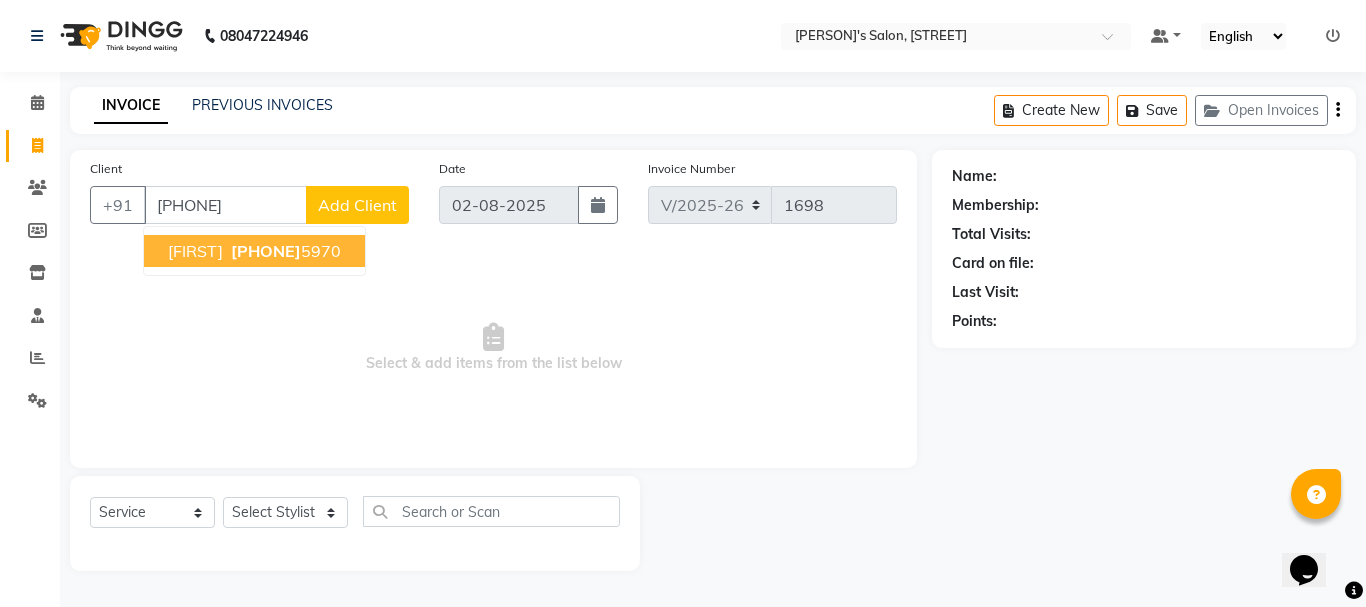 click on "[PHONE]" at bounding box center (284, 251) 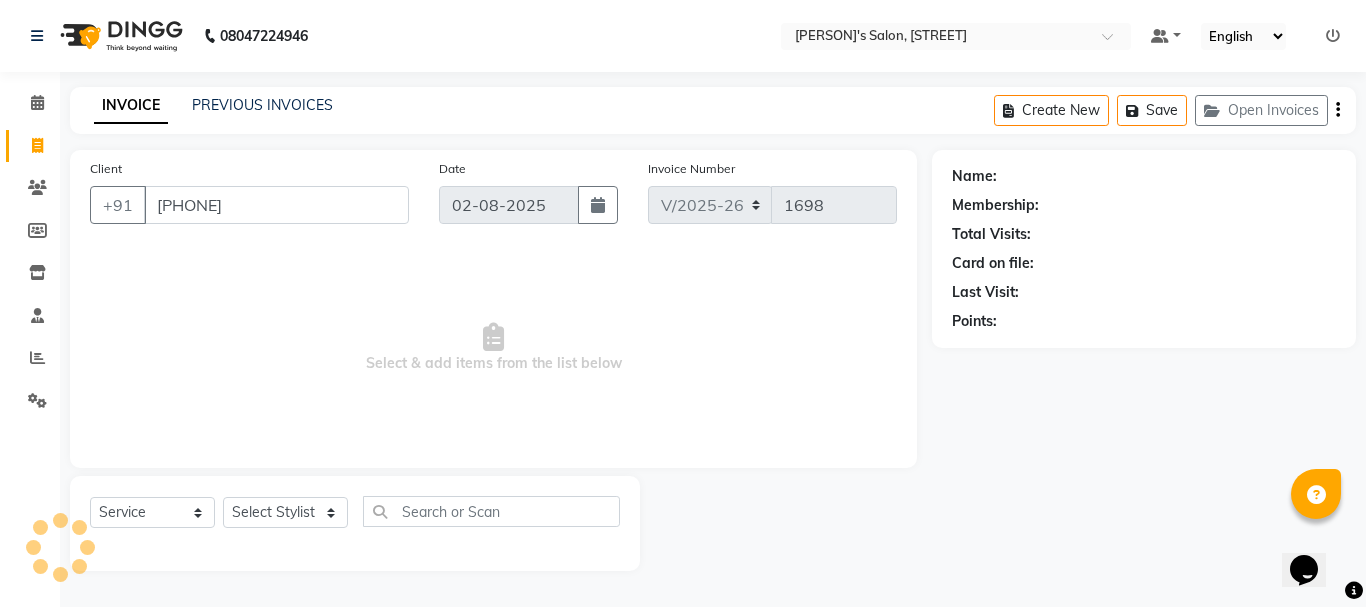 type on "[PHONE]" 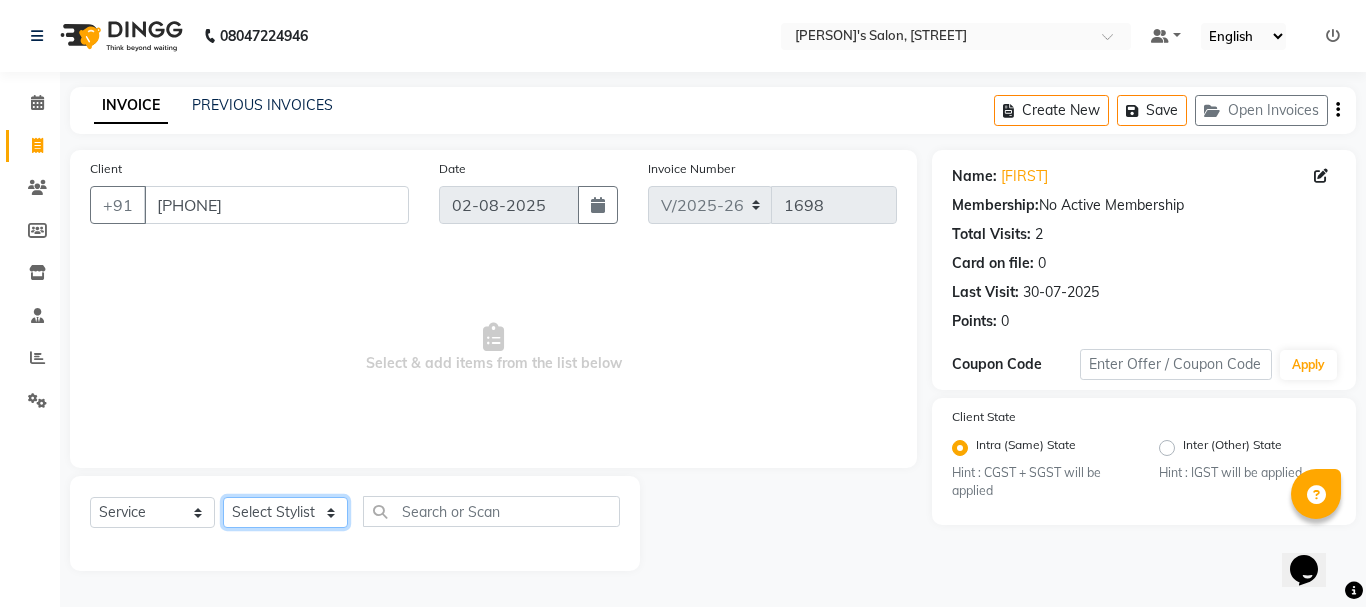 click on "Select Stylist Anil arshiya C Ameer Manager manik Salma Sameer Shaban Suma Suraj Taniya" 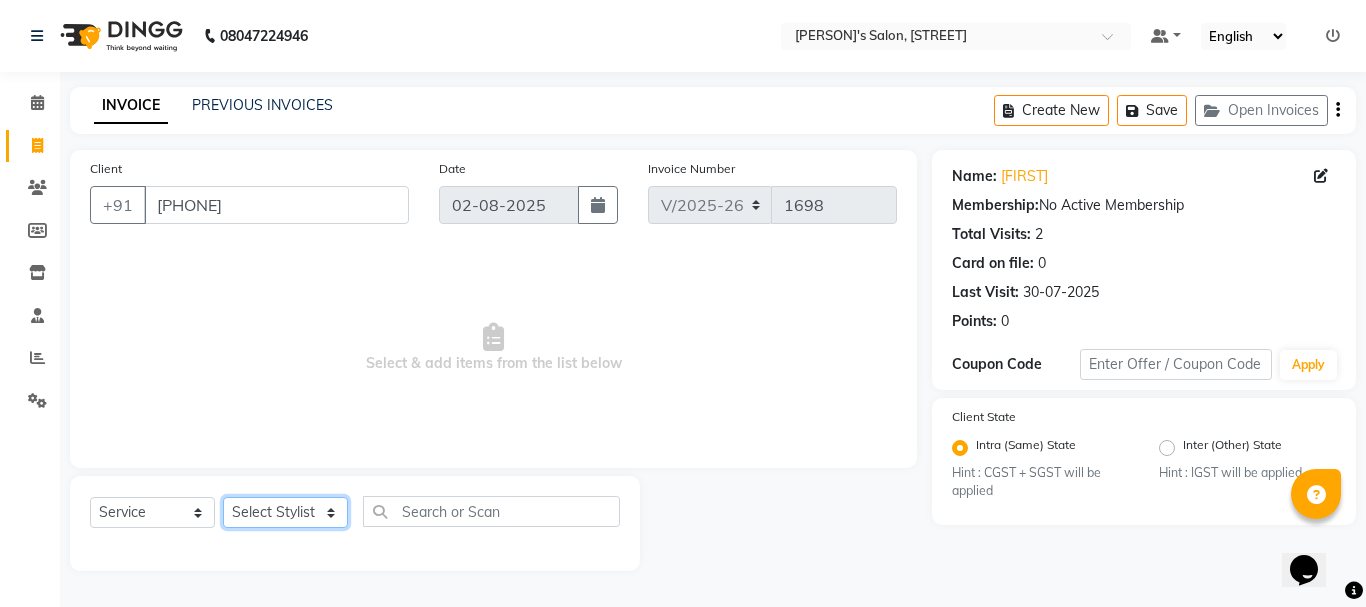 select on "18487" 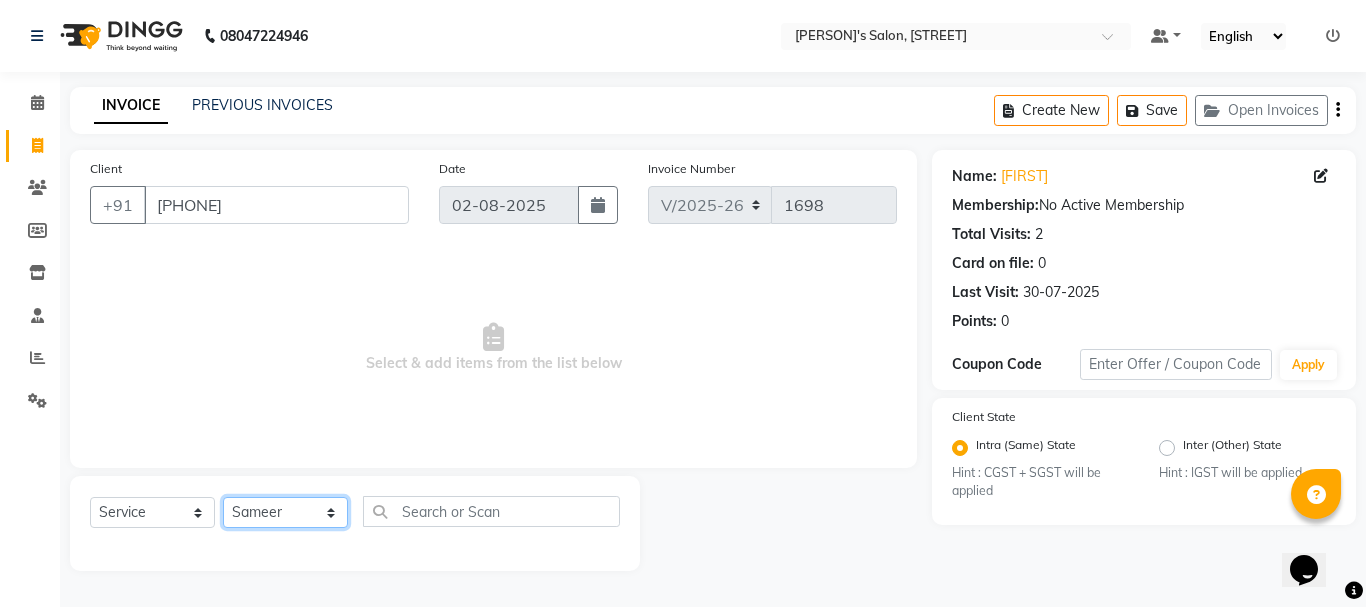 click on "Select Stylist Anil arshiya C Ameer Manager manik Salma Sameer Shaban Suma Suraj Taniya" 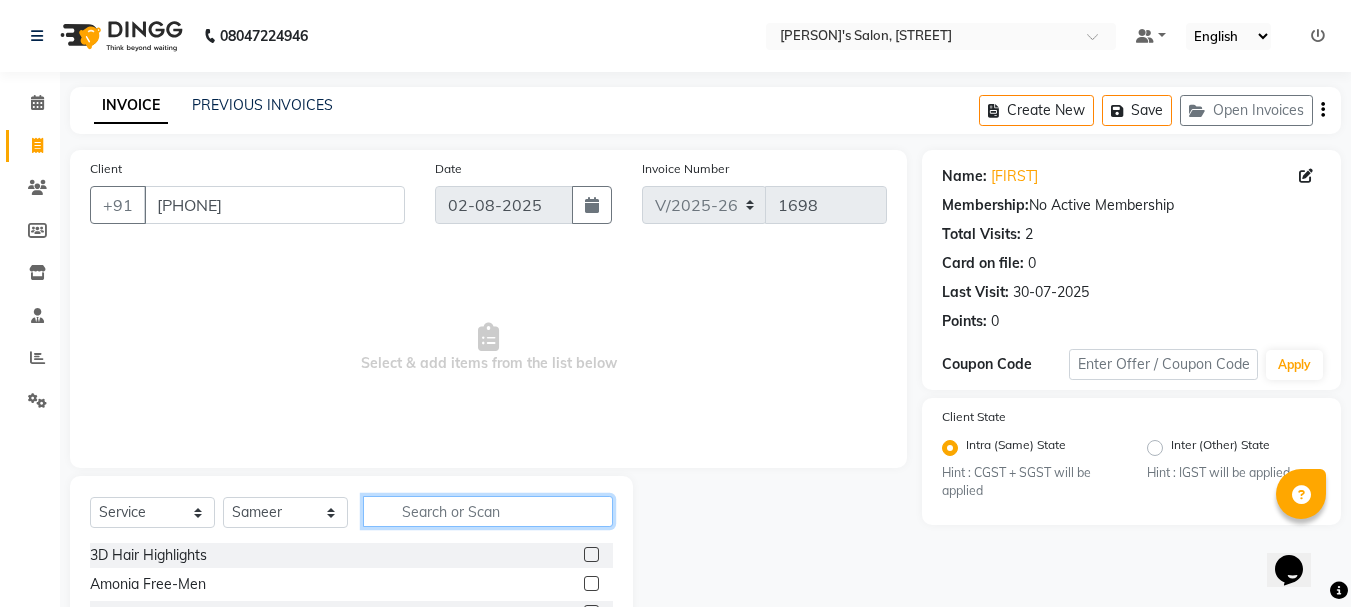click 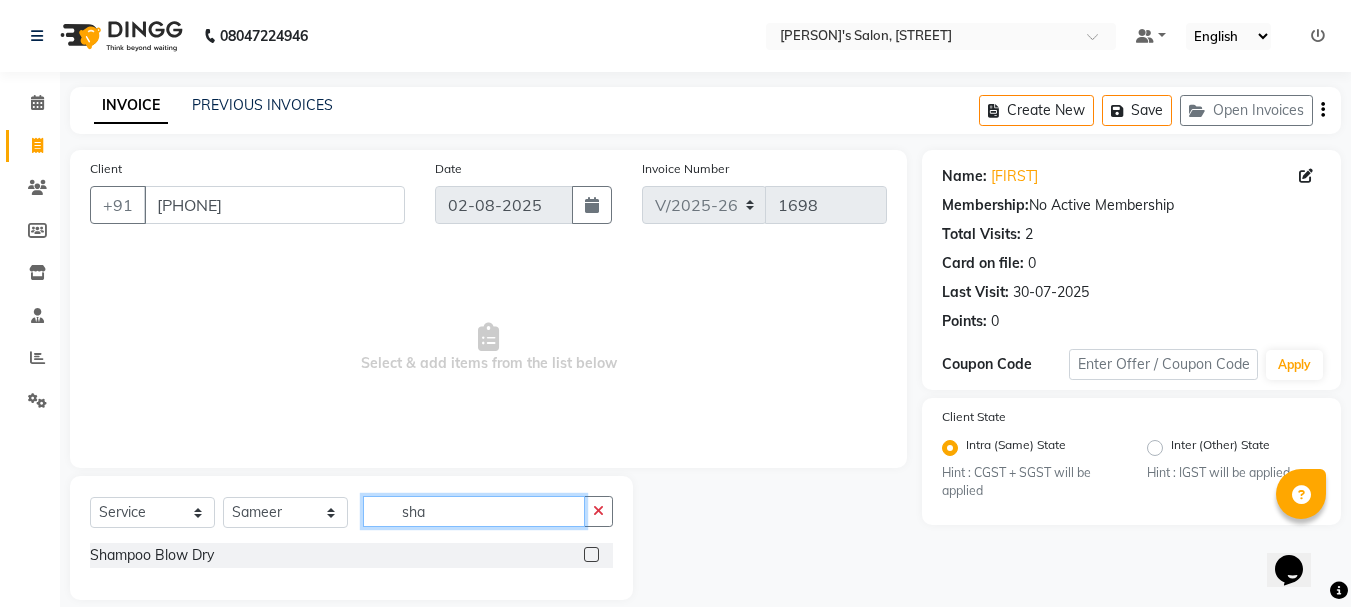 type on "sha" 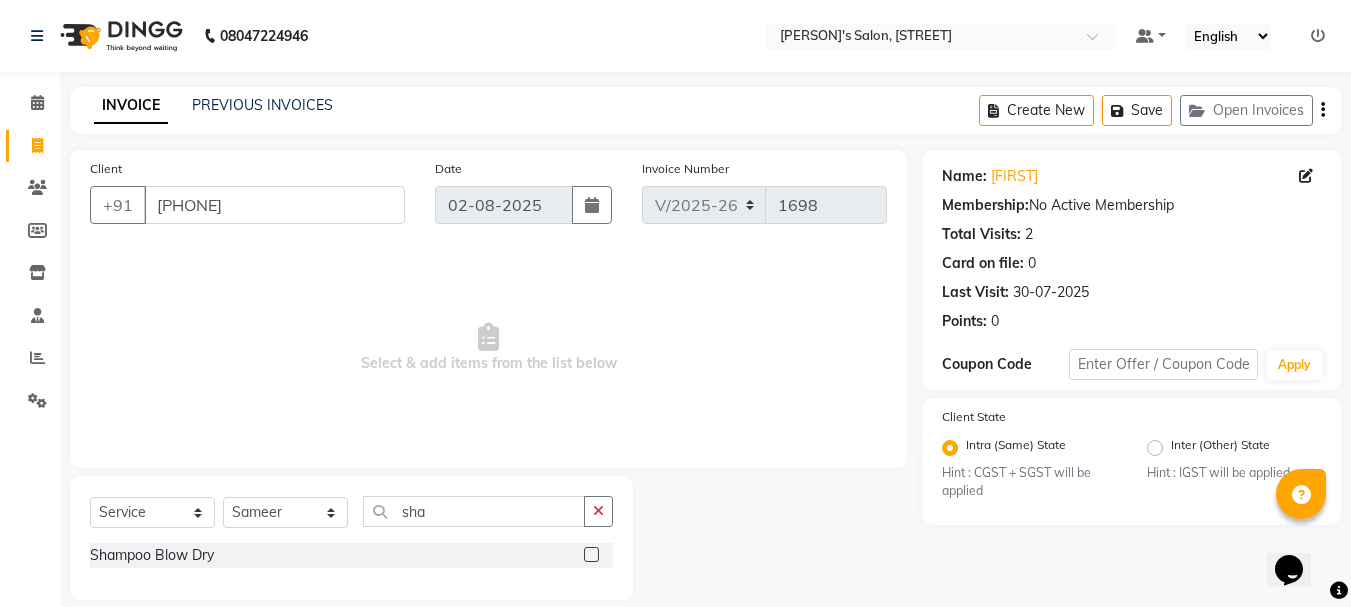 click 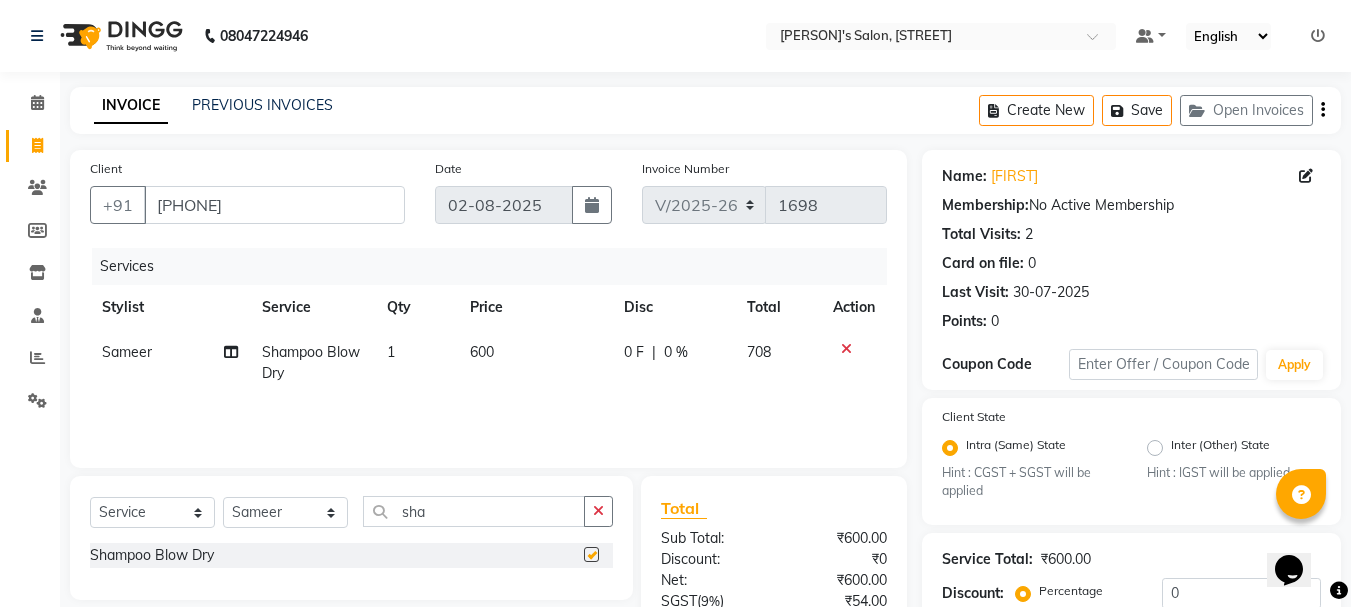 checkbox on "false" 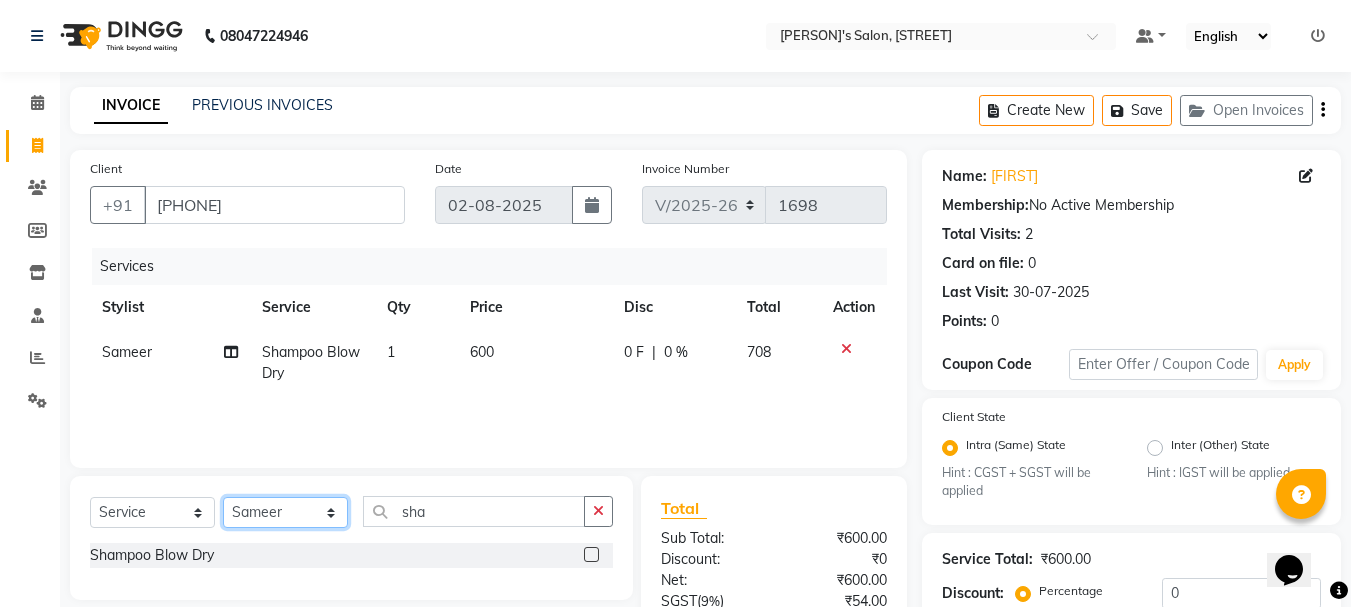 click on "Select Stylist Anil arshiya C Ameer Manager manik Salma Sameer Shaban Suma Suraj Taniya" 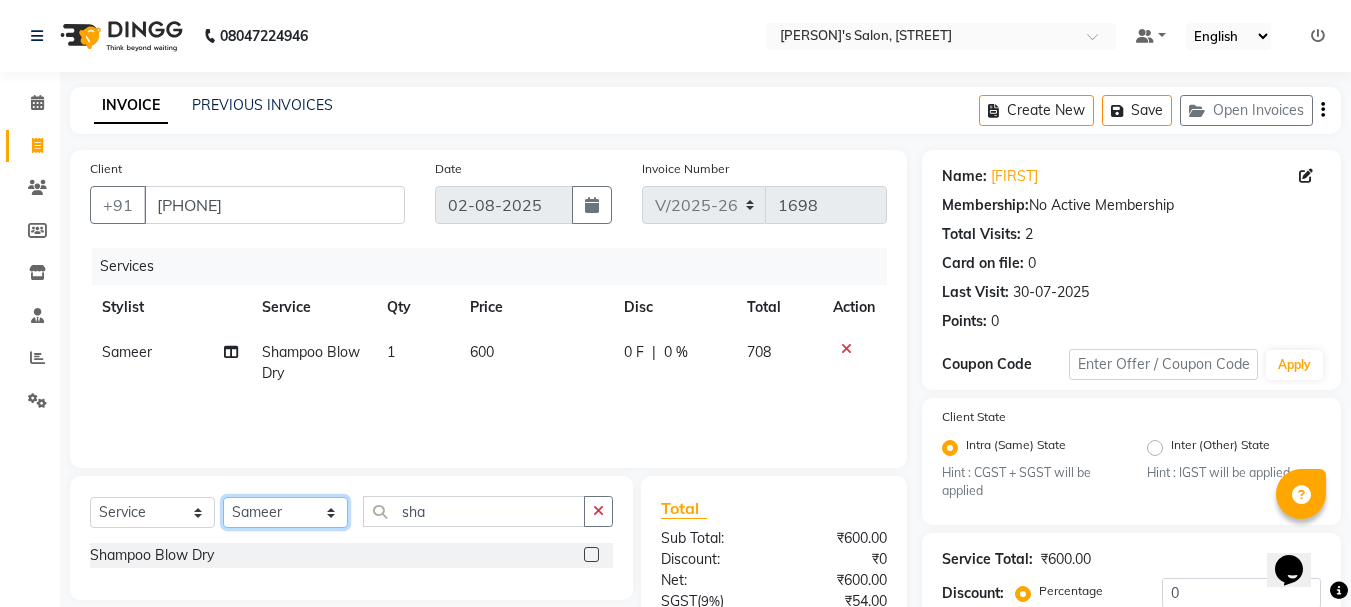 select on "86403" 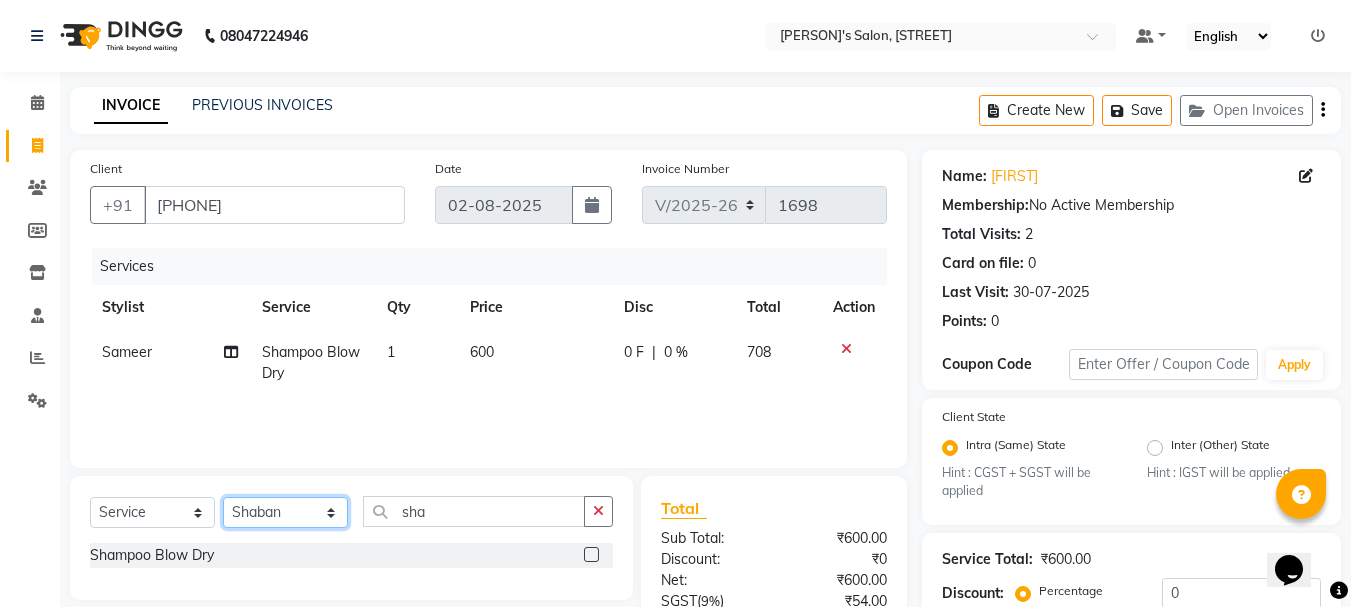 click on "Select Stylist Anil arshiya C Ameer Manager manik Salma Sameer Shaban Suma Suraj Taniya" 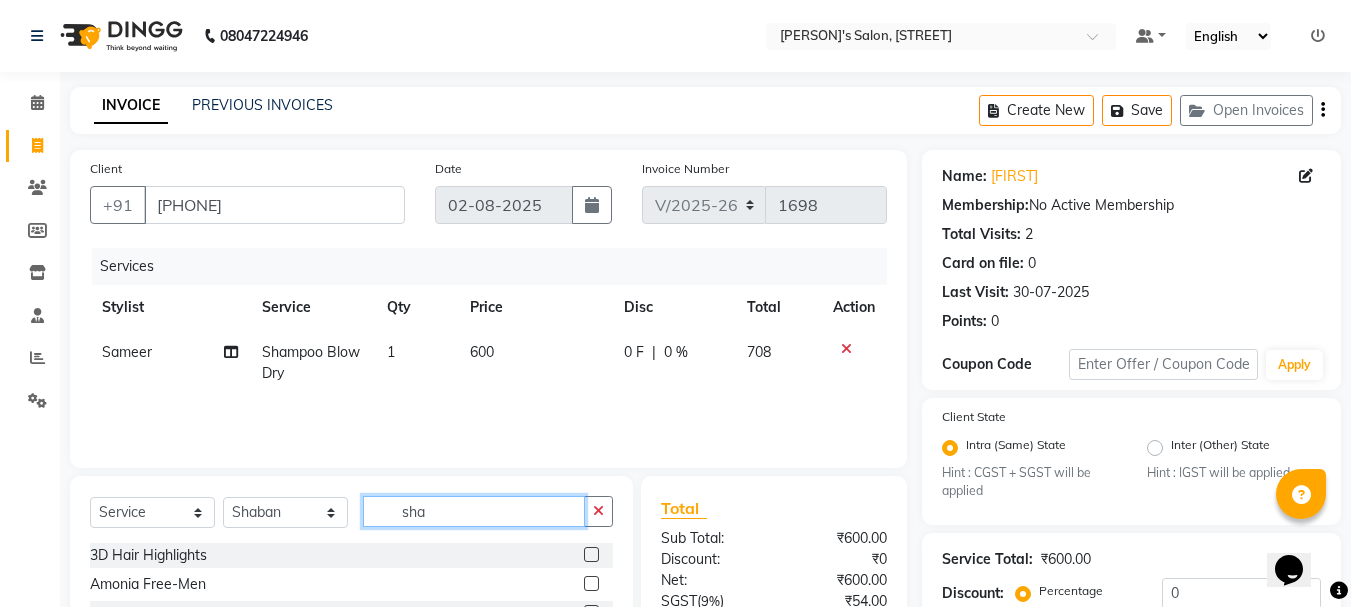 click on "sha" 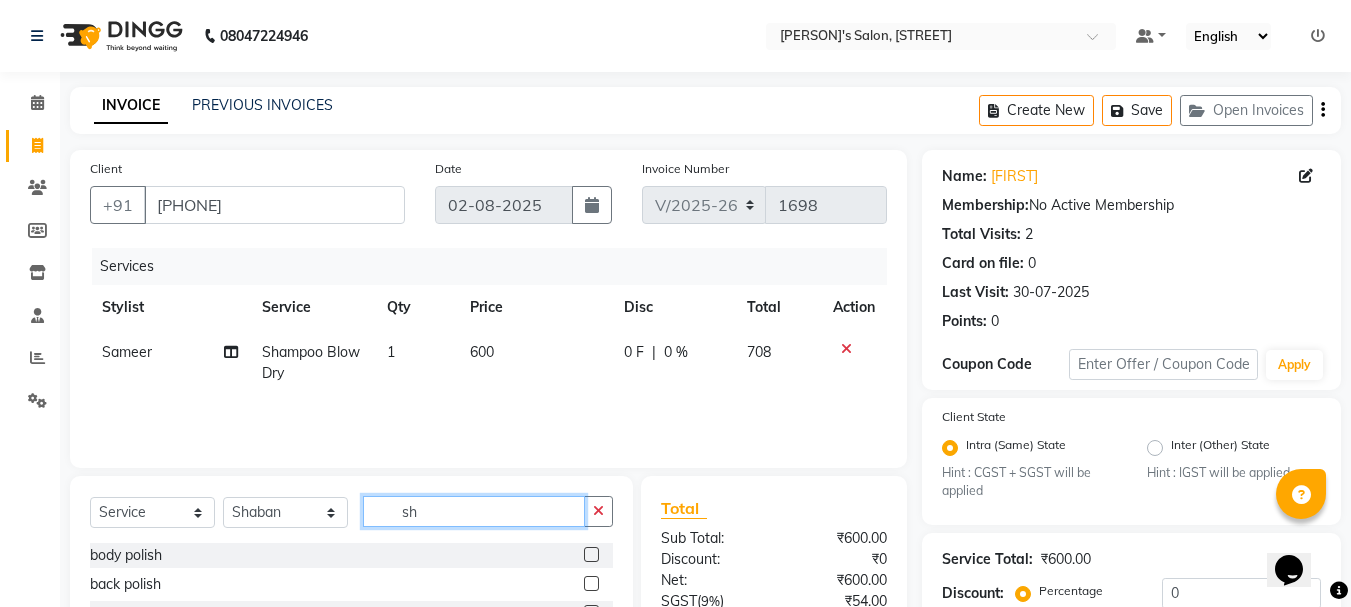type on "s" 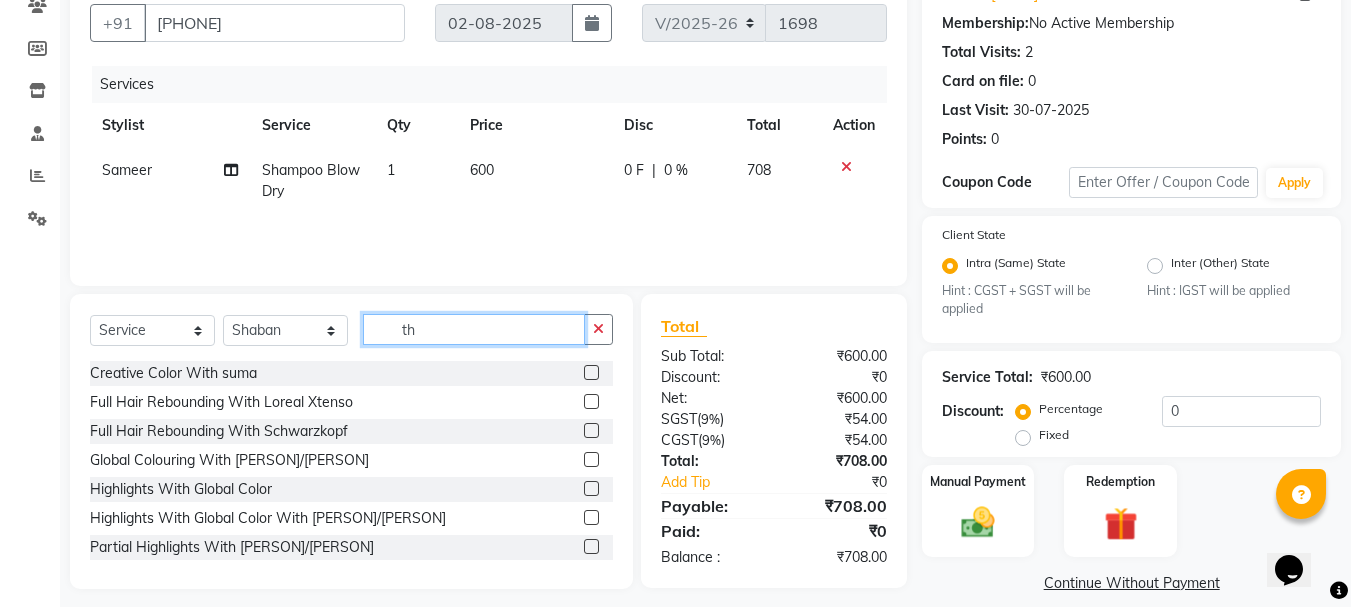 scroll, scrollTop: 185, scrollLeft: 0, axis: vertical 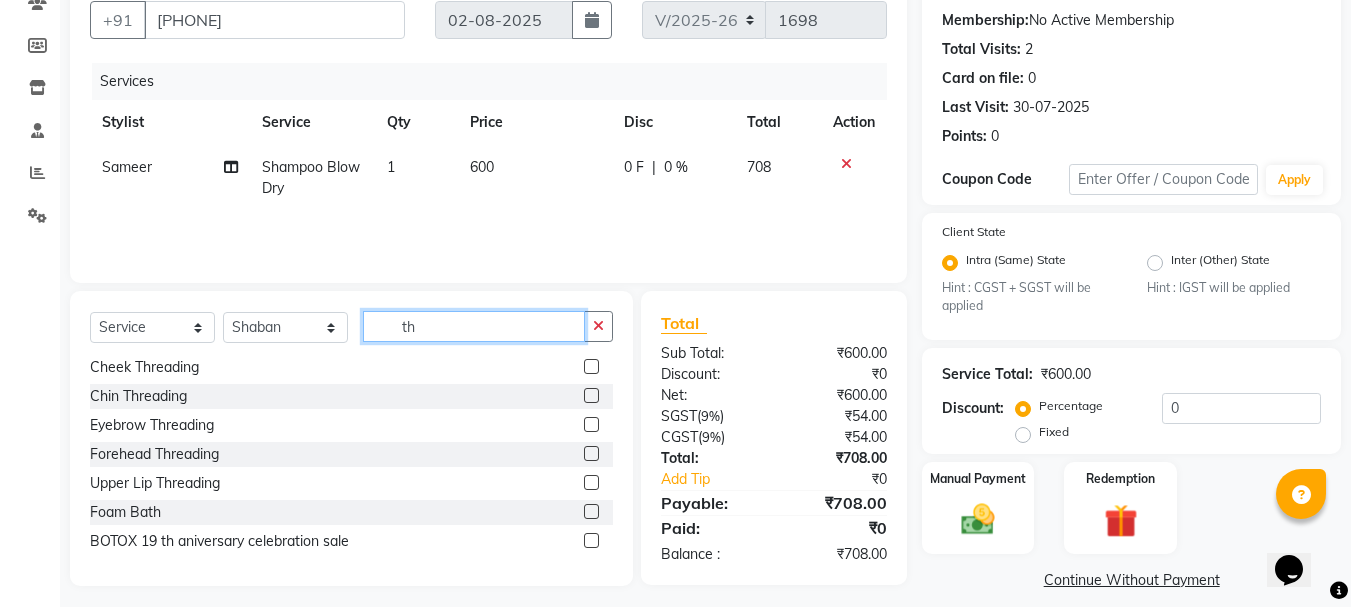 type on "th" 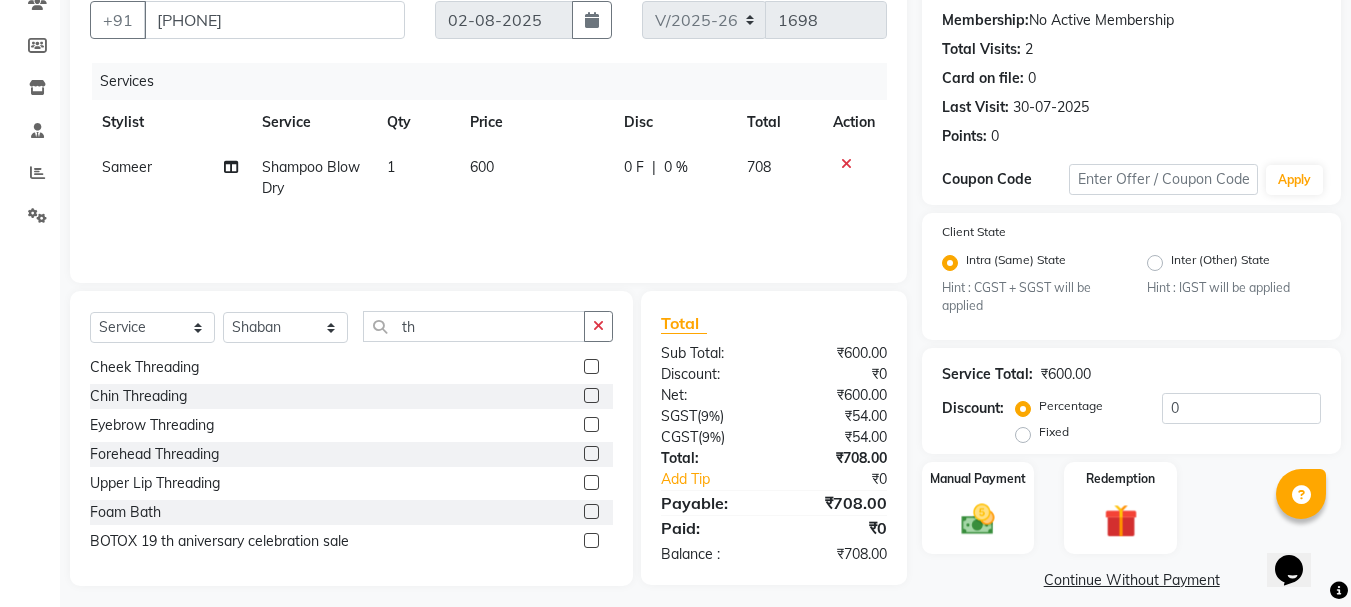 click 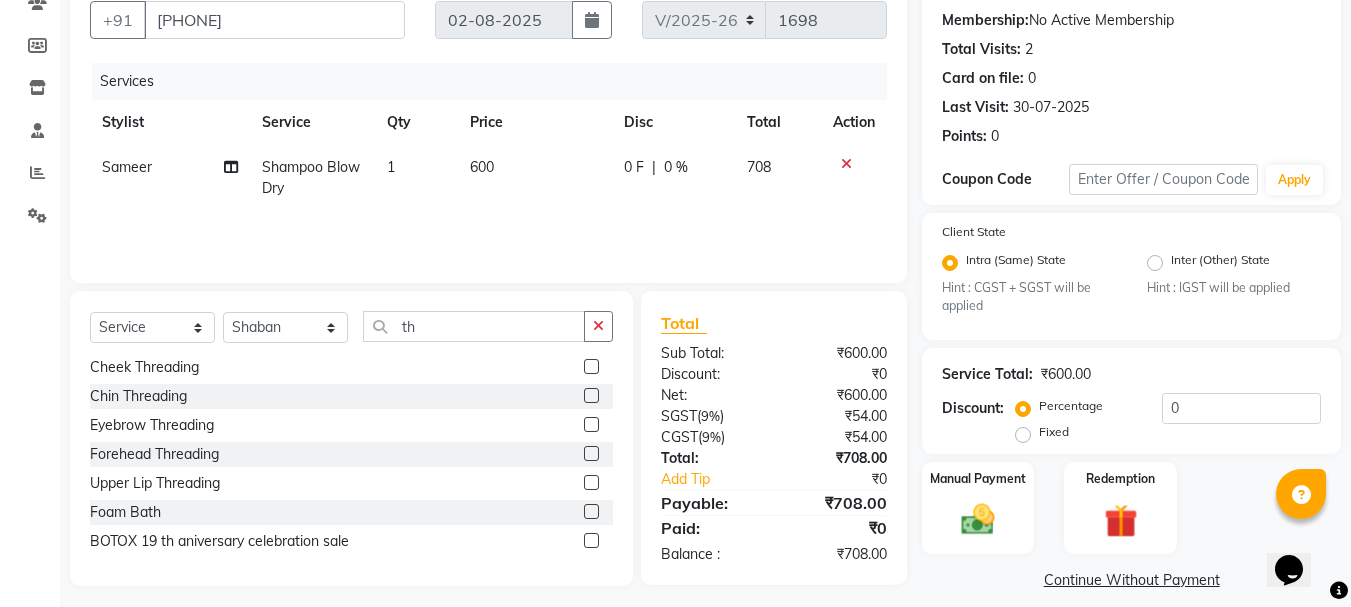 click at bounding box center (590, 425) 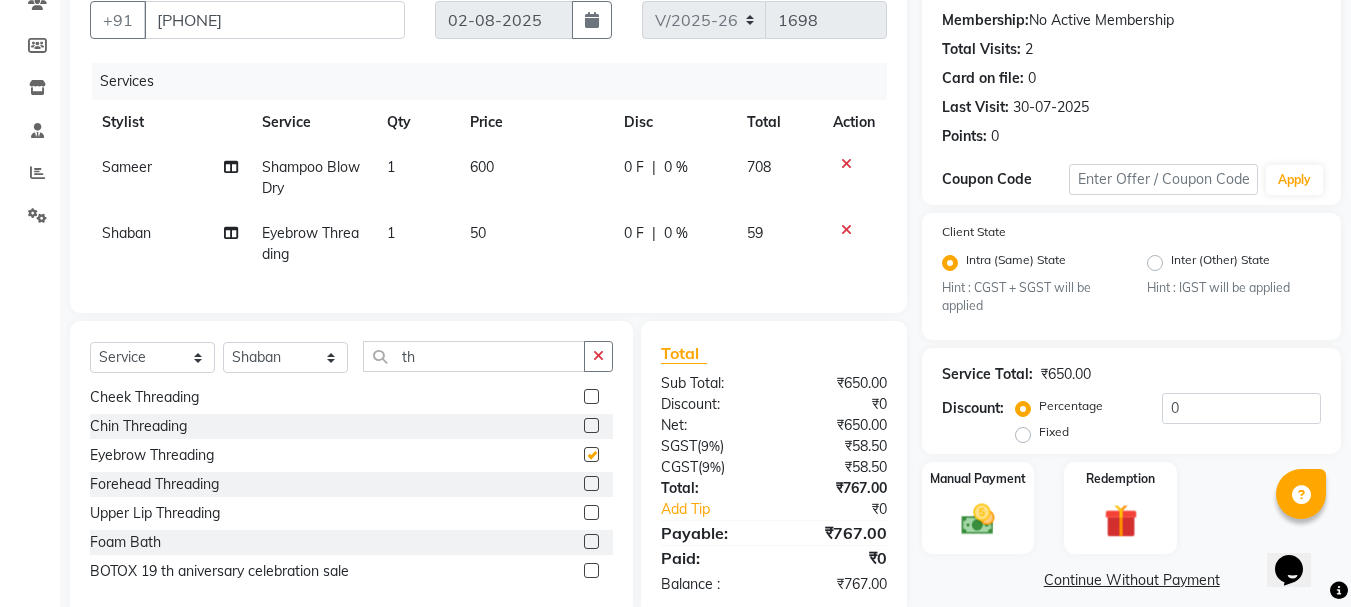 checkbox on "false" 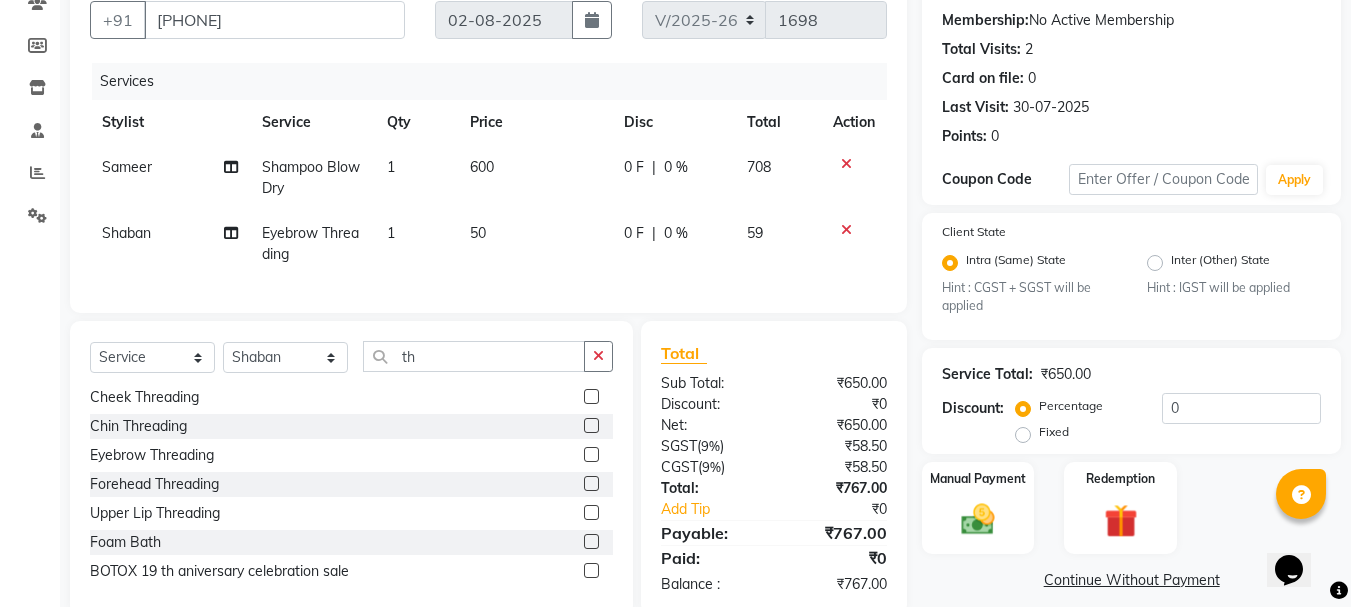 click 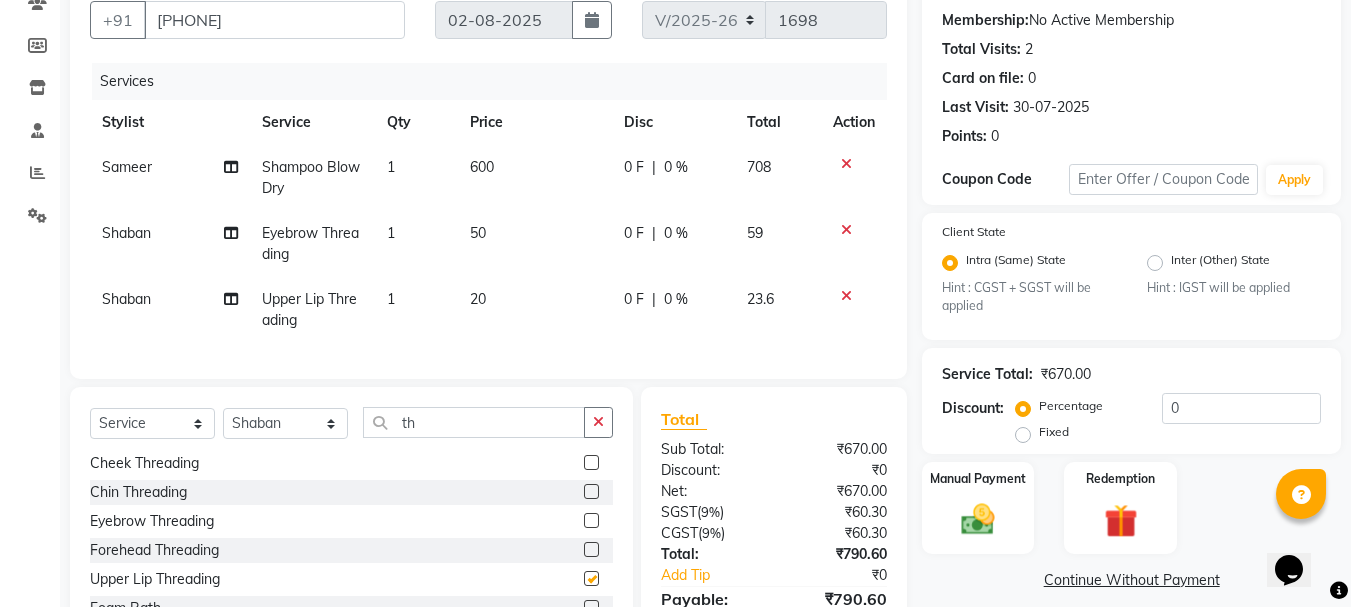checkbox on "false" 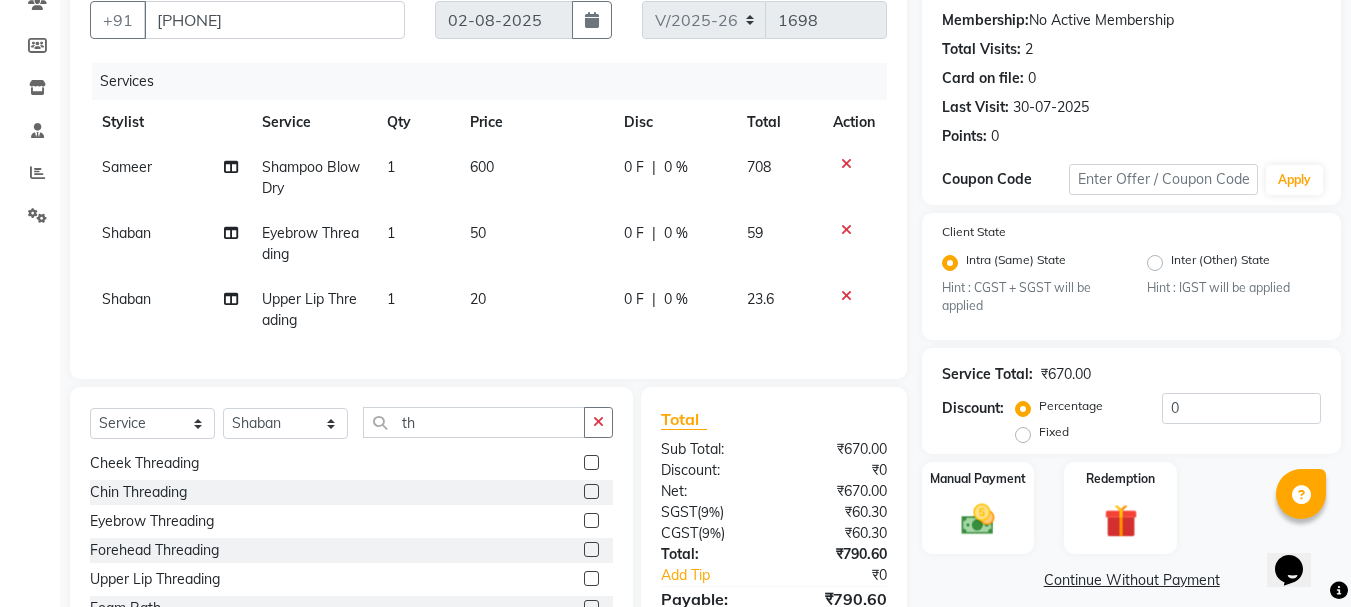click on "Fixed" 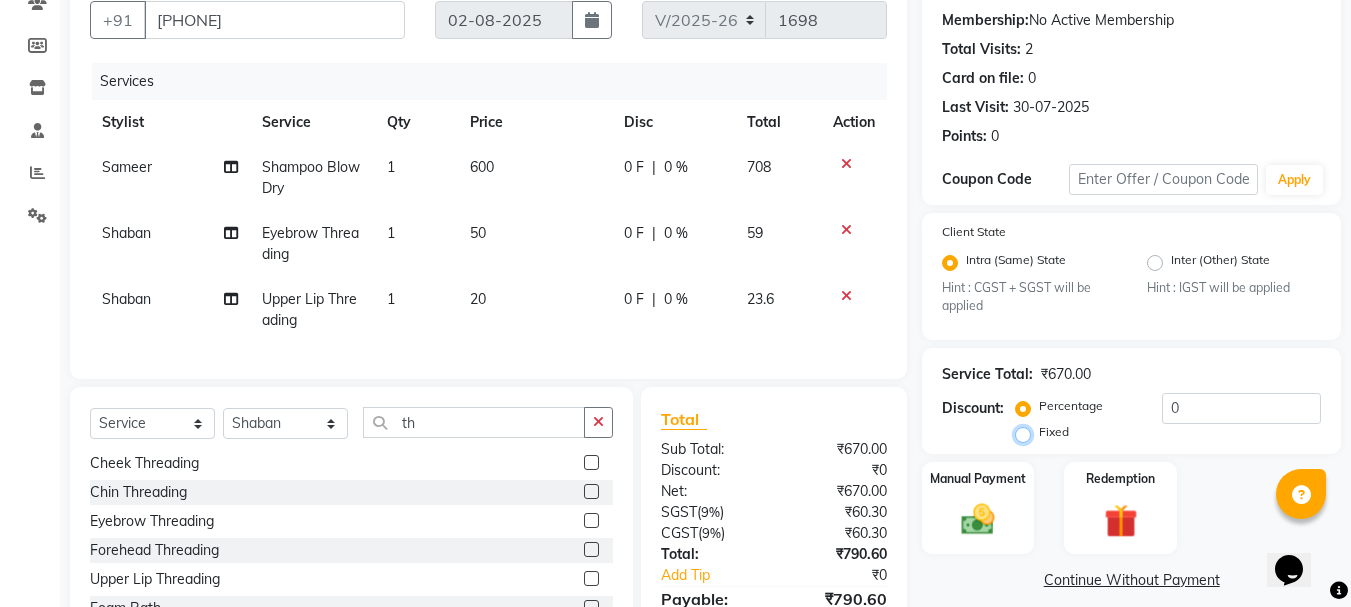 click on "Fixed" at bounding box center [1027, 432] 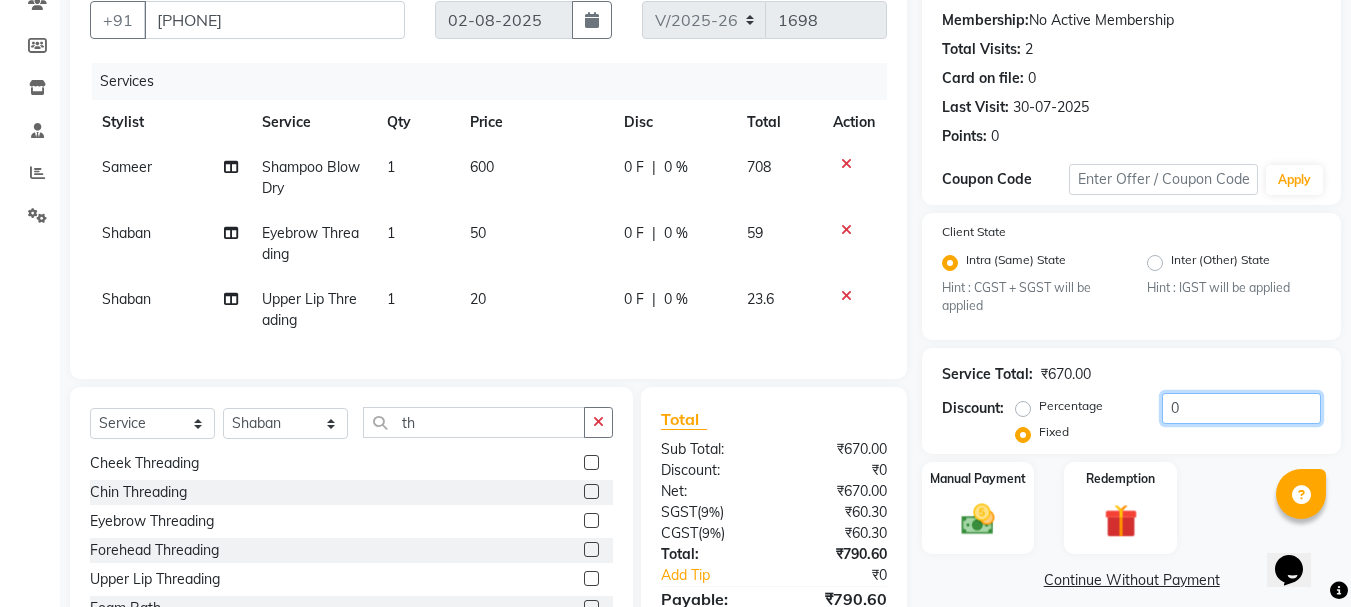 click on "0" 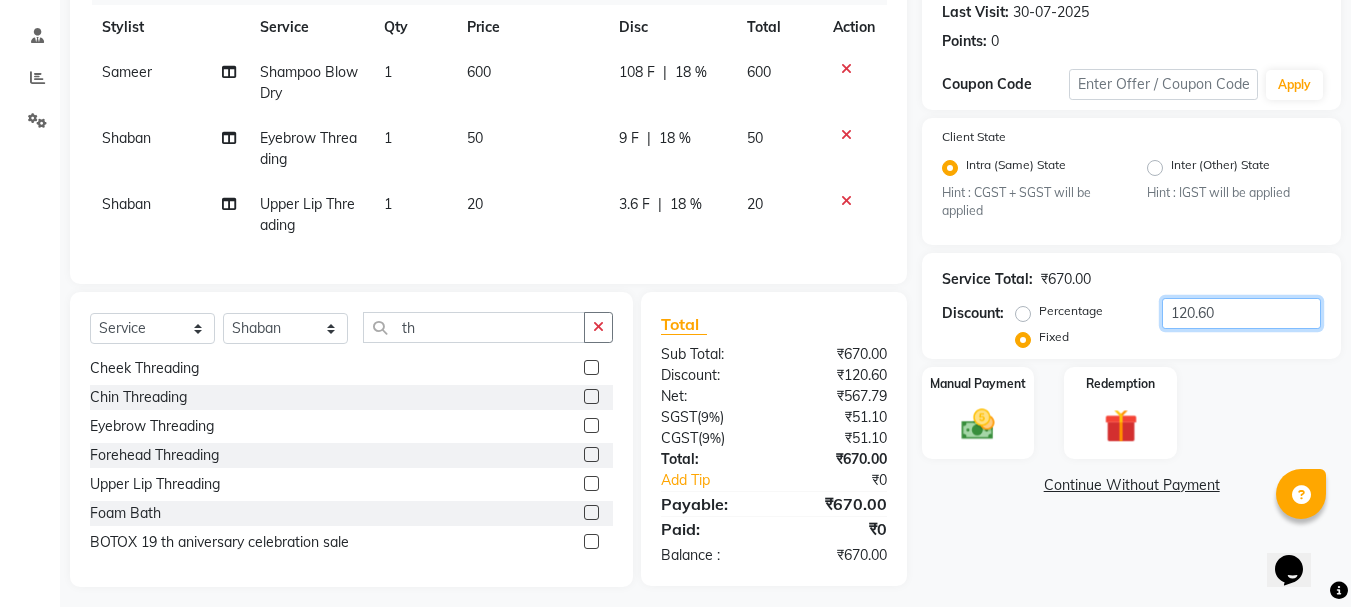 scroll, scrollTop: 285, scrollLeft: 0, axis: vertical 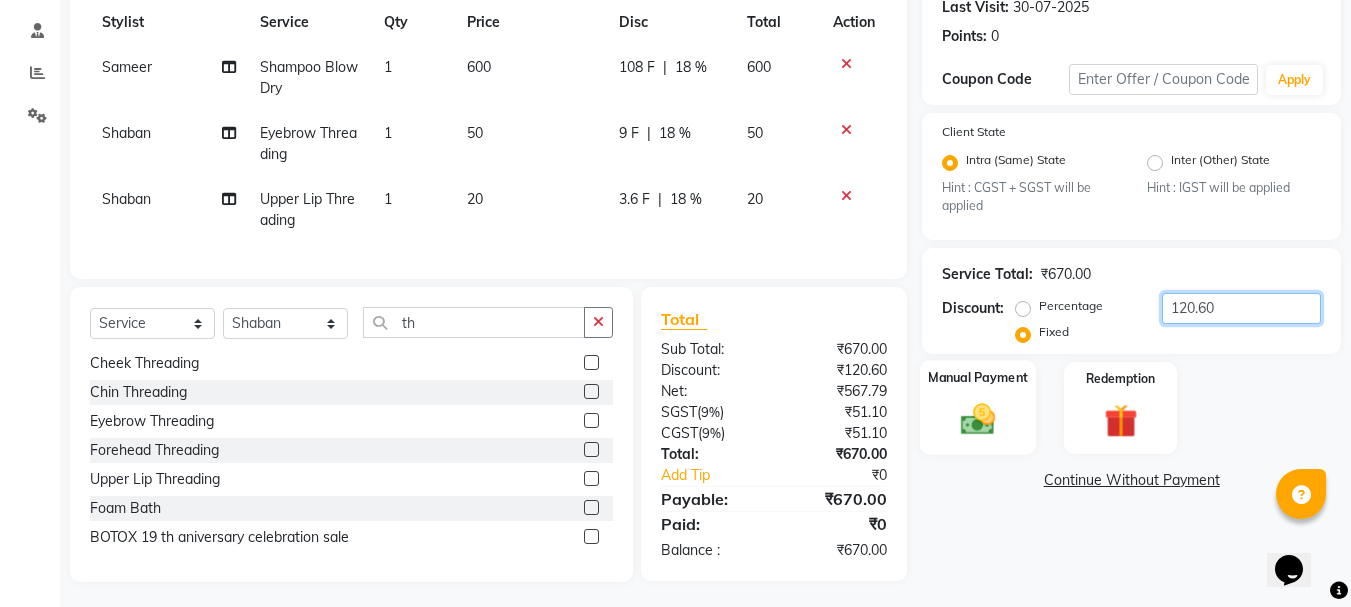 type on "120.60" 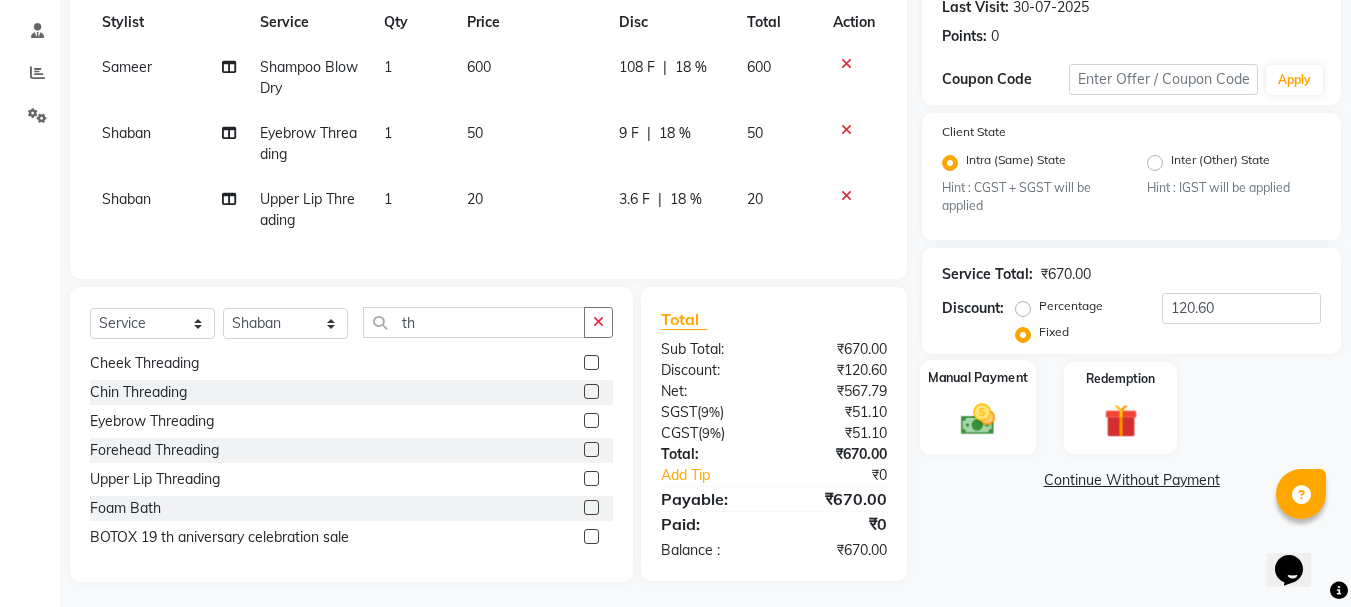 click 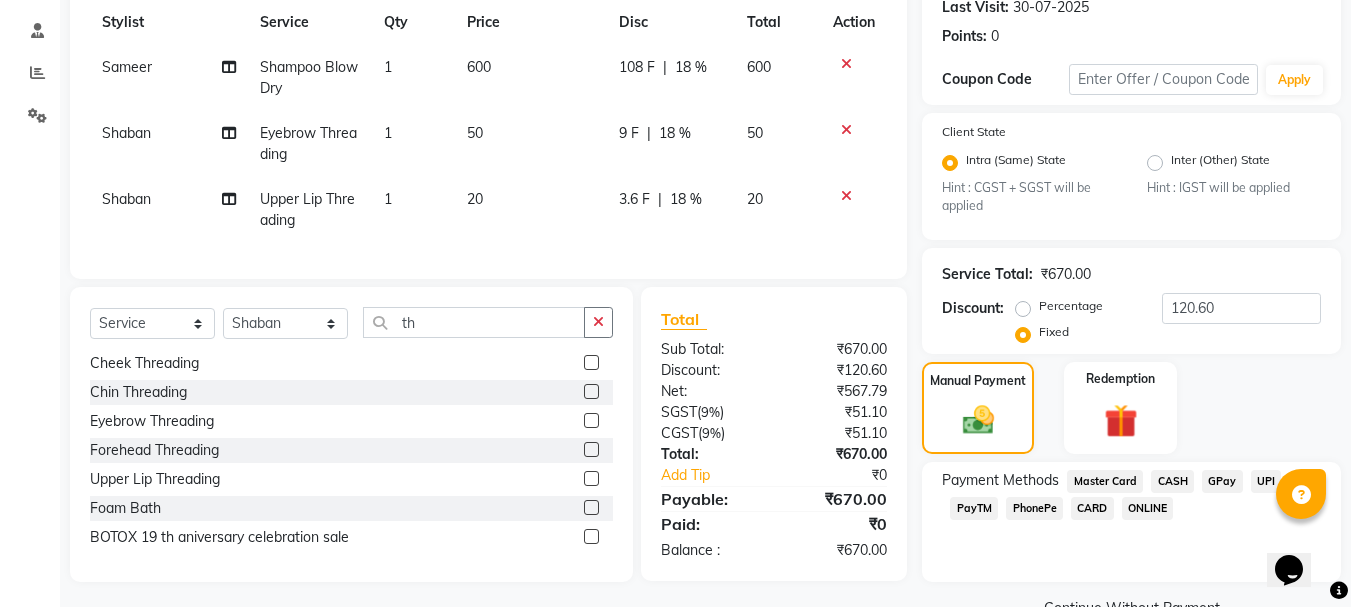 click on "GPay" 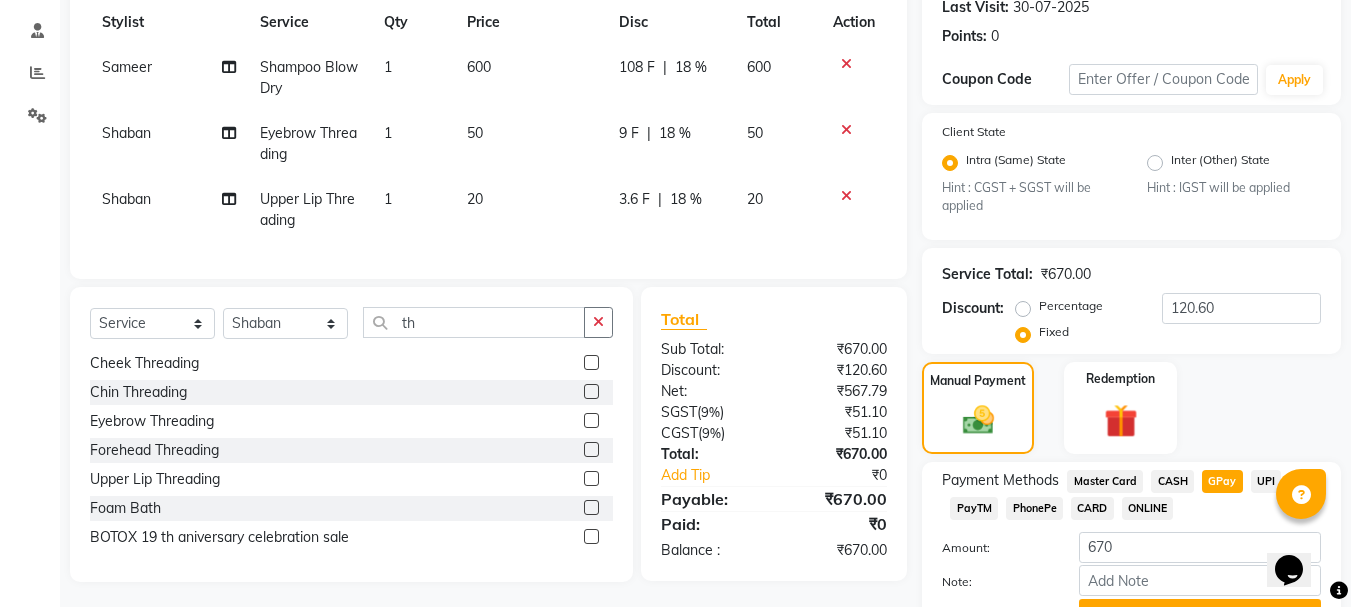 scroll, scrollTop: 387, scrollLeft: 0, axis: vertical 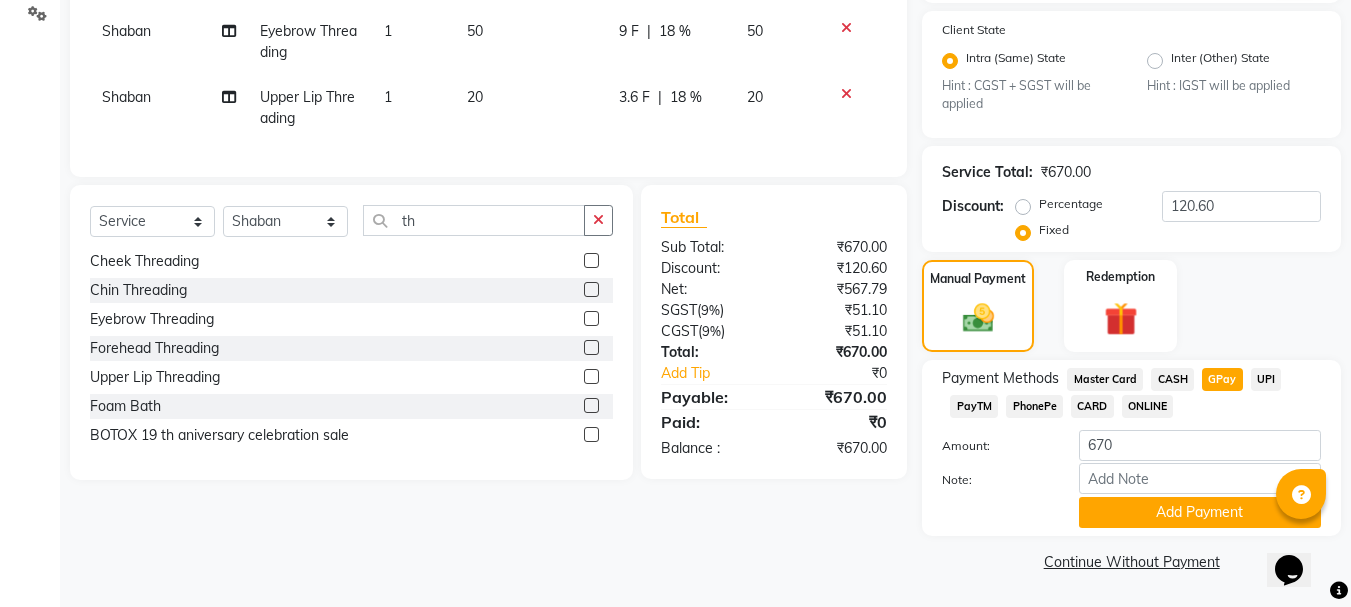 drag, startPoint x: 1227, startPoint y: 502, endPoint x: 1309, endPoint y: 478, distance: 85.44004 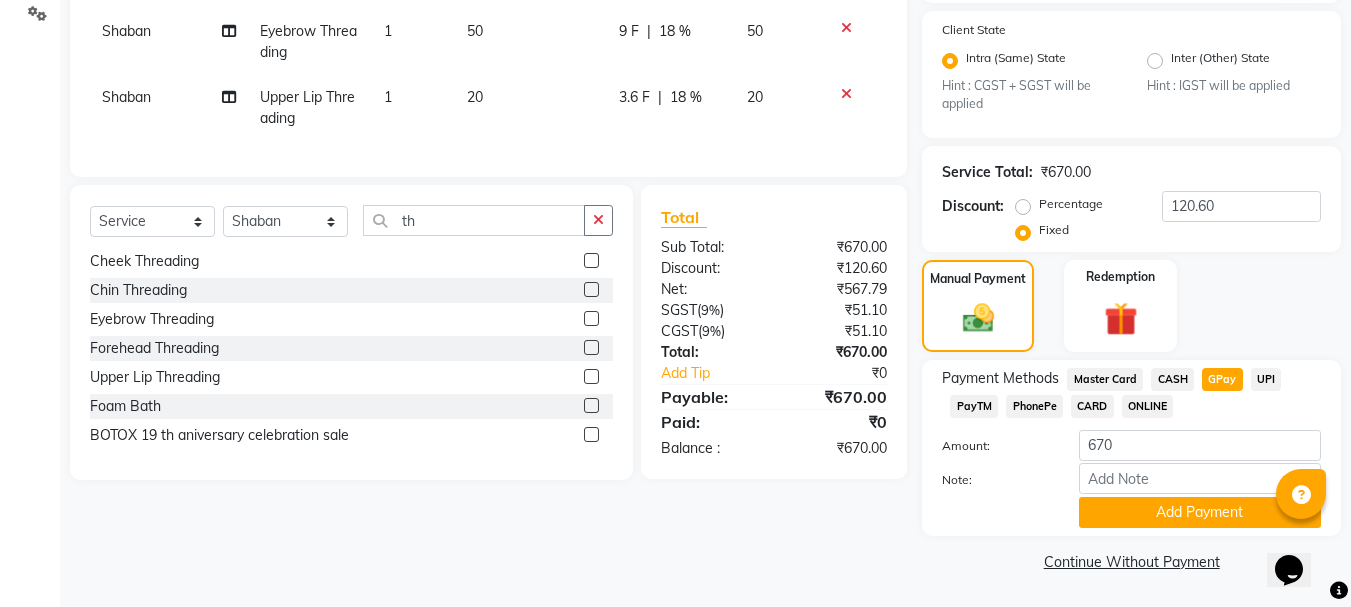 click on "Add Payment" 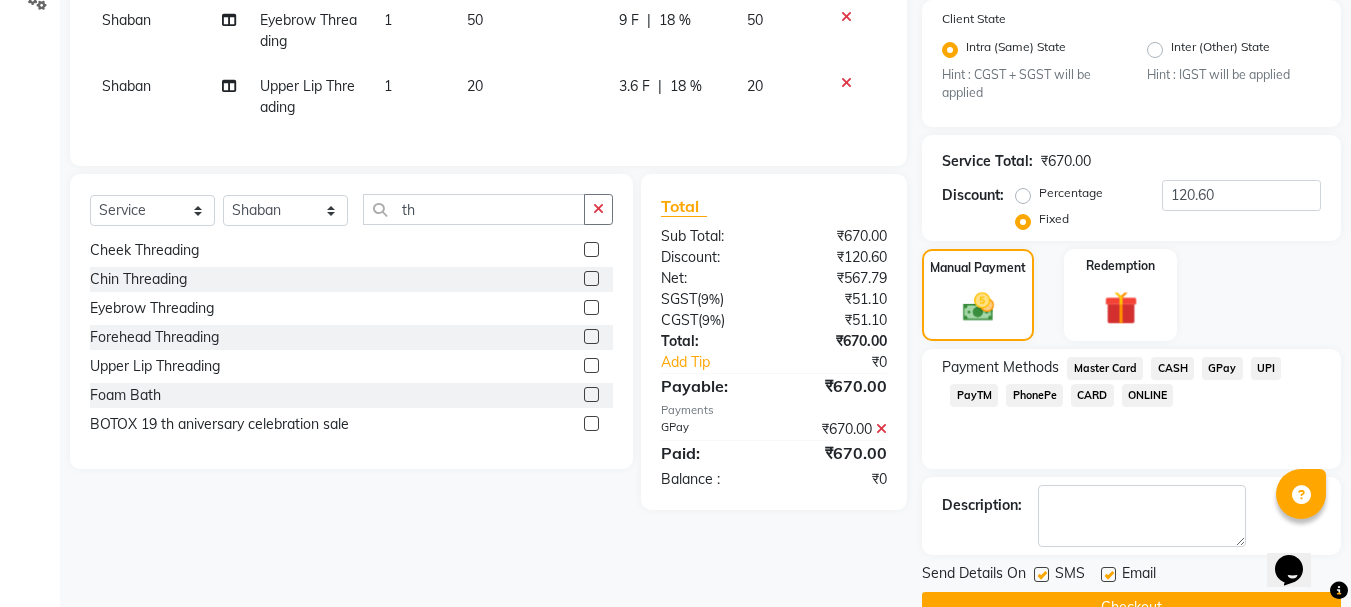 scroll, scrollTop: 444, scrollLeft: 0, axis: vertical 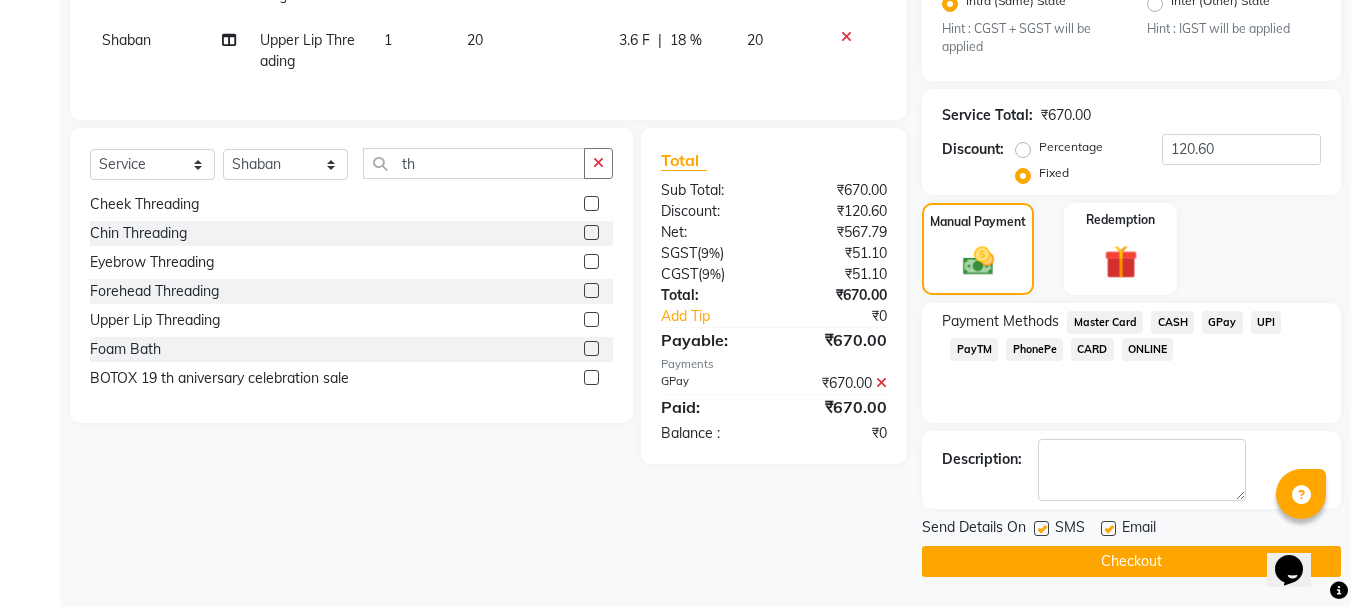 click on "Checkout" 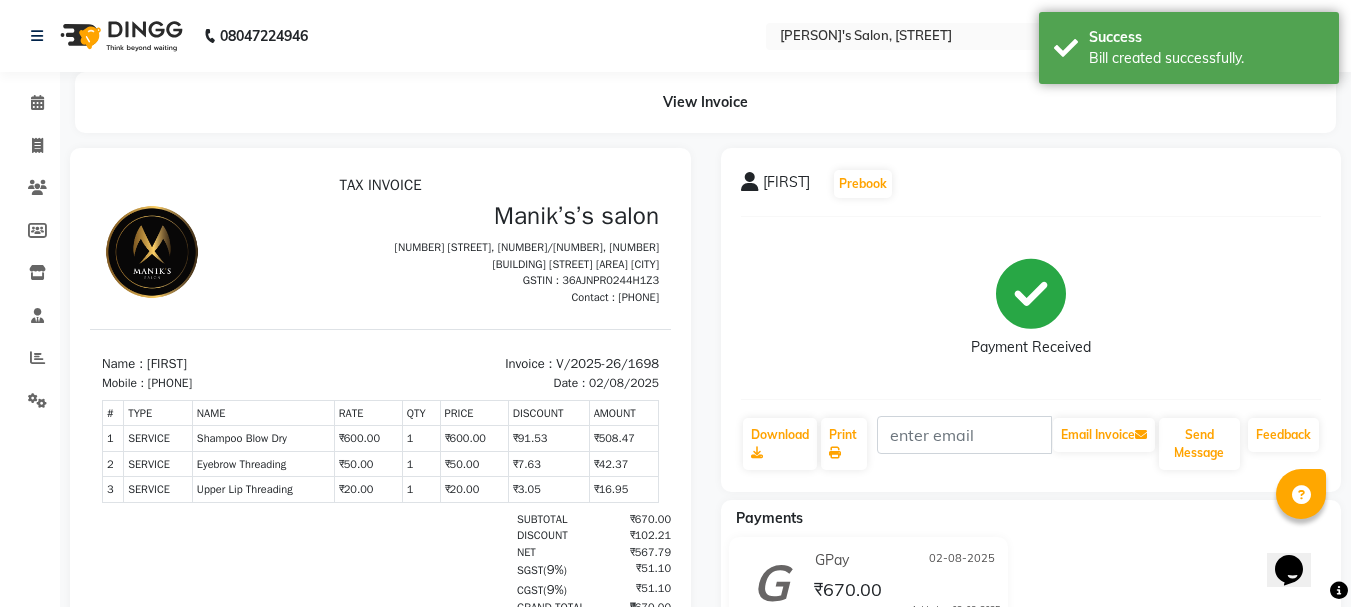 scroll, scrollTop: 0, scrollLeft: 0, axis: both 